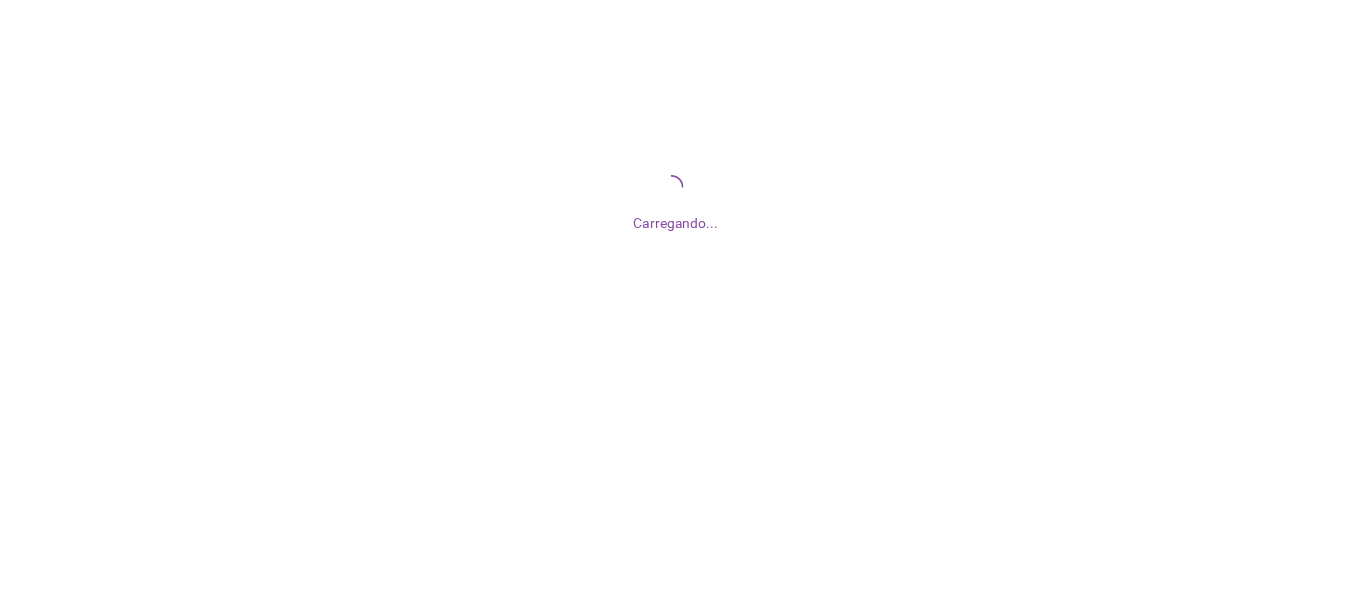 scroll, scrollTop: 0, scrollLeft: 0, axis: both 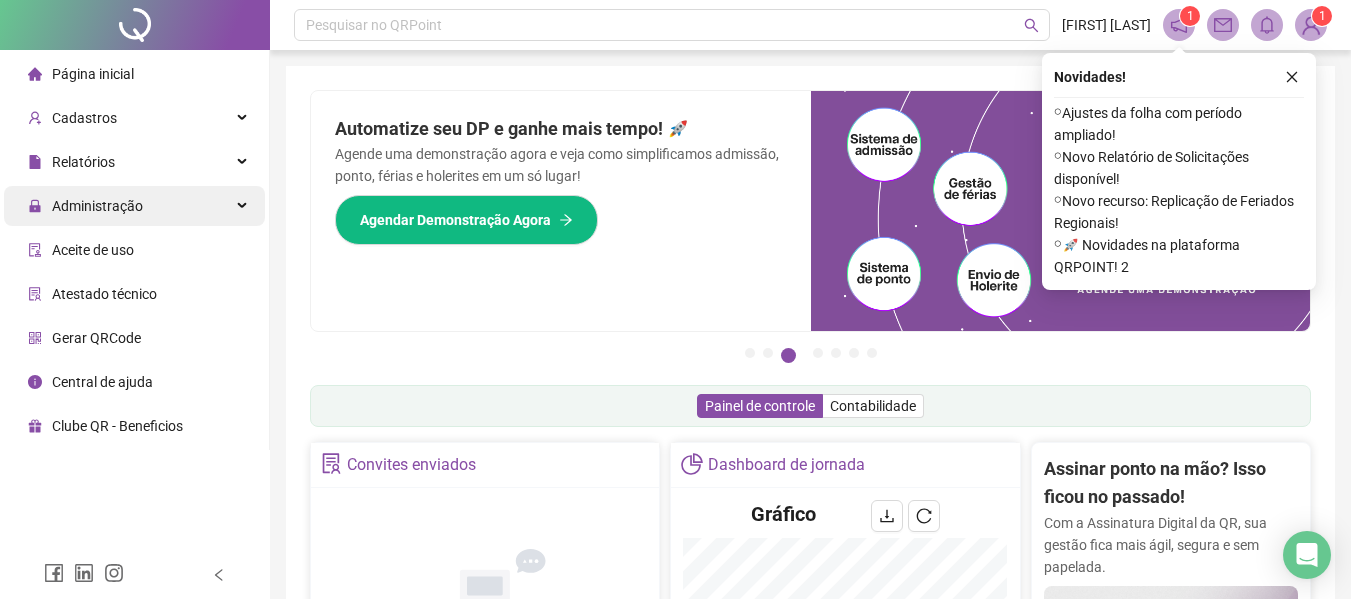 click on "Administração" at bounding box center [97, 206] 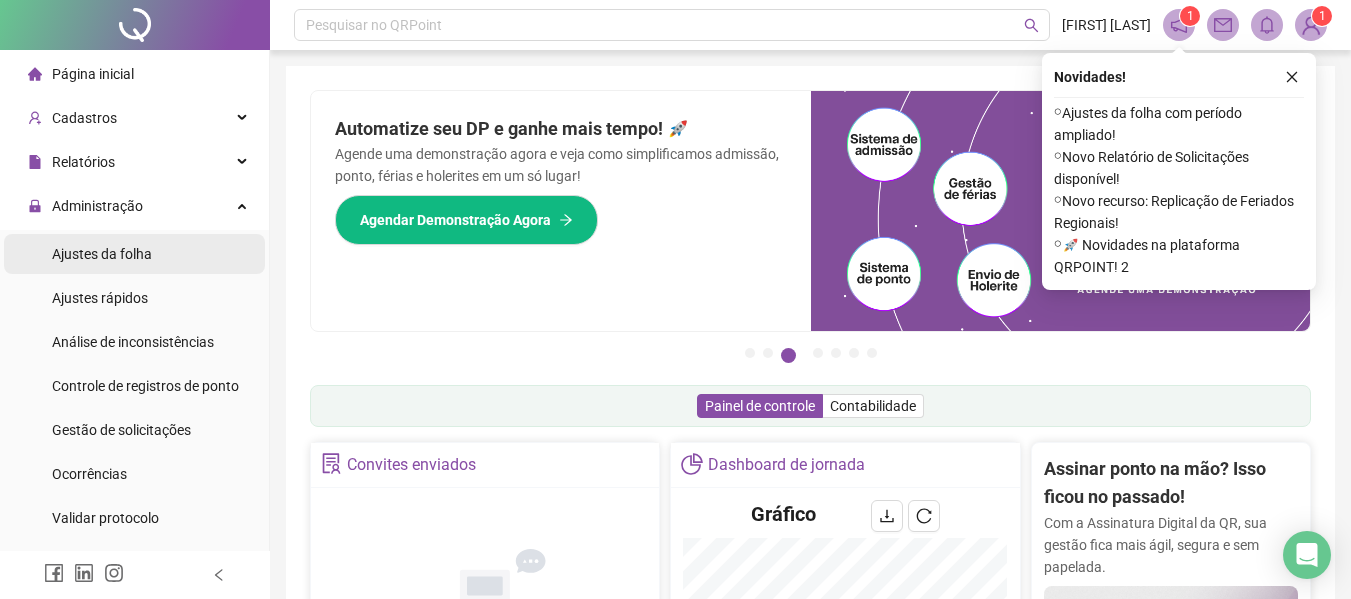 click on "Ajustes da folha" at bounding box center (102, 254) 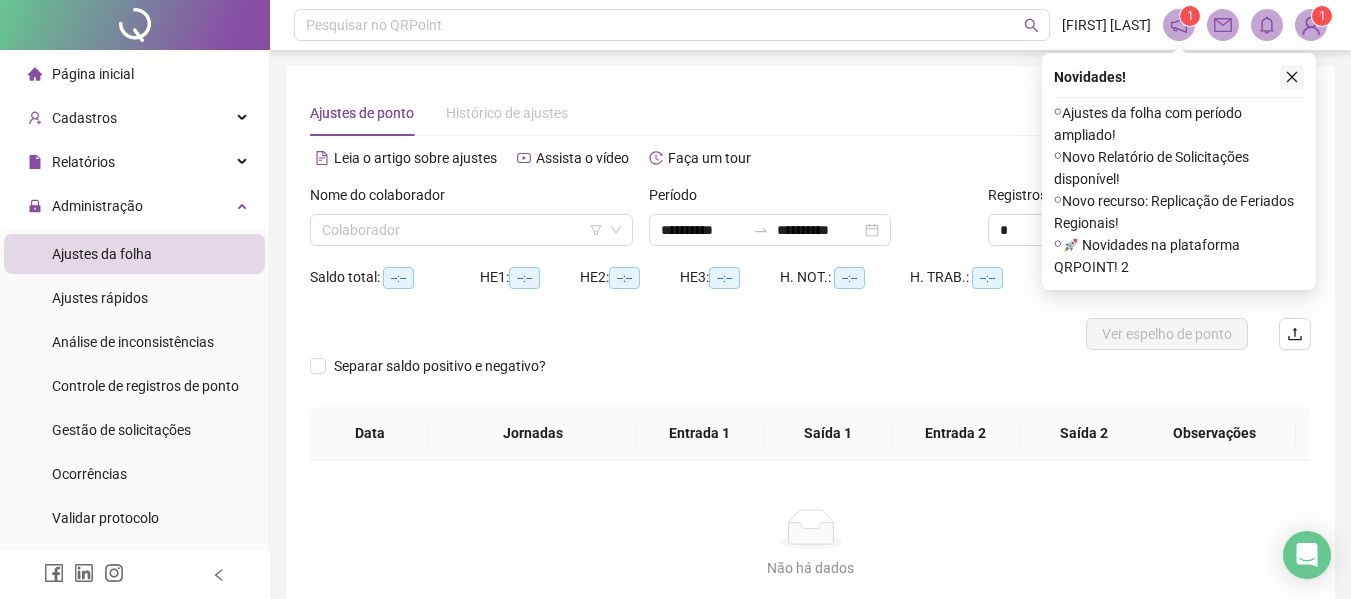 click 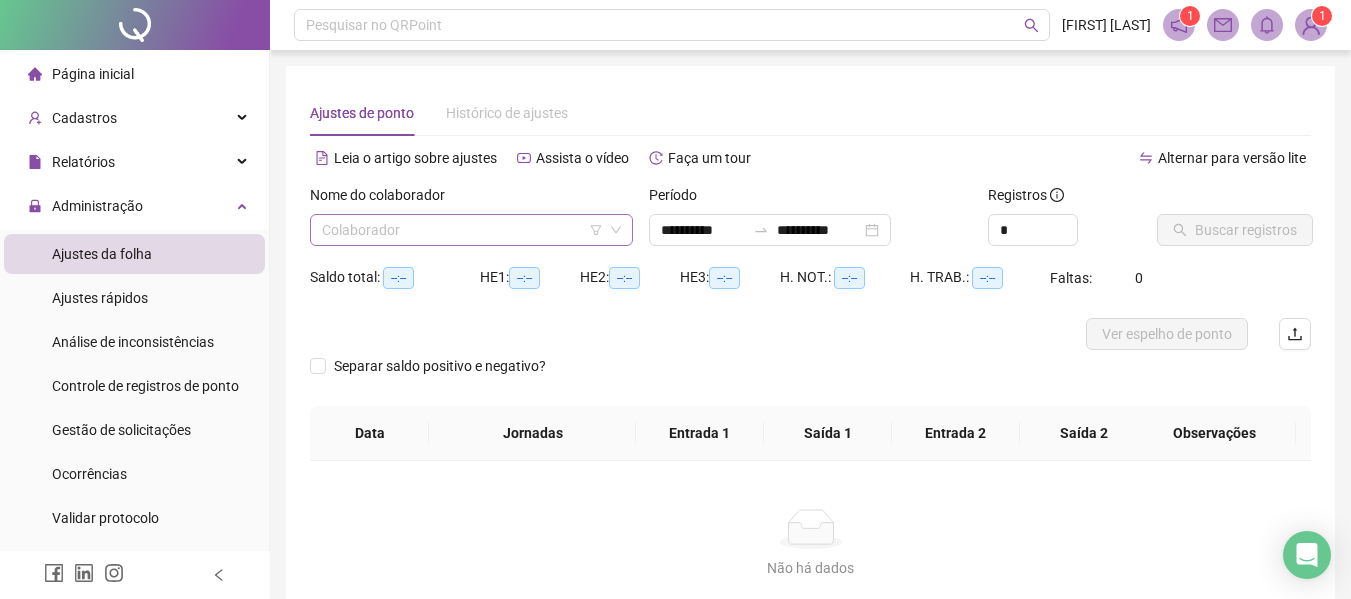 click at bounding box center [465, 230] 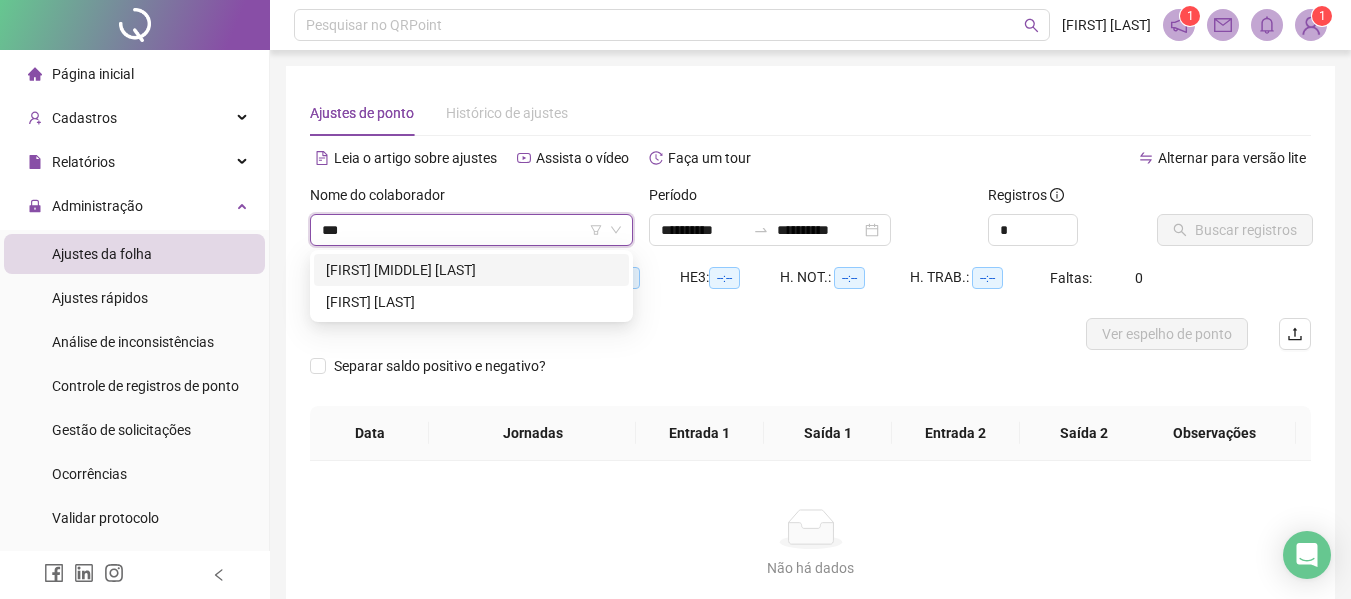type on "****" 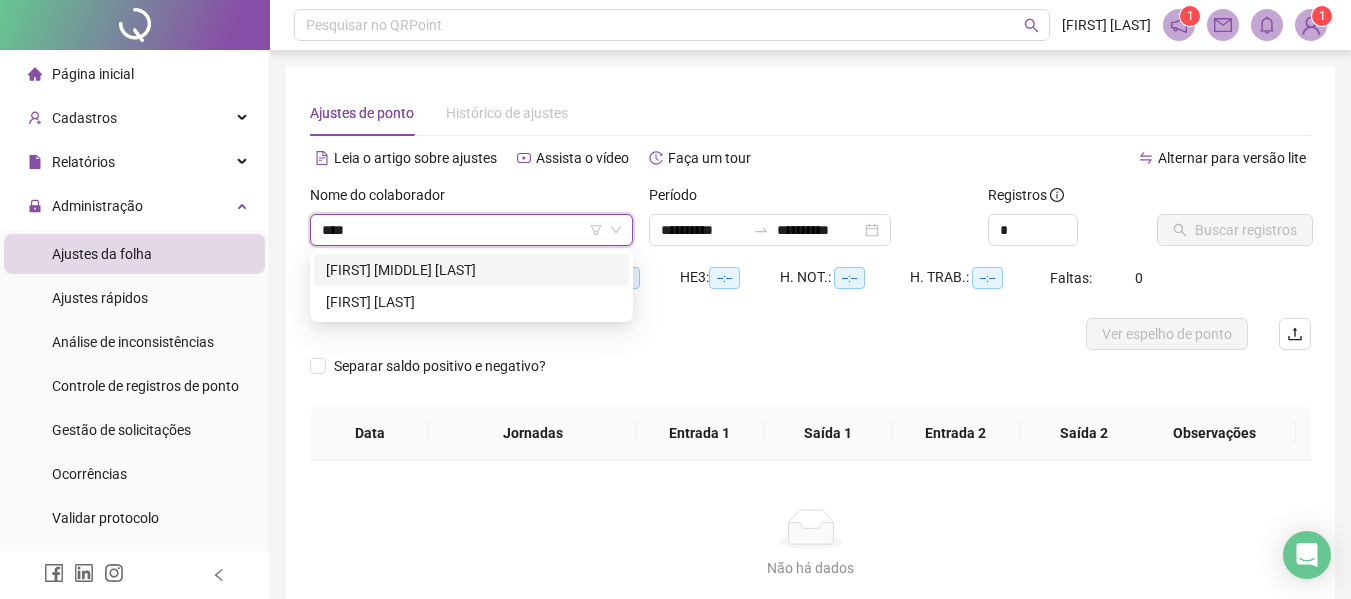 click on "[FIRST] [MIDDLE] [LAST]" at bounding box center [471, 270] 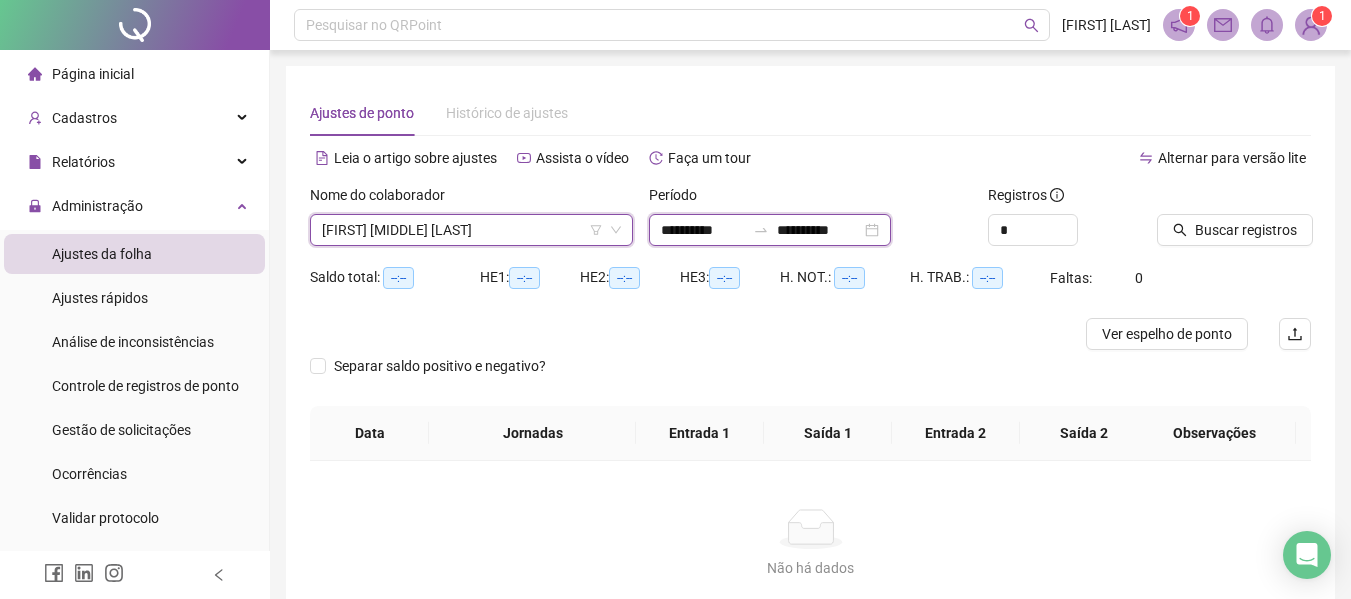click on "**********" at bounding box center [703, 230] 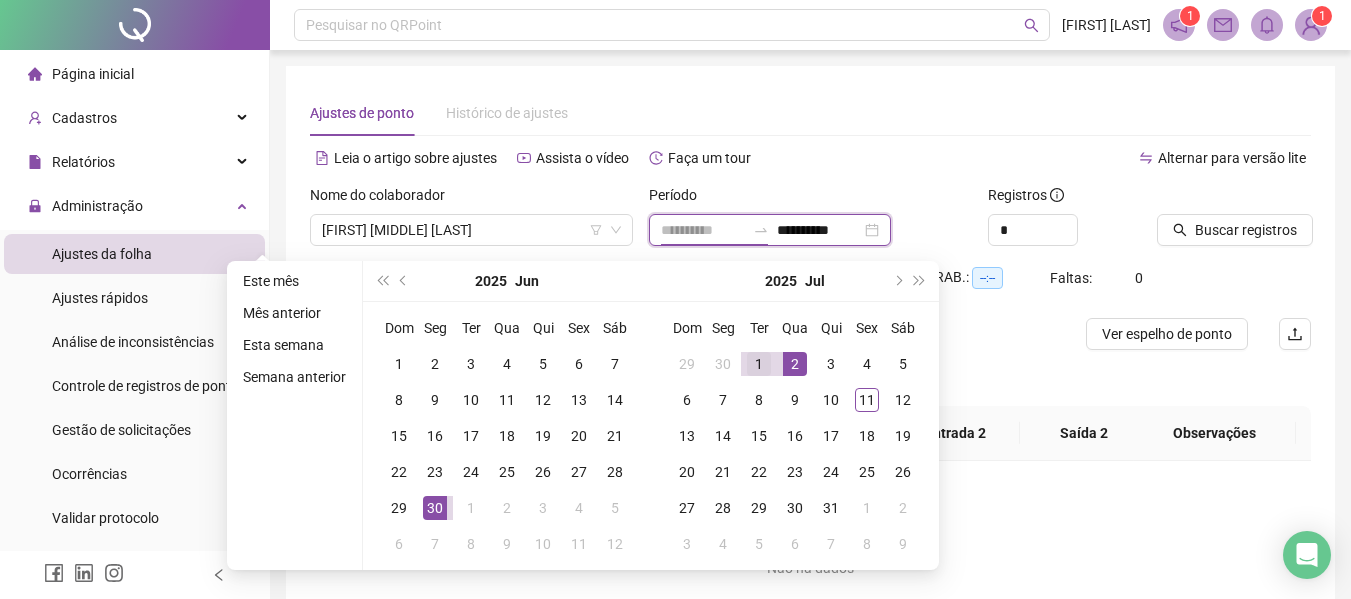 type on "**********" 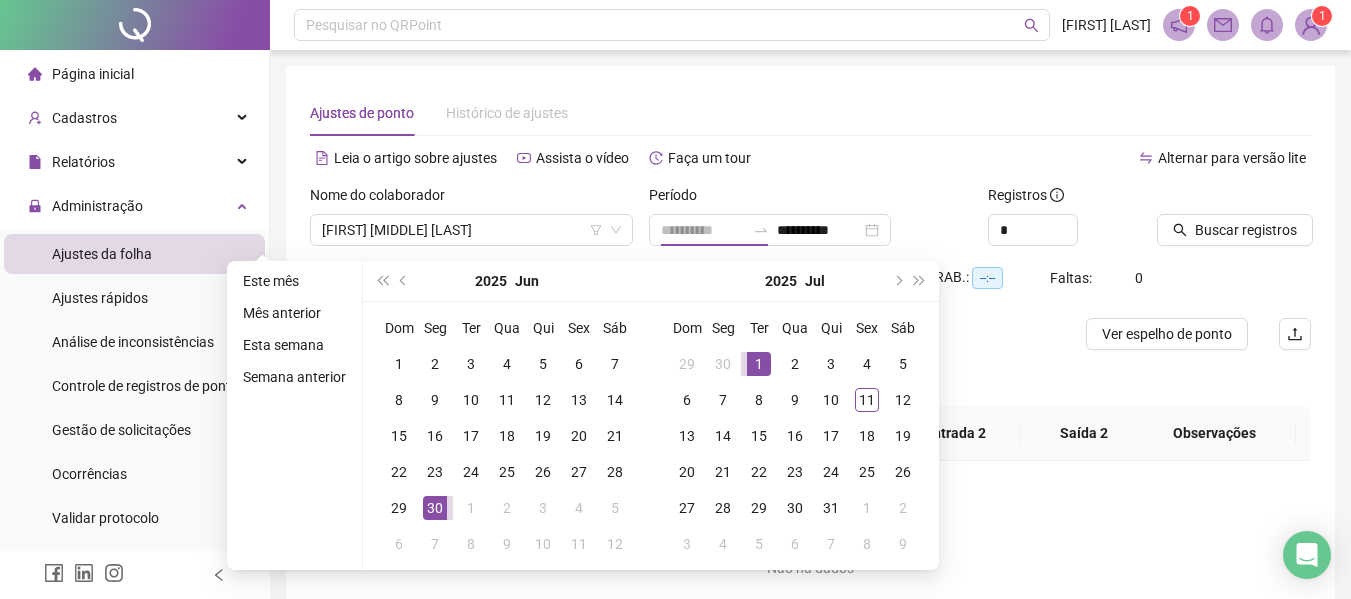 click on "1" at bounding box center [759, 364] 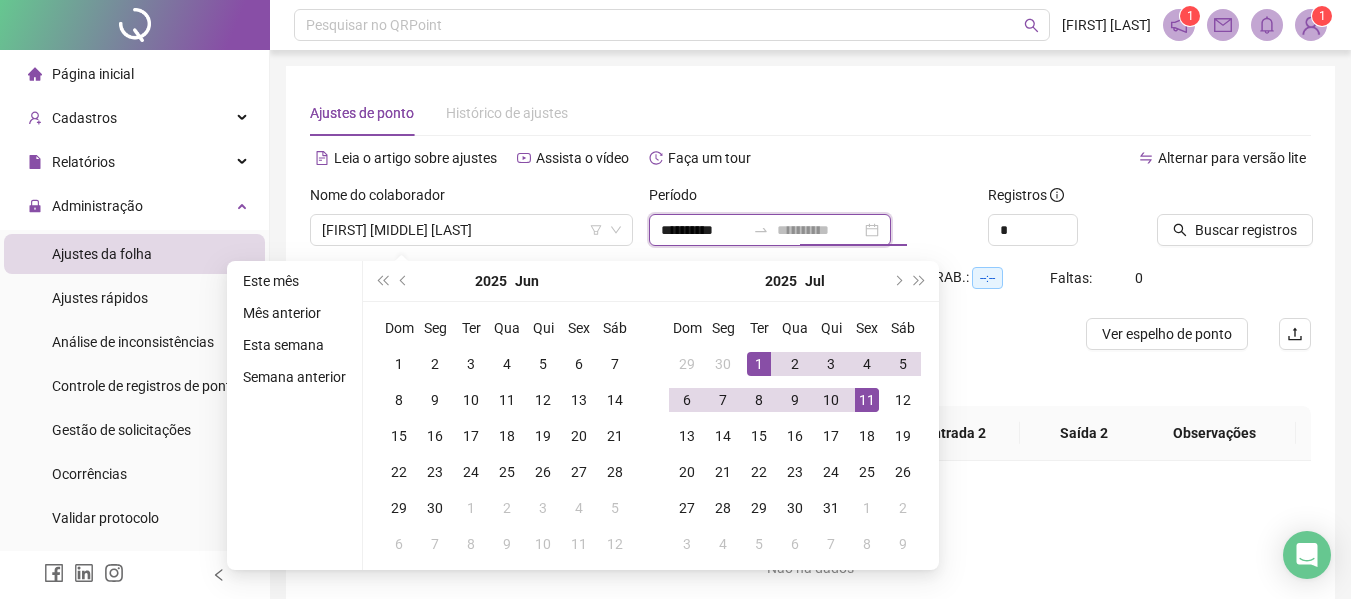 type on "**********" 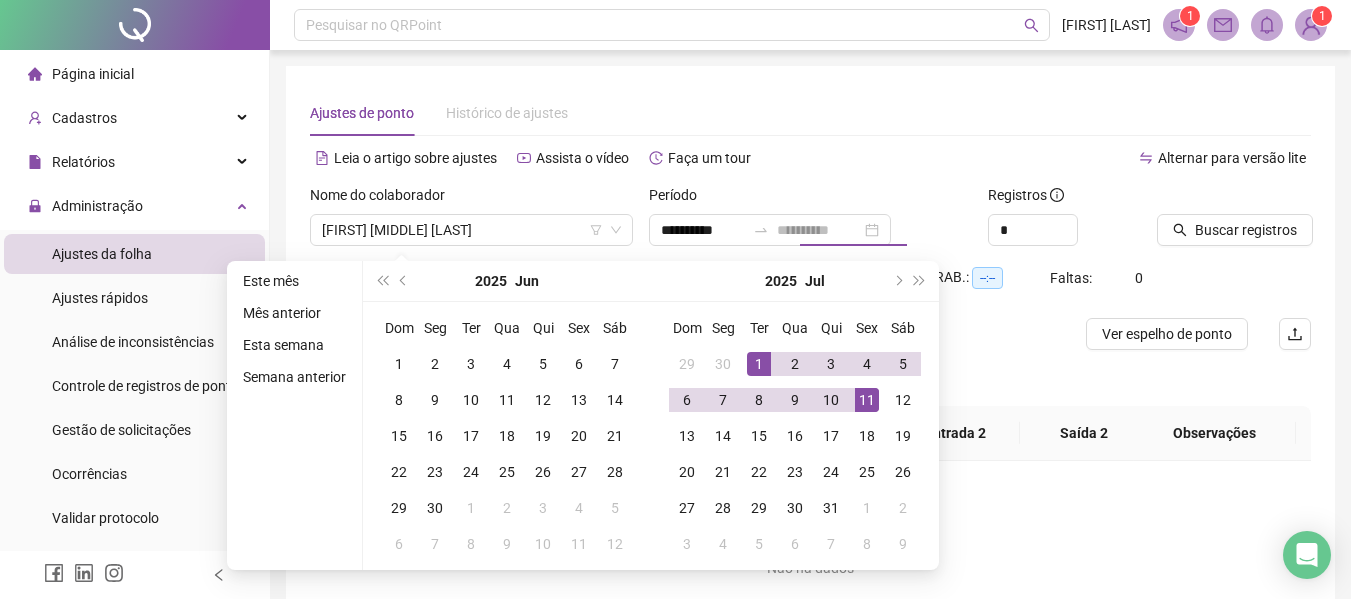 click on "11" at bounding box center [867, 400] 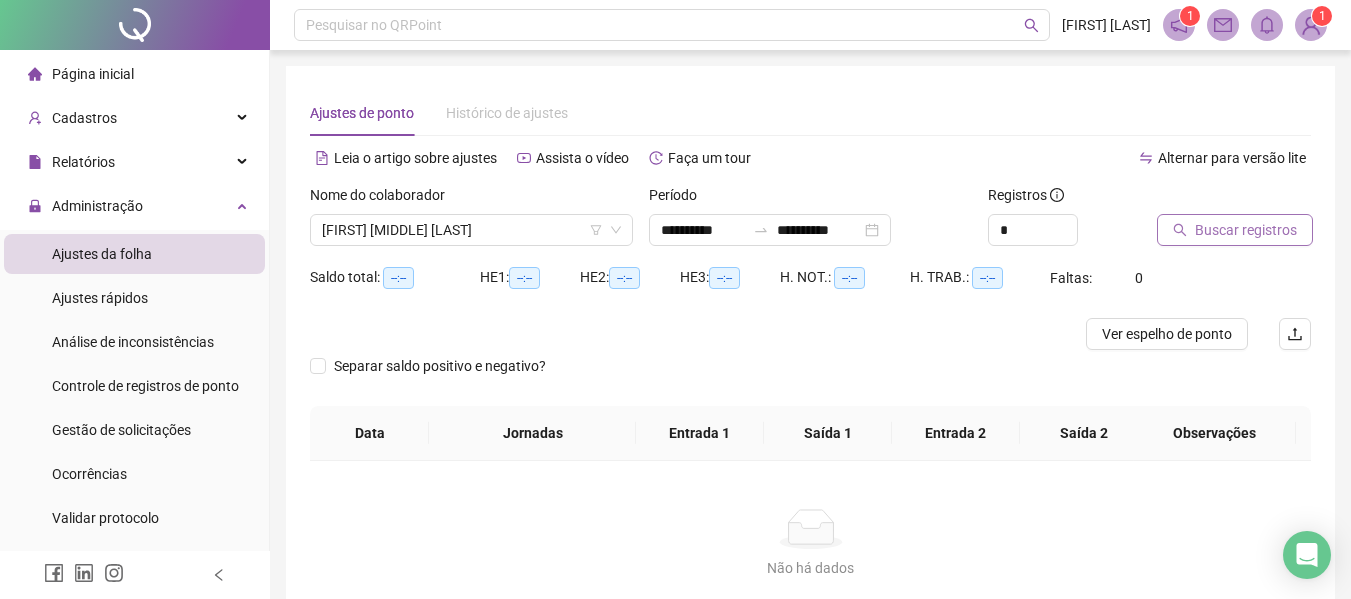 click on "Buscar registros" at bounding box center [1246, 230] 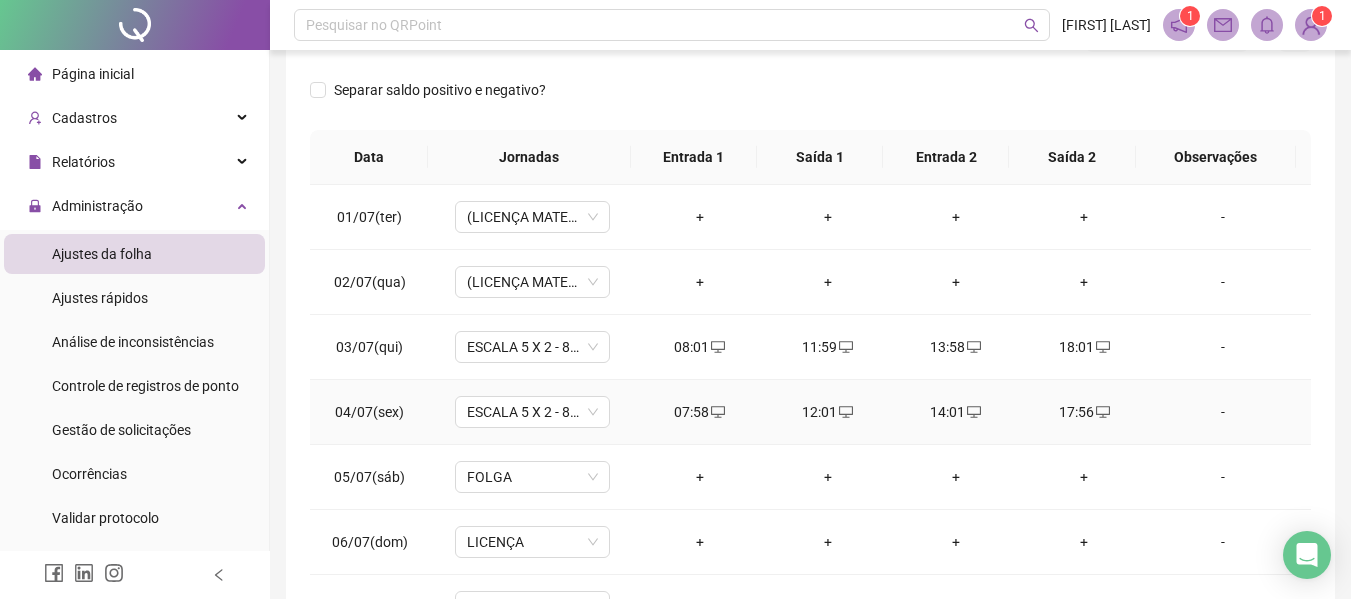 scroll, scrollTop: 400, scrollLeft: 0, axis: vertical 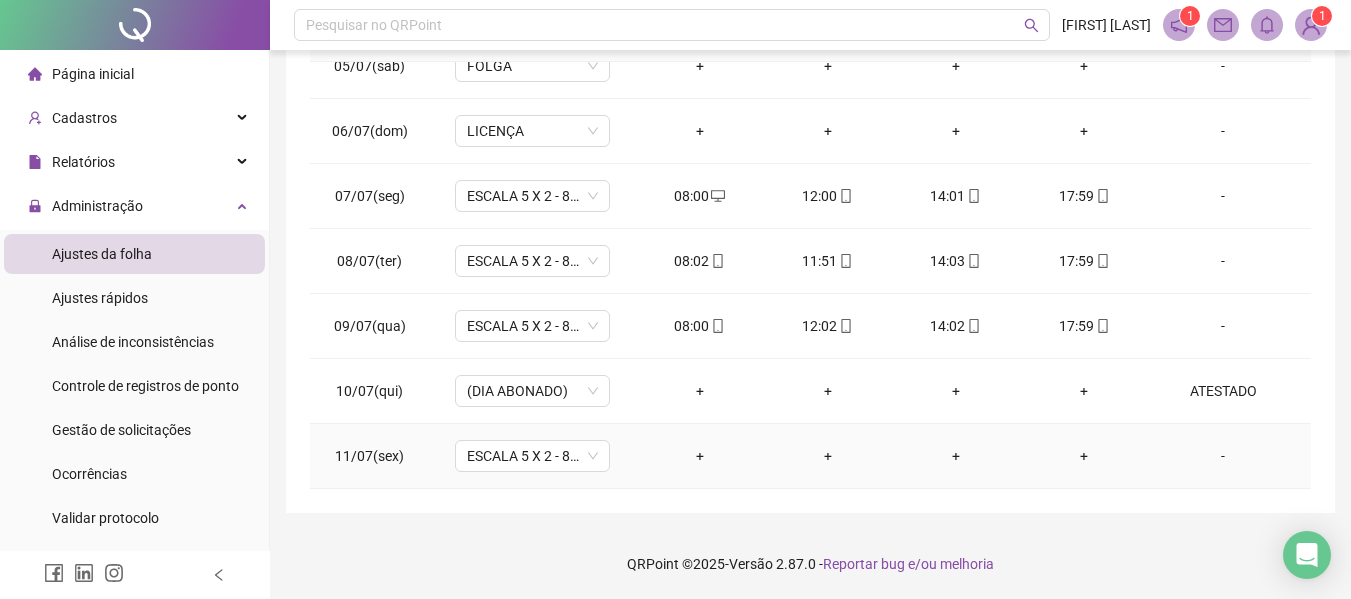 click on "-" at bounding box center [1223, 456] 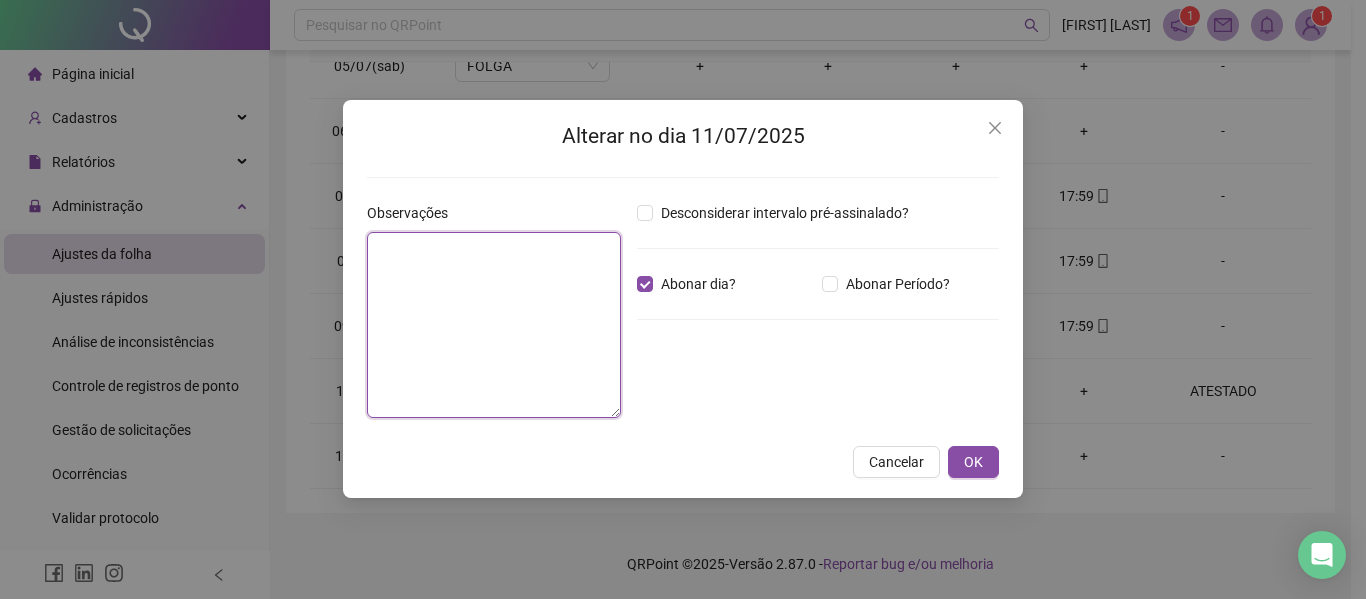 click at bounding box center (494, 325) 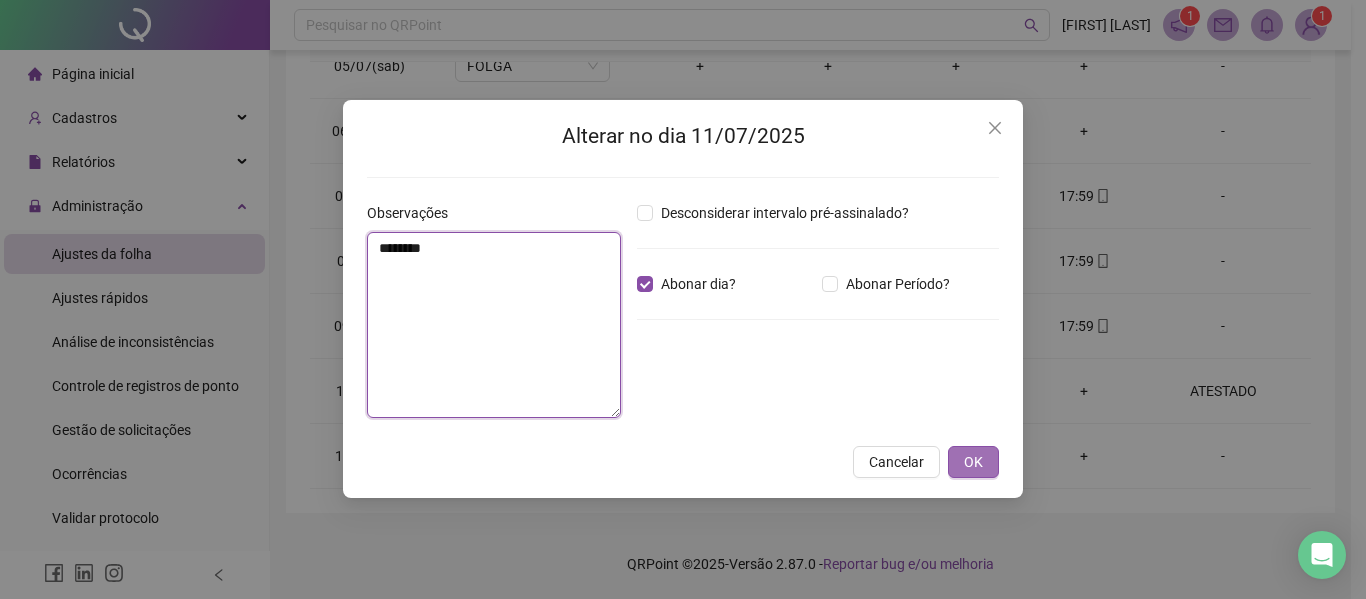 type on "********" 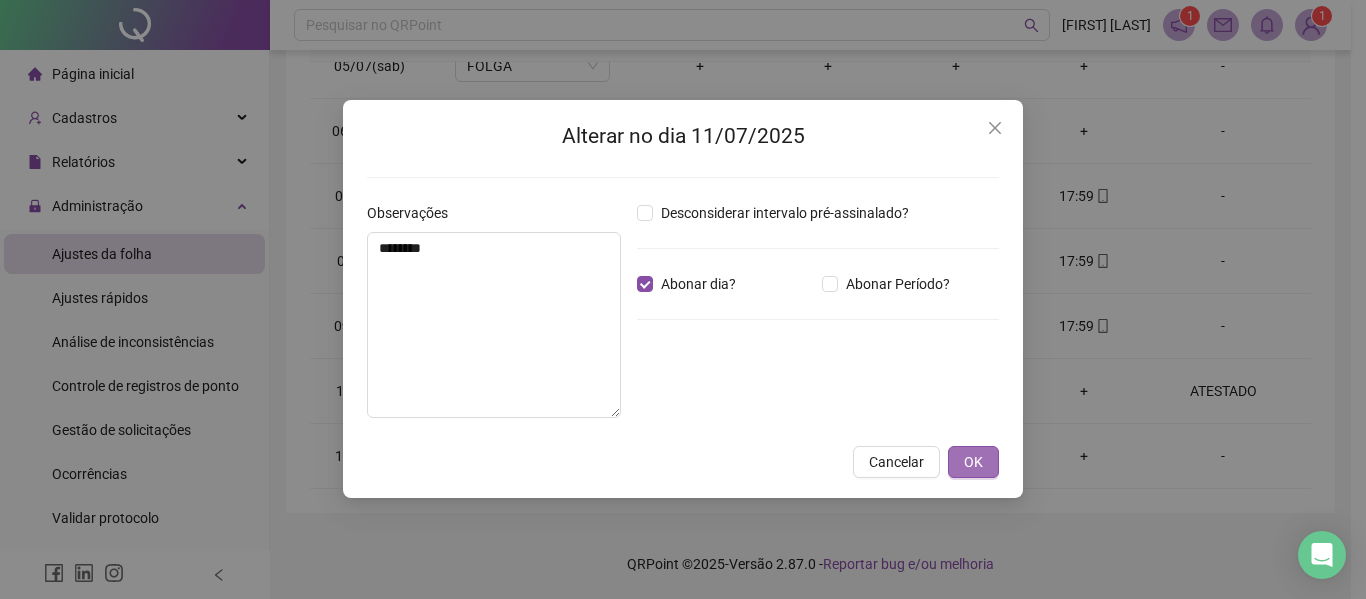 click on "OK" at bounding box center (973, 462) 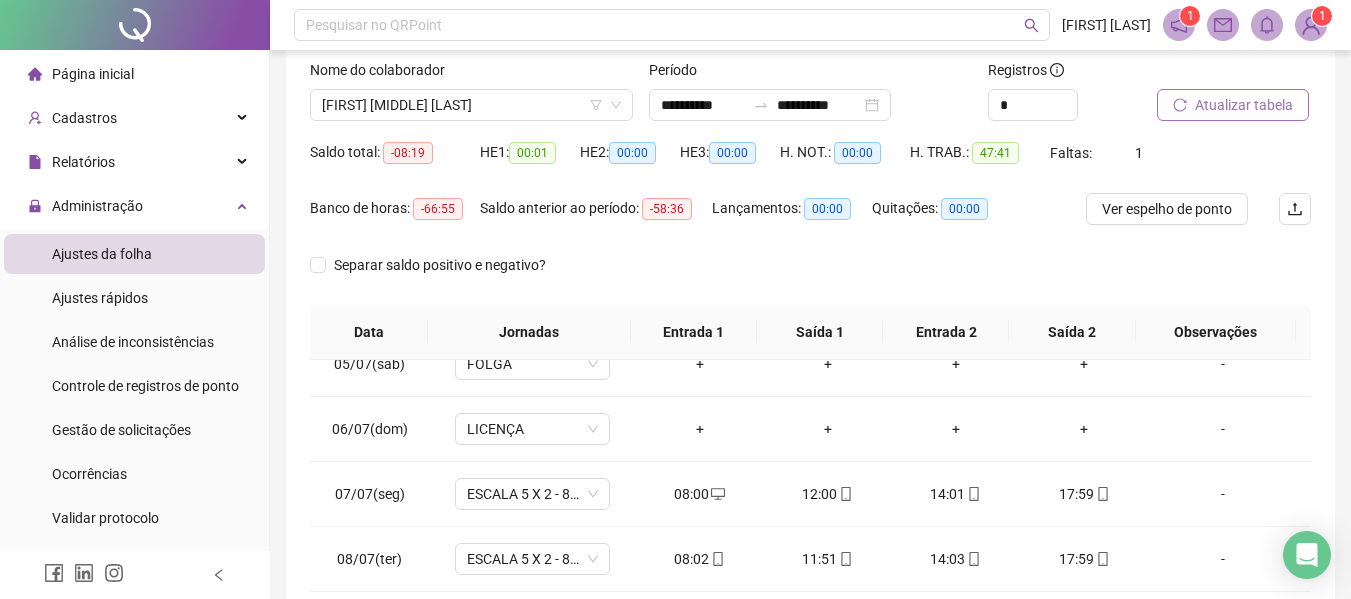 scroll, scrollTop: 123, scrollLeft: 0, axis: vertical 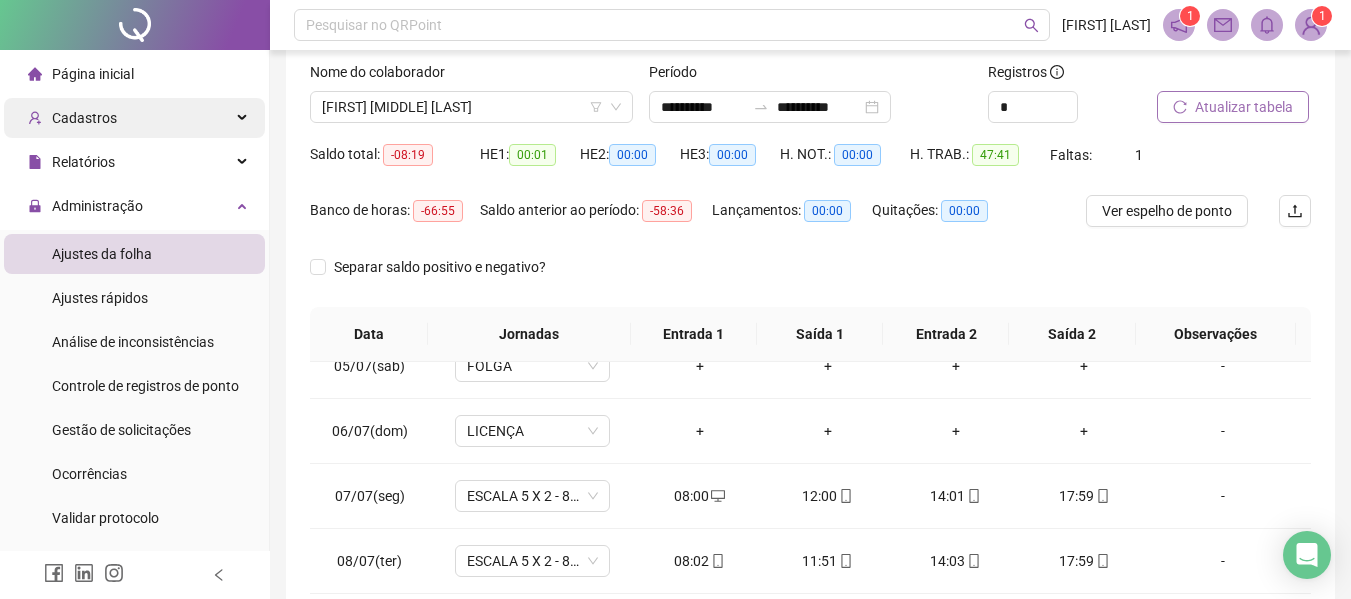 click on "Cadastros" at bounding box center (134, 118) 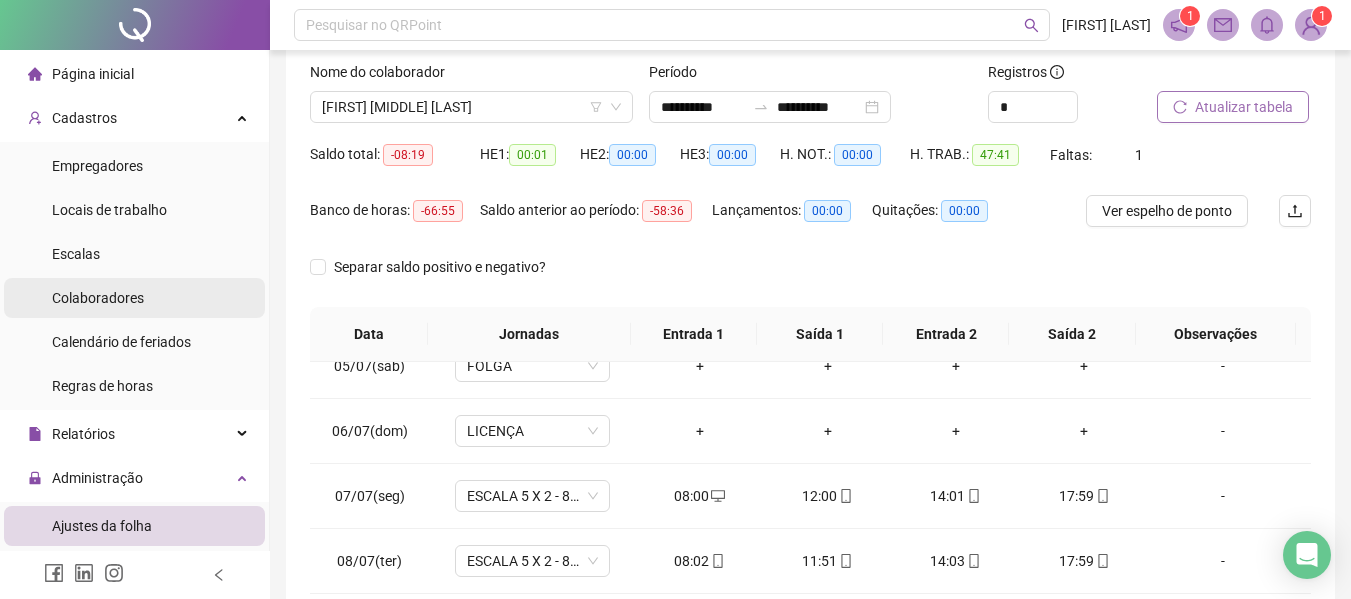click on "Colaboradores" at bounding box center [98, 298] 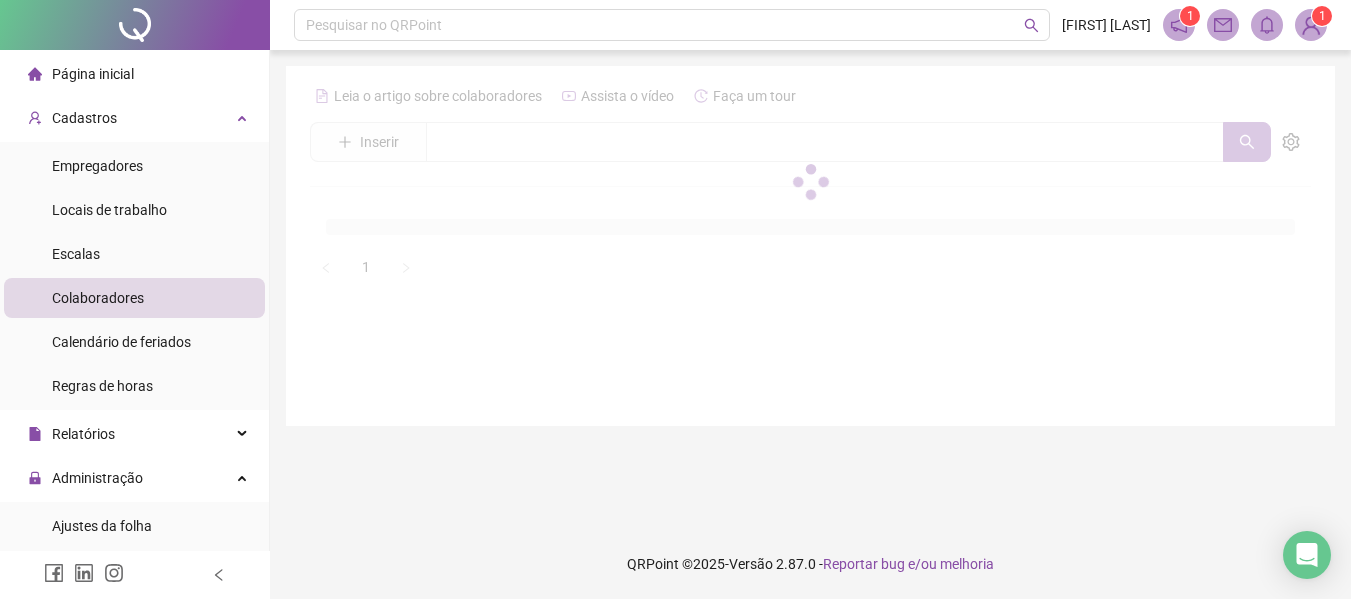 scroll, scrollTop: 0, scrollLeft: 0, axis: both 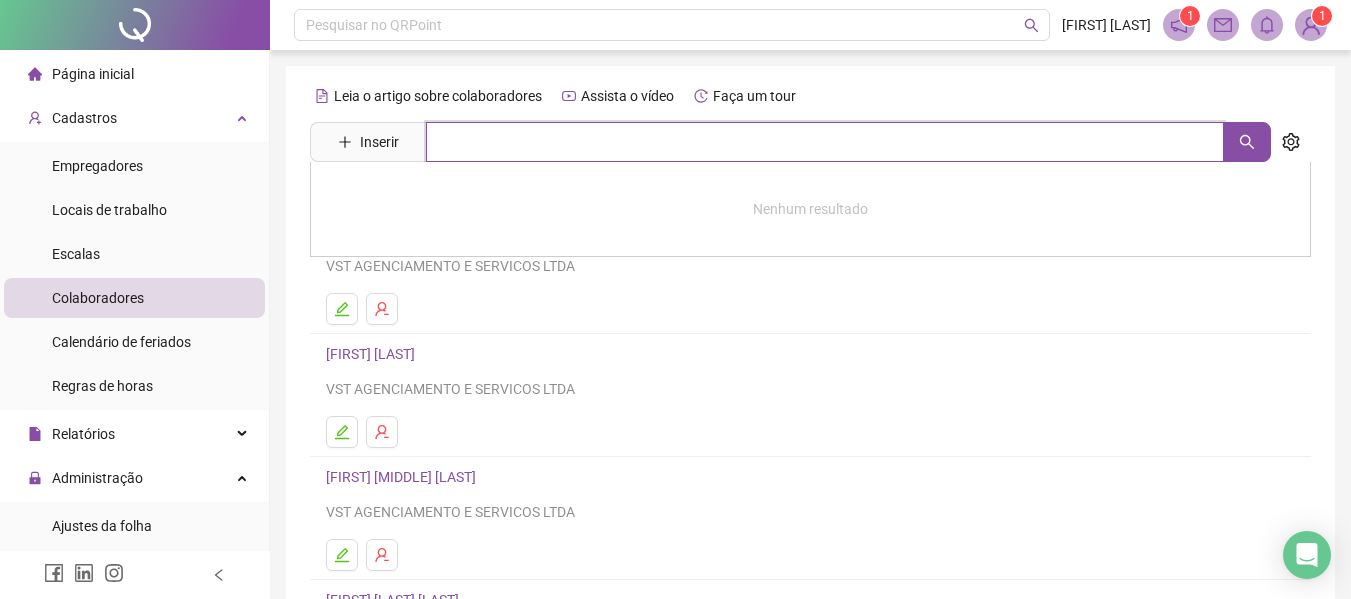 click at bounding box center [825, 142] 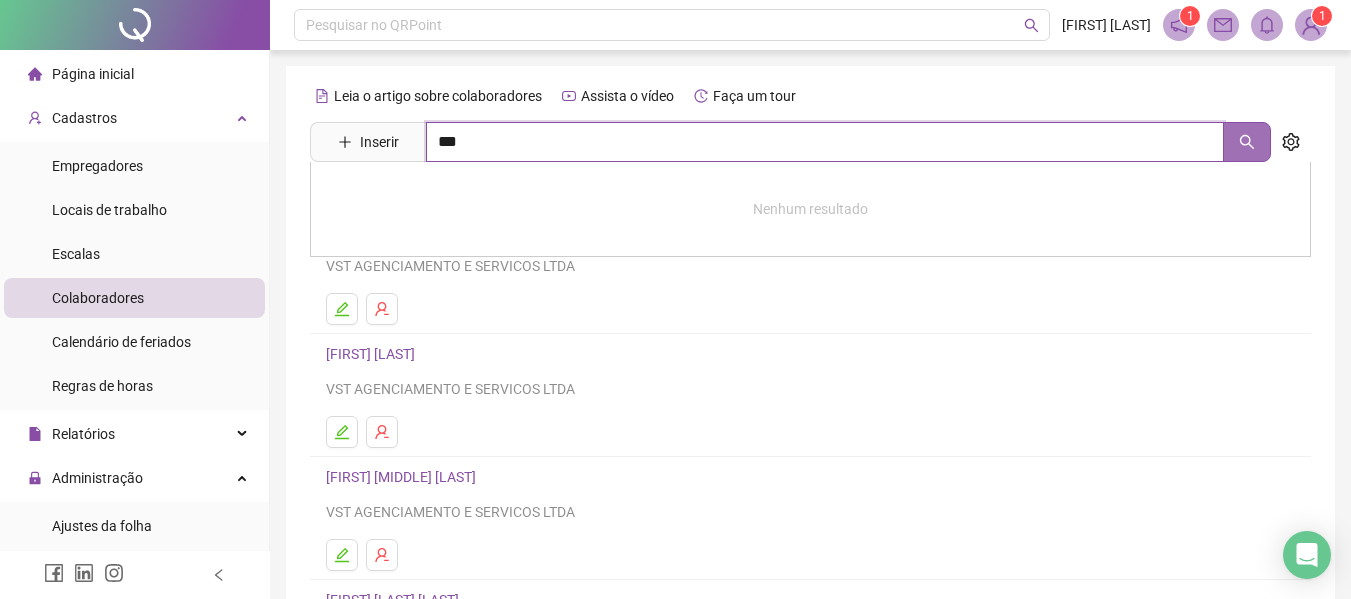 click at bounding box center [1247, 142] 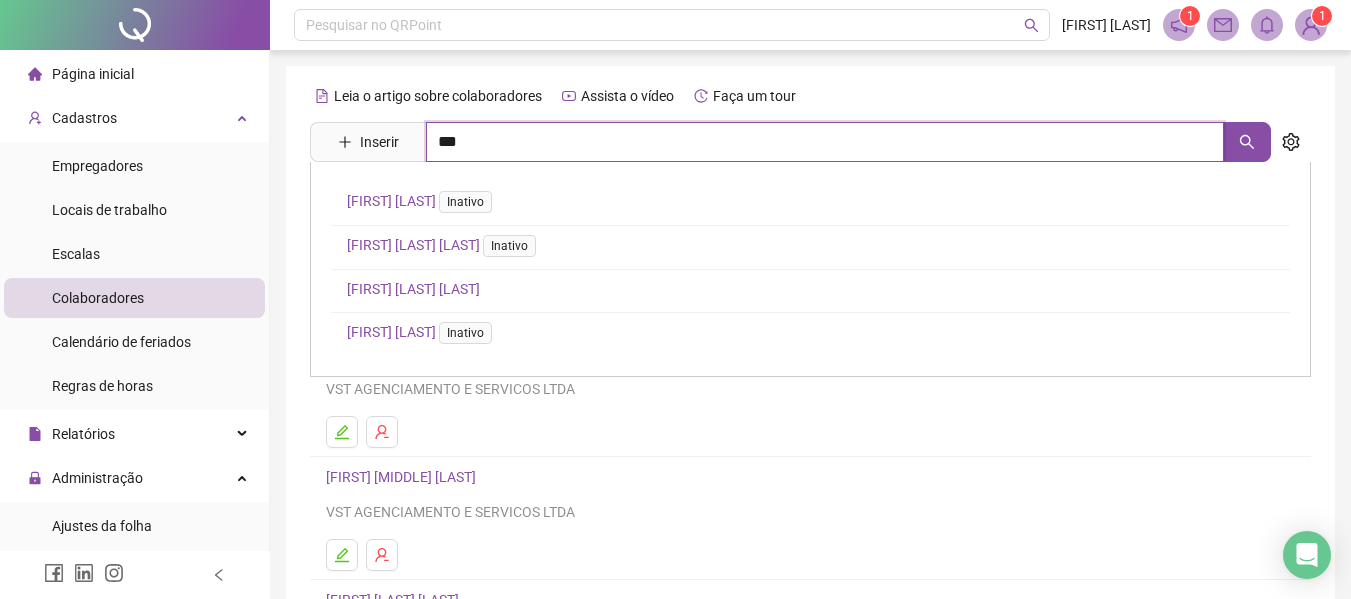 type on "***" 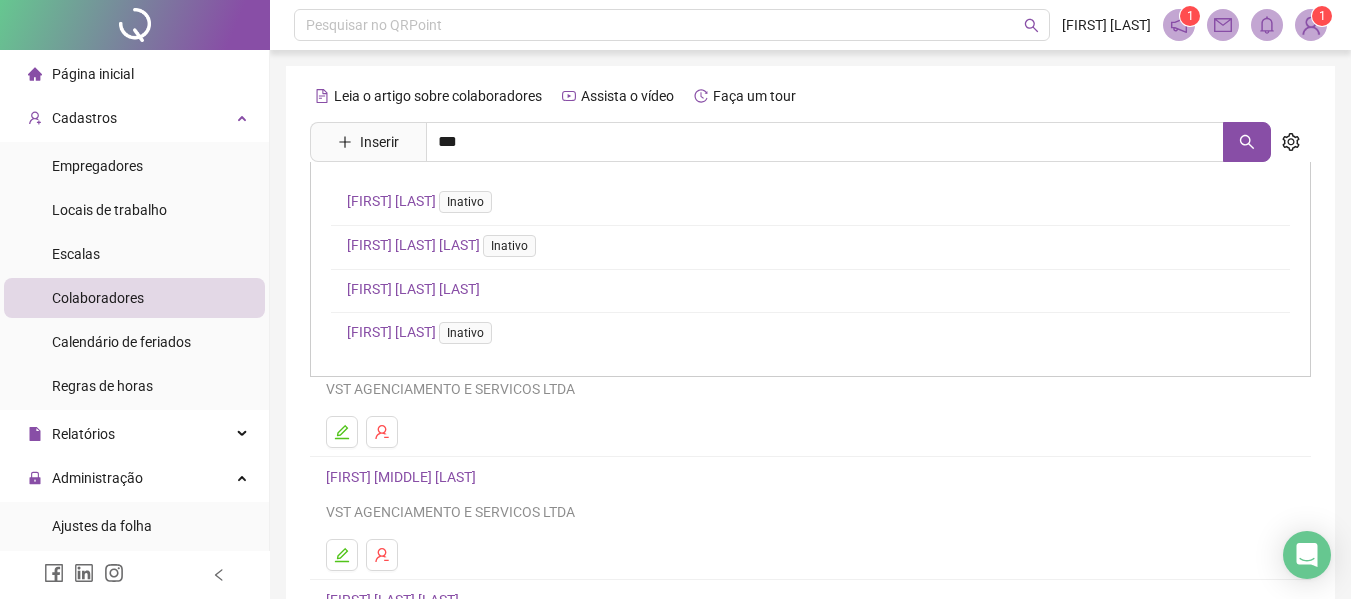 click on "[FIRST] [LAST] [LAST]" at bounding box center [413, 289] 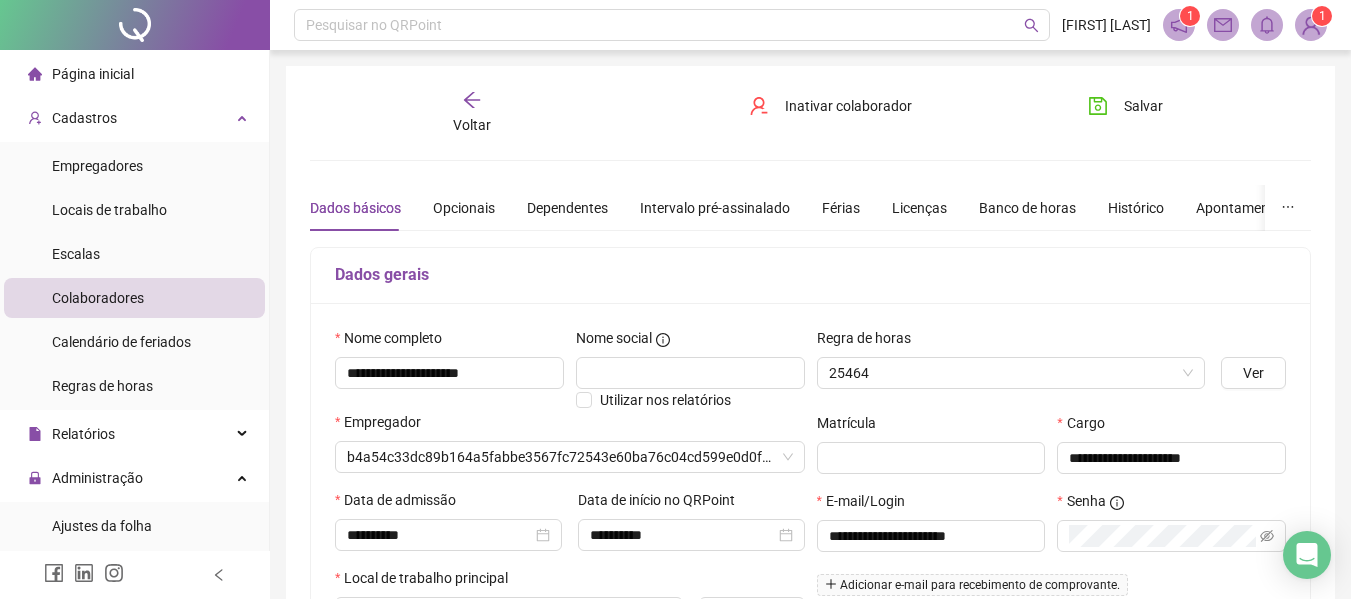 type on "**********" 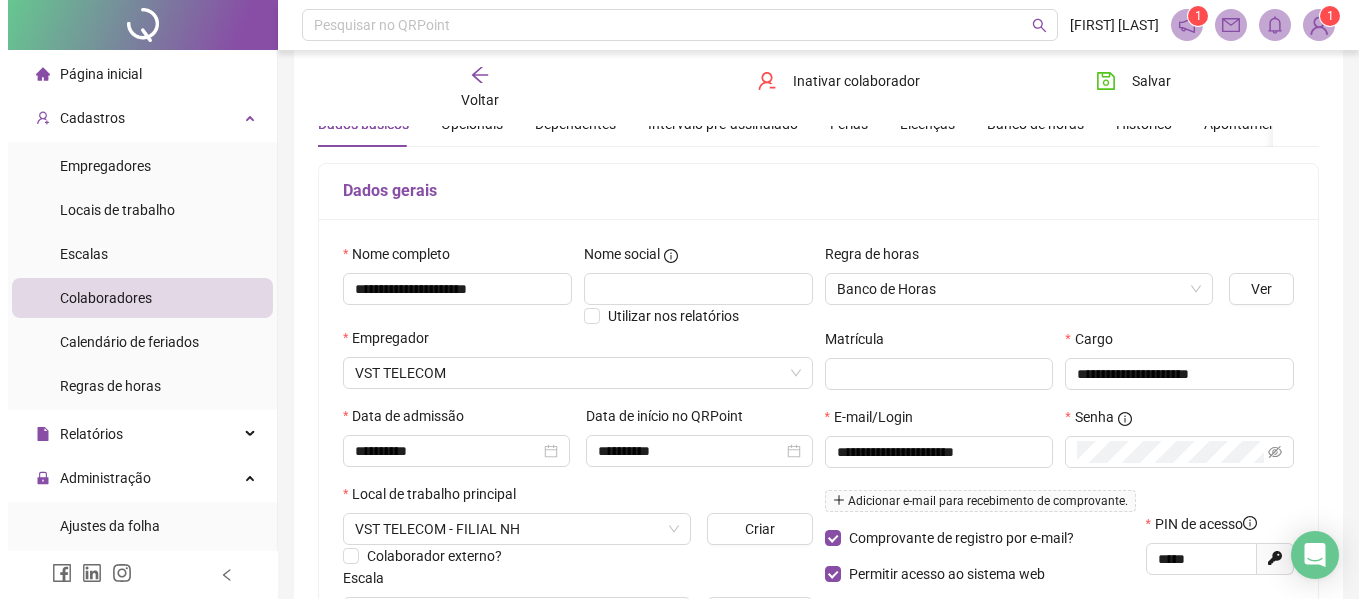 scroll, scrollTop: 300, scrollLeft: 0, axis: vertical 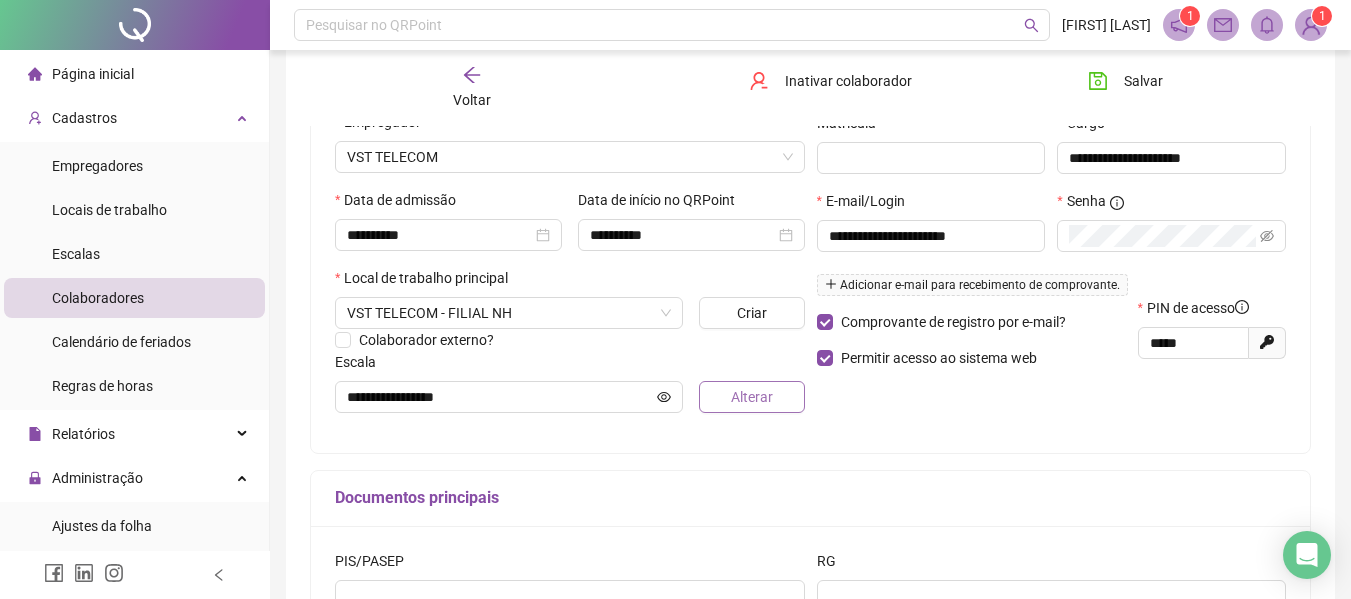 click on "Alterar" at bounding box center (751, 397) 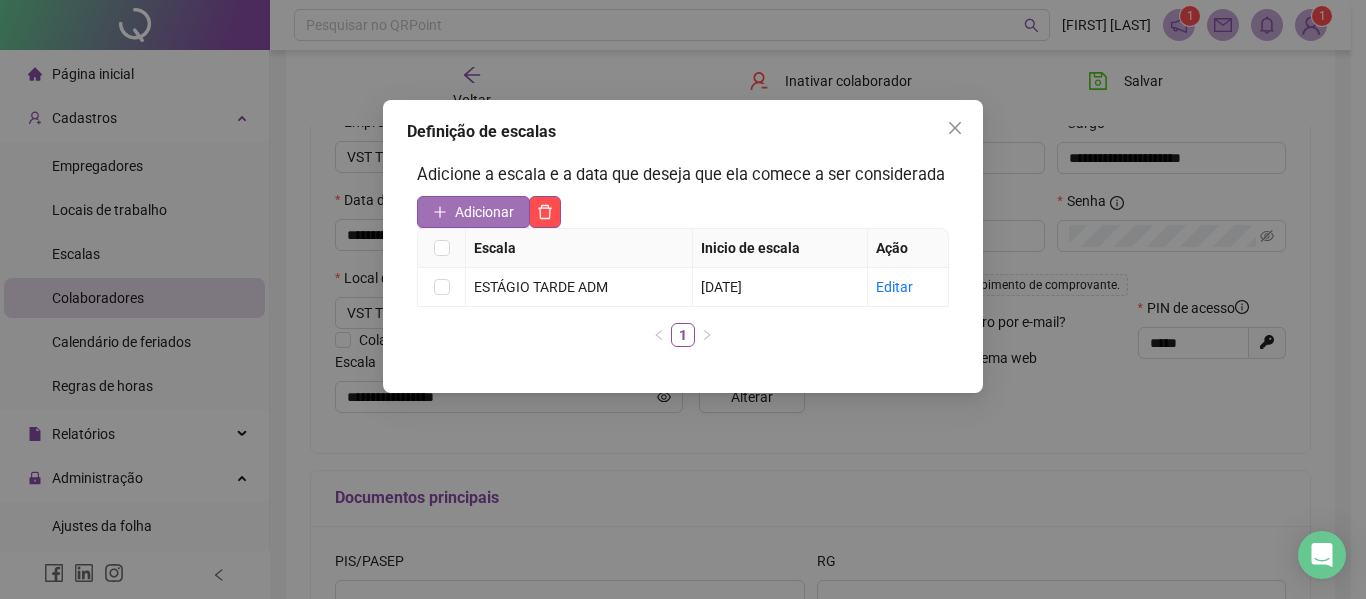 click on "Adicionar" at bounding box center (484, 212) 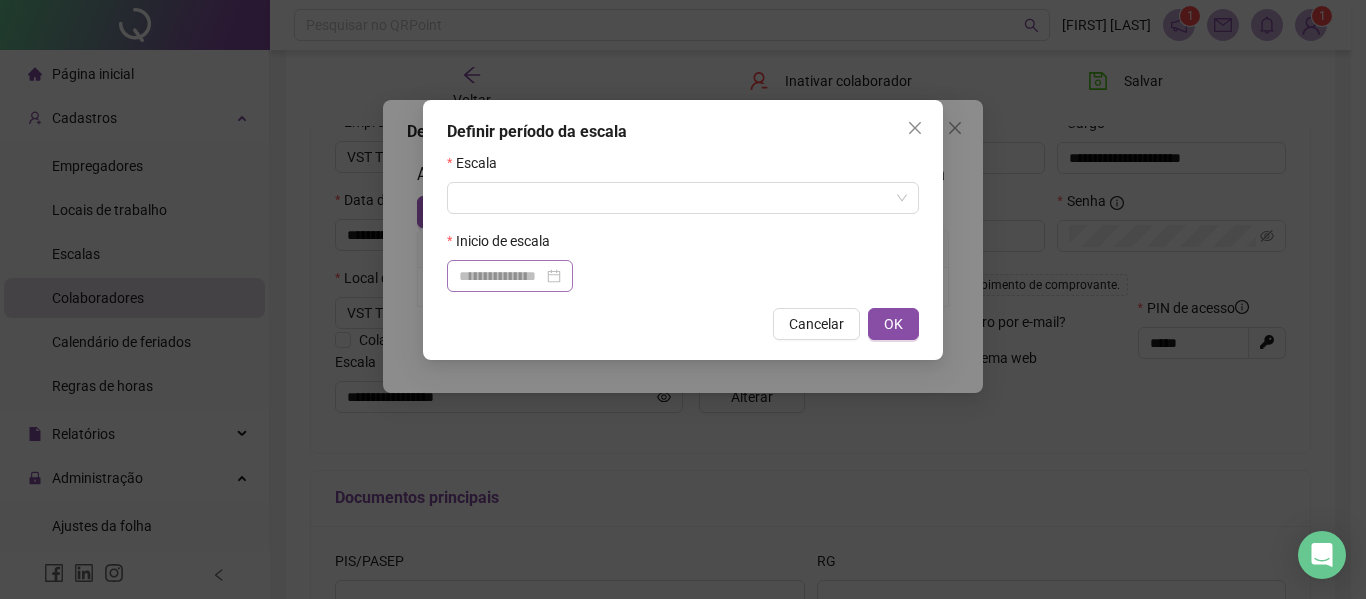 click at bounding box center [510, 276] 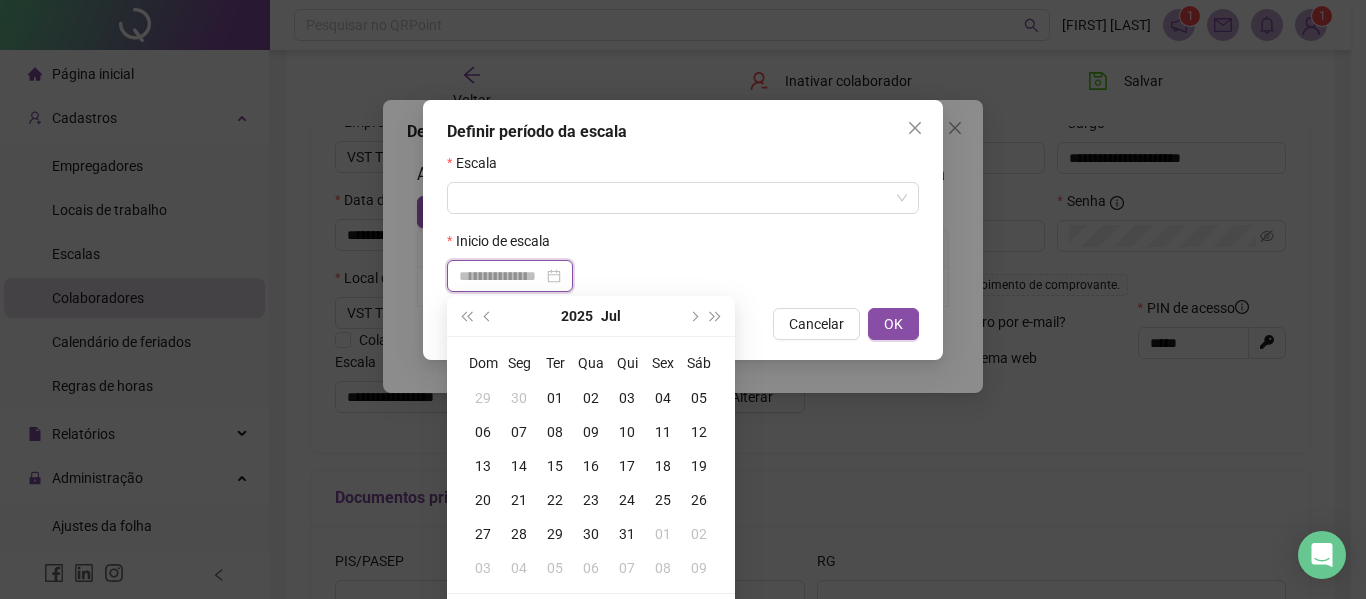 type on "**********" 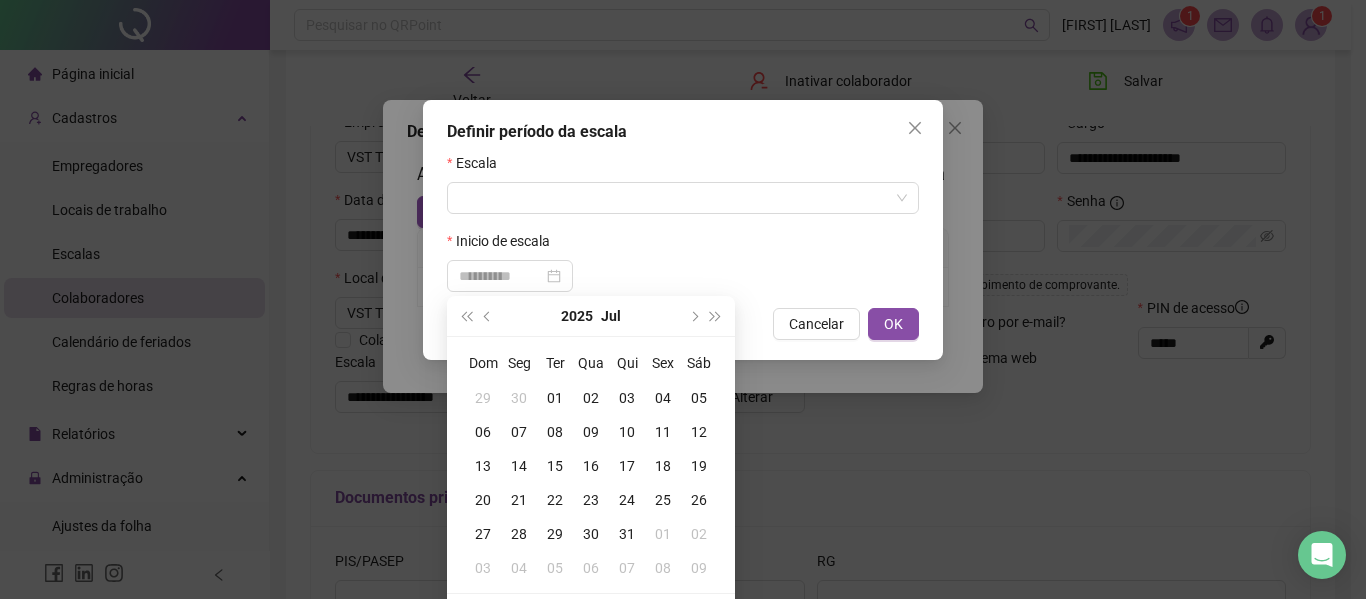 click on "01" at bounding box center (555, 398) 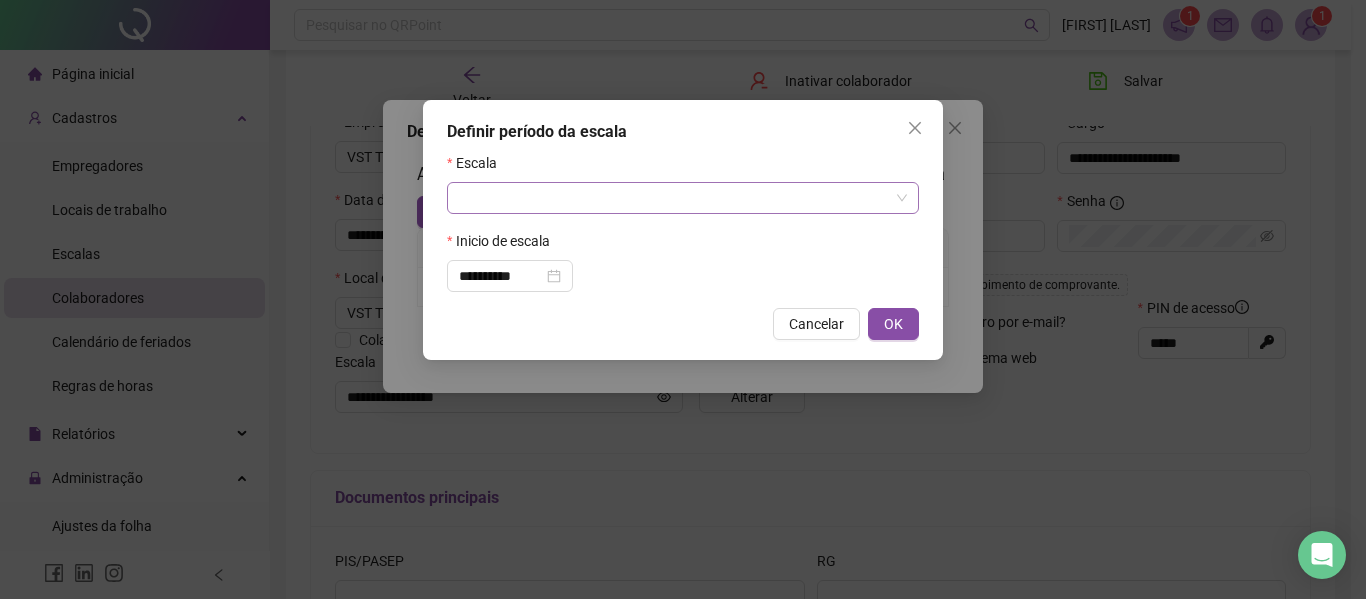click at bounding box center (677, 198) 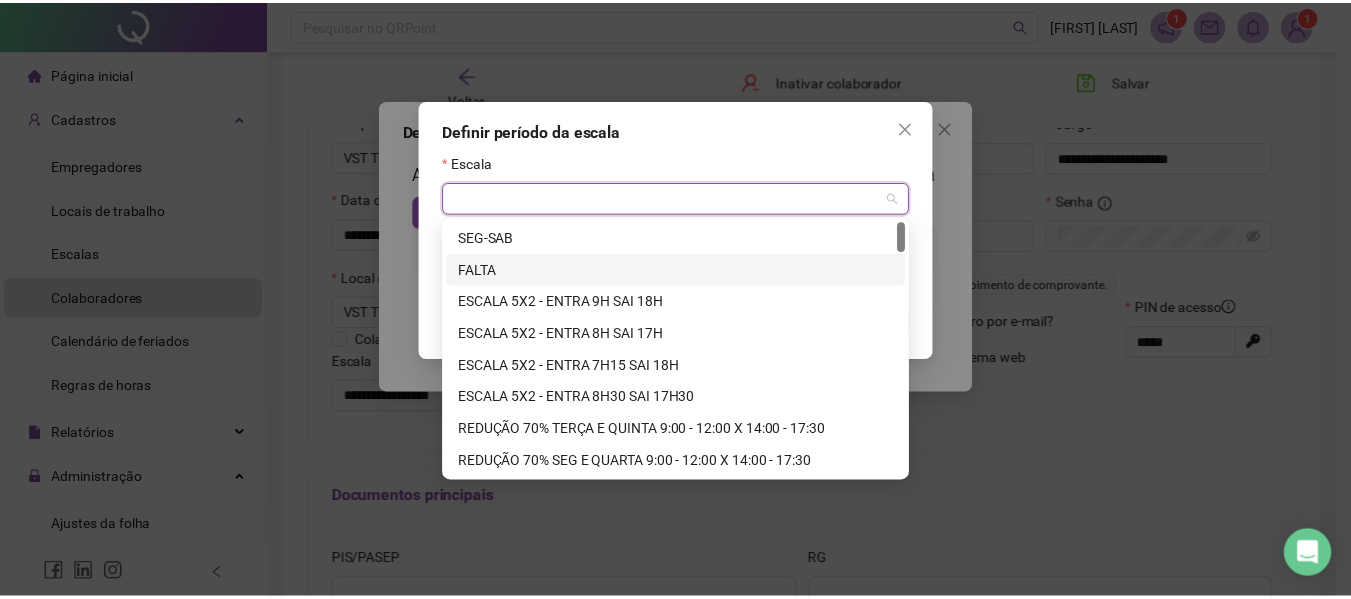 scroll, scrollTop: 100, scrollLeft: 0, axis: vertical 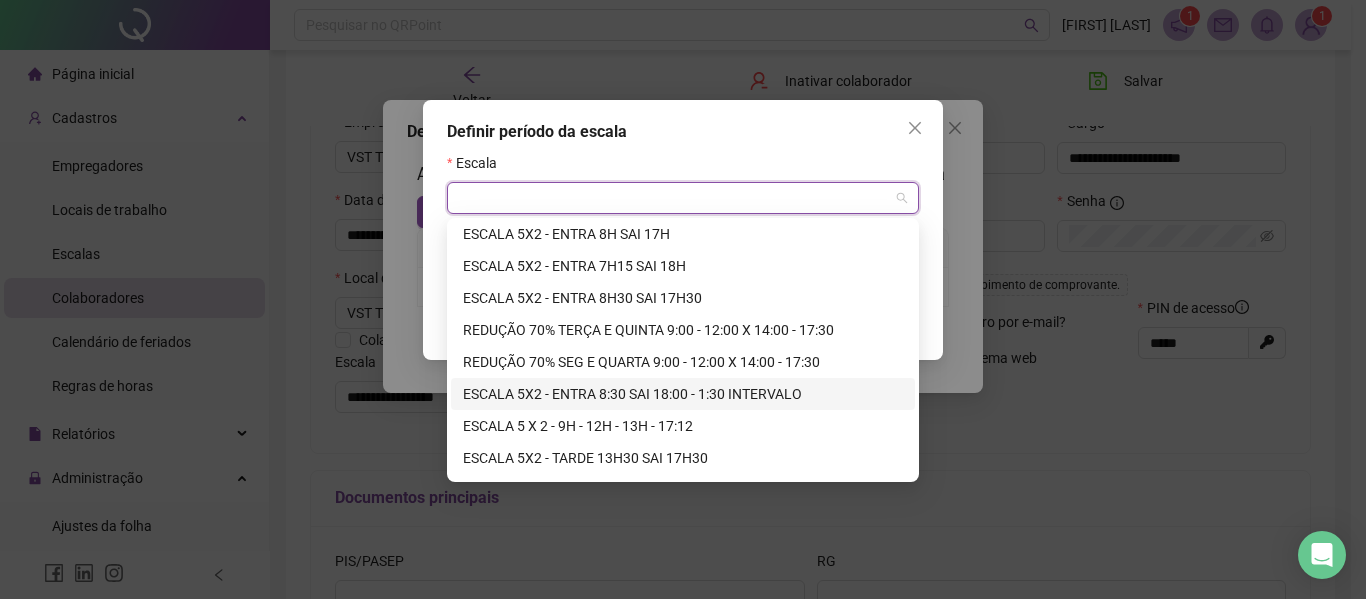 click on "ESCALA 5X2 - ENTRA 8:30 SAI 18:00 - 1:30 INTERVALO" at bounding box center (683, 394) 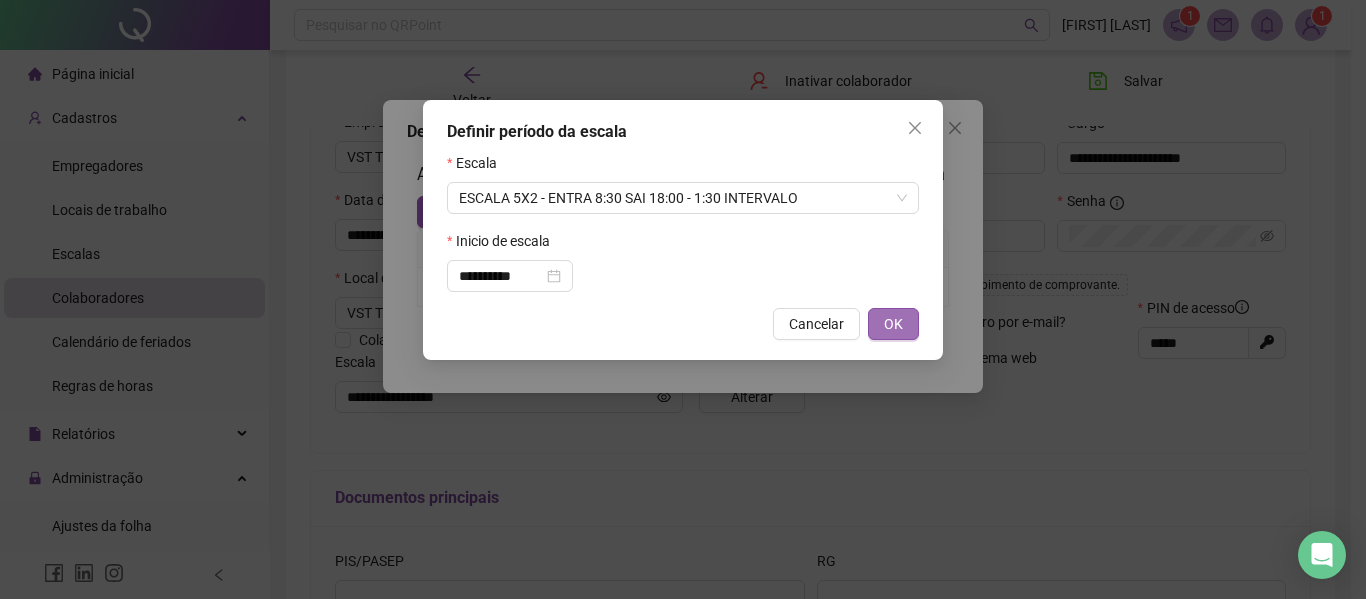 click on "OK" at bounding box center (893, 324) 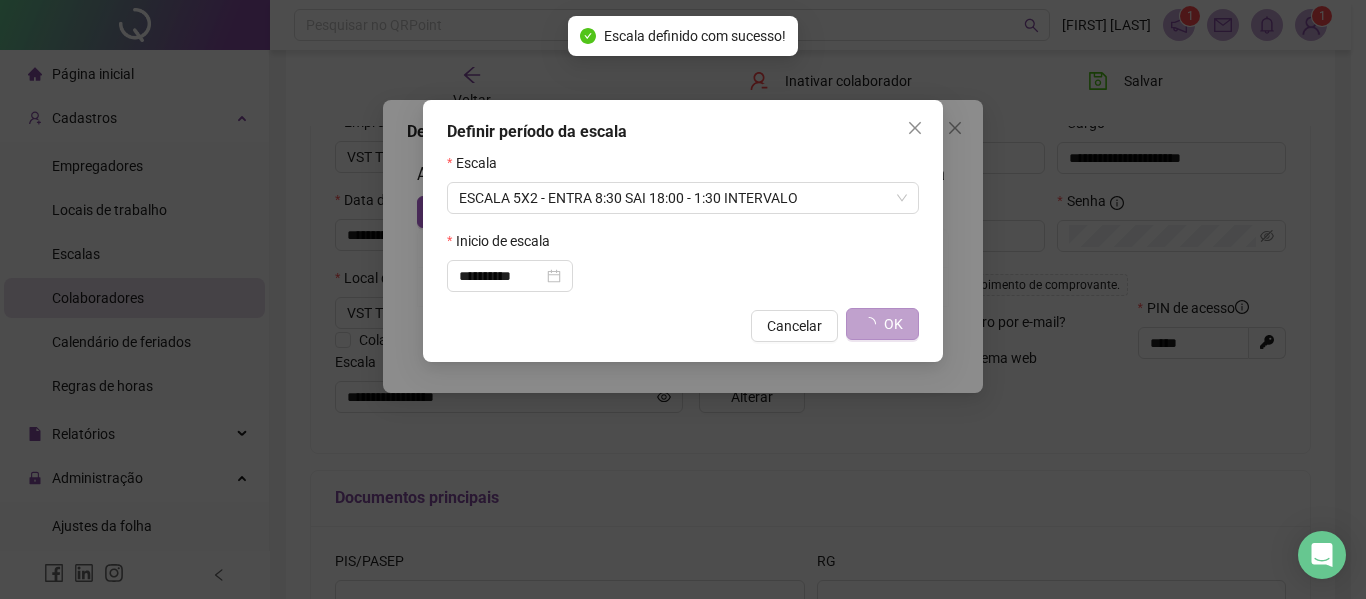 type on "**********" 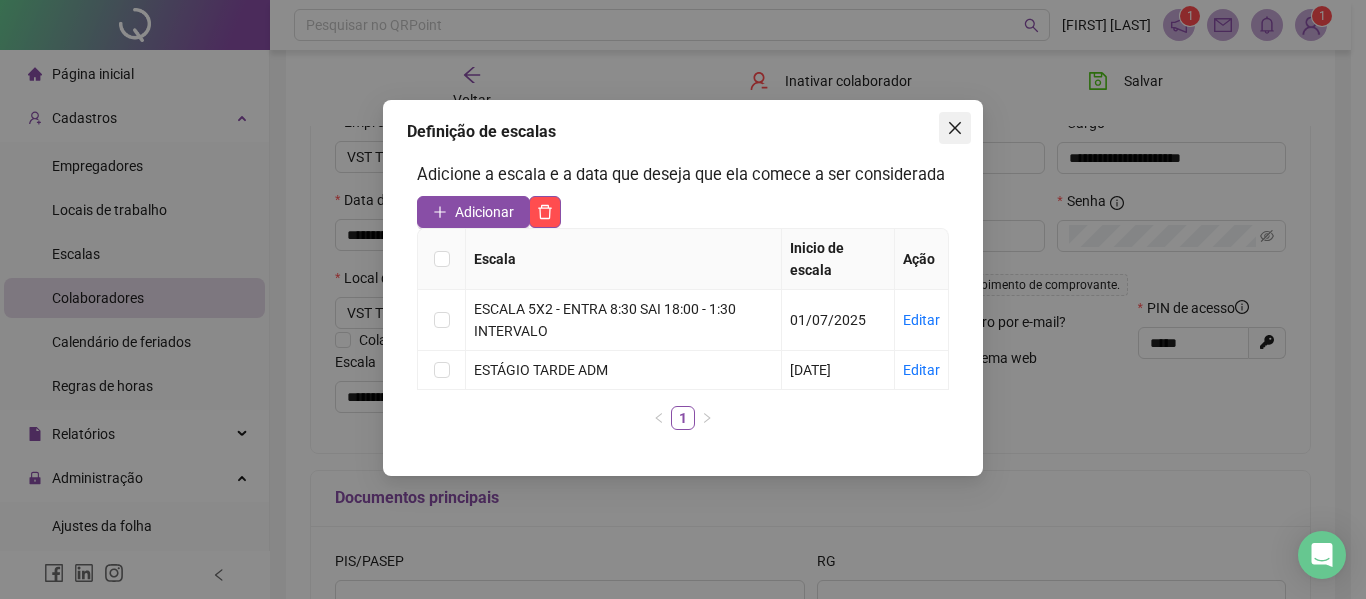 click 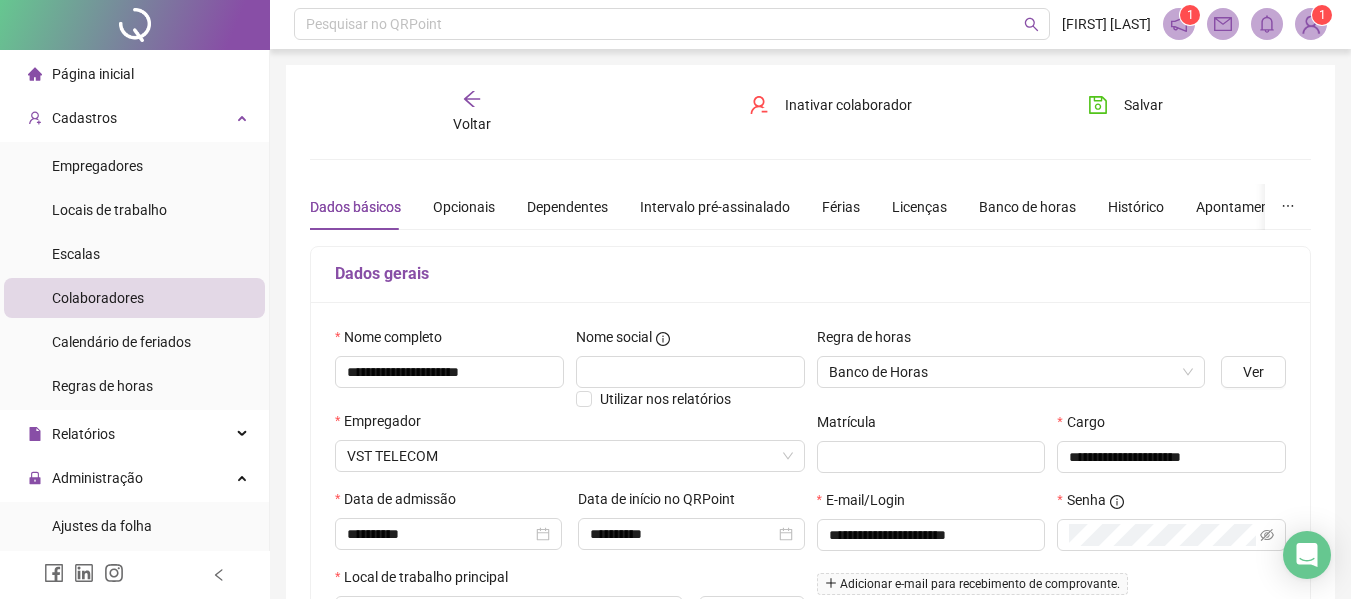 scroll, scrollTop: 0, scrollLeft: 0, axis: both 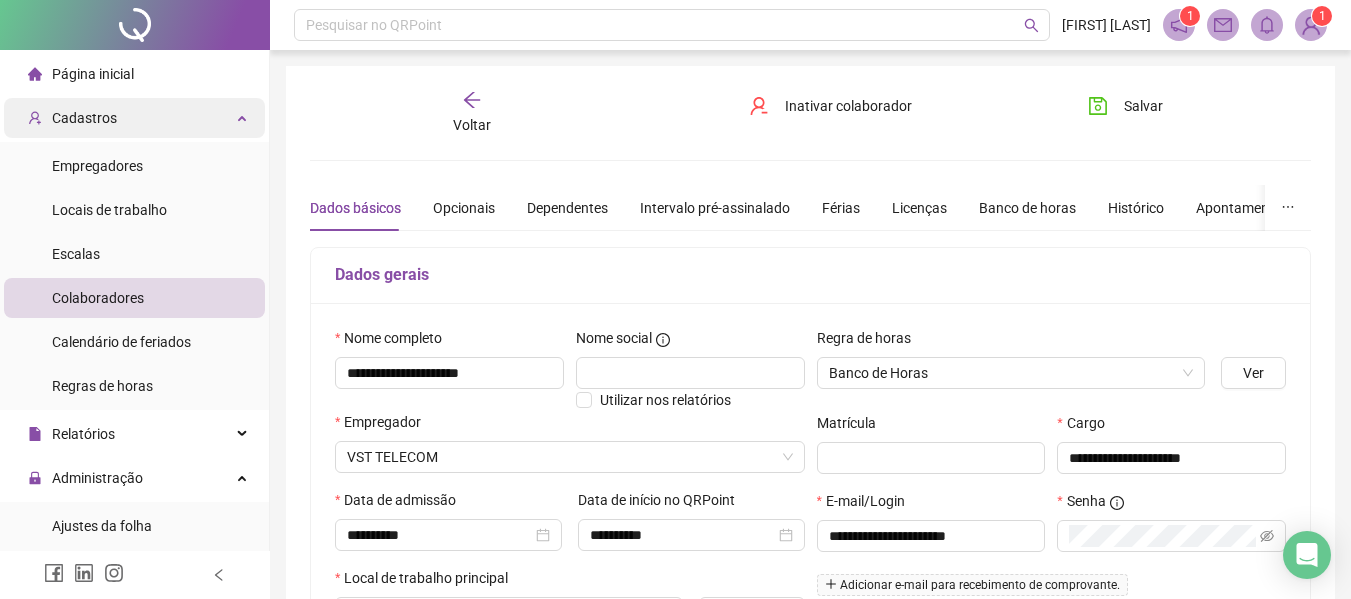 click at bounding box center [244, 116] 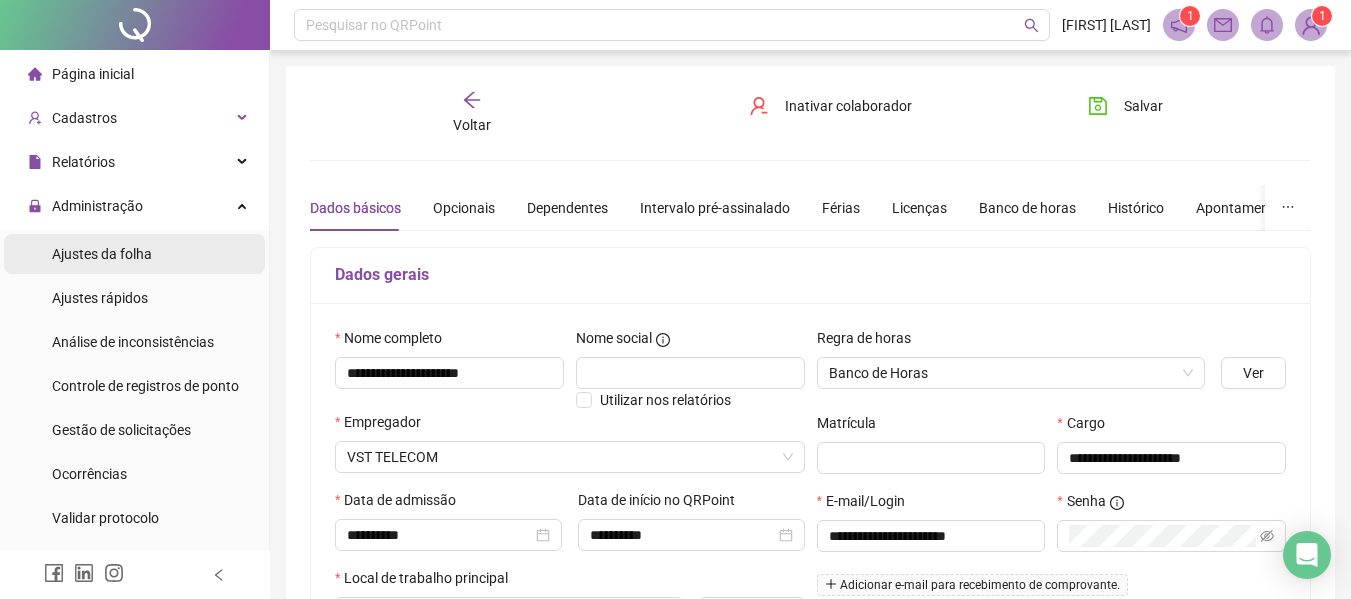 click on "Ajustes da folha" at bounding box center [134, 254] 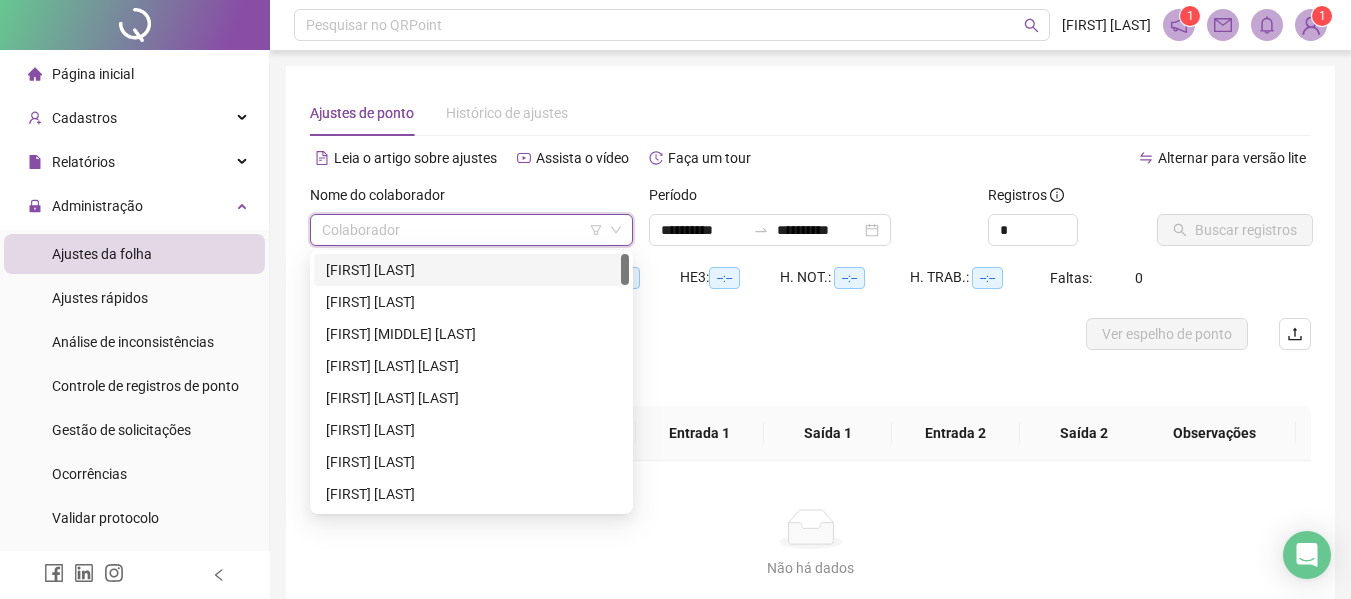 click at bounding box center [465, 230] 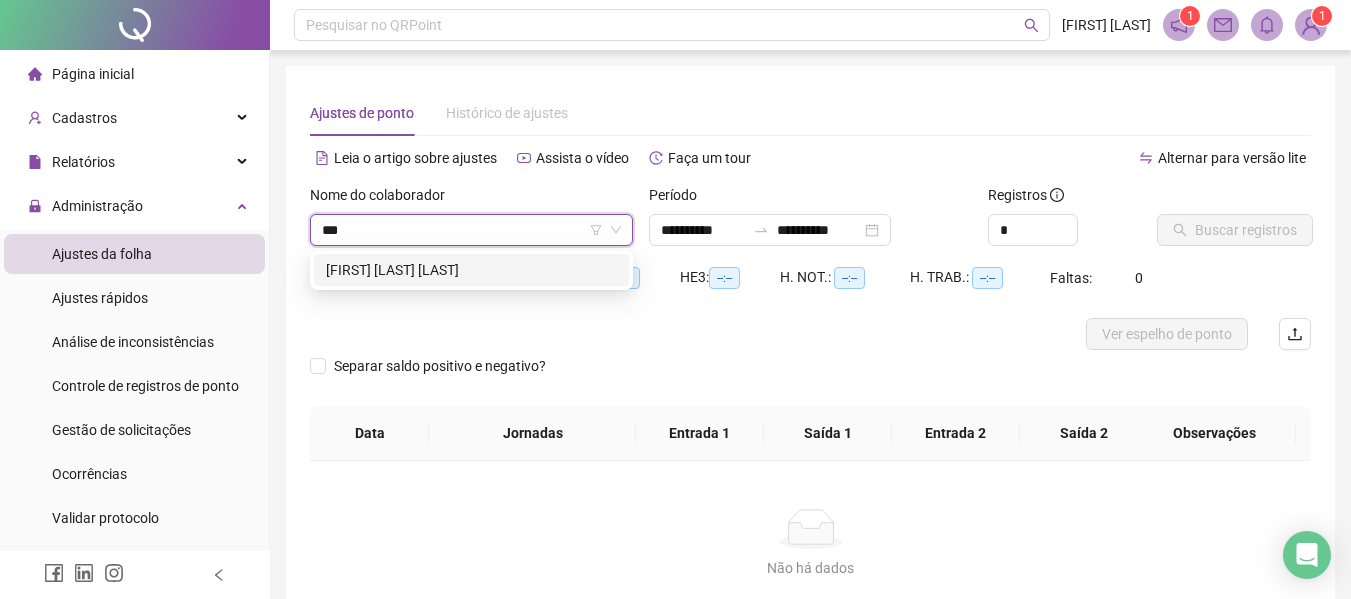 type on "****" 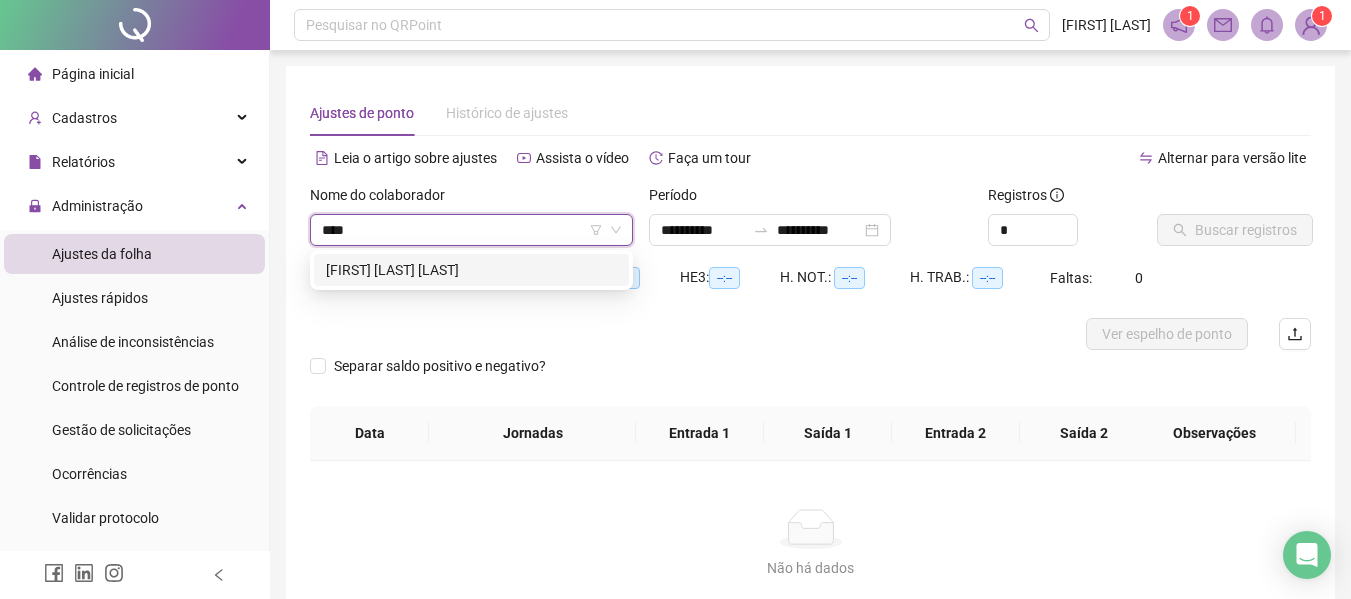 click on "[FIRST] [LAST] [LAST]" at bounding box center [471, 270] 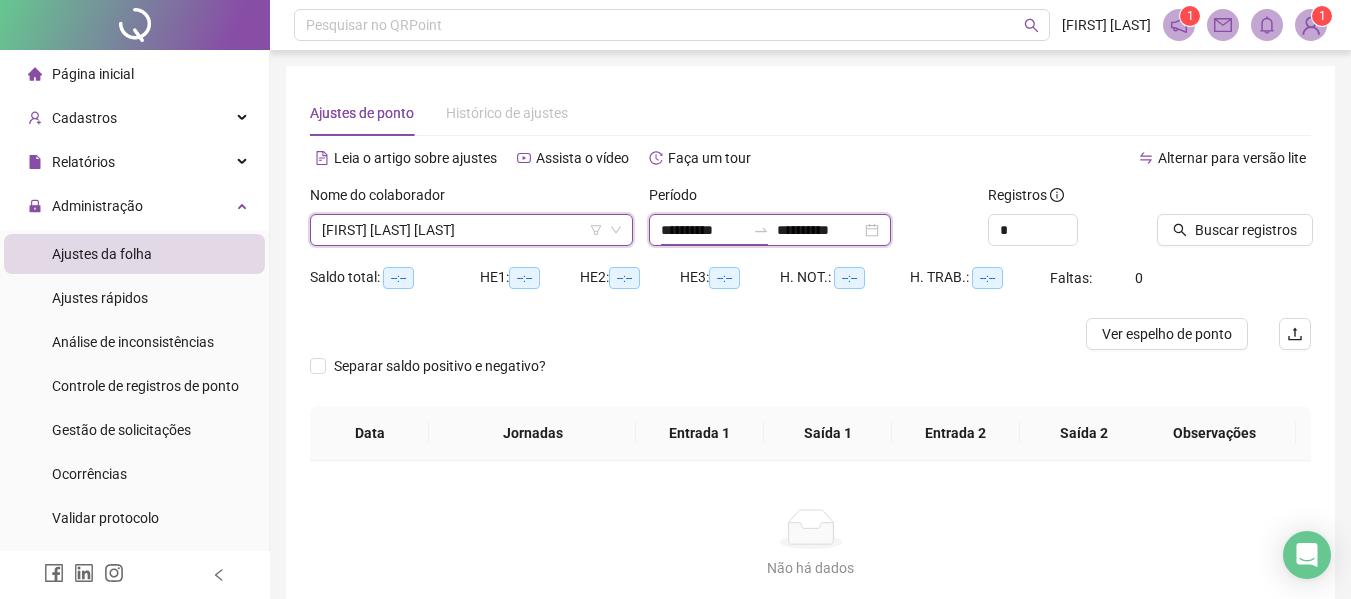click on "**********" at bounding box center (703, 230) 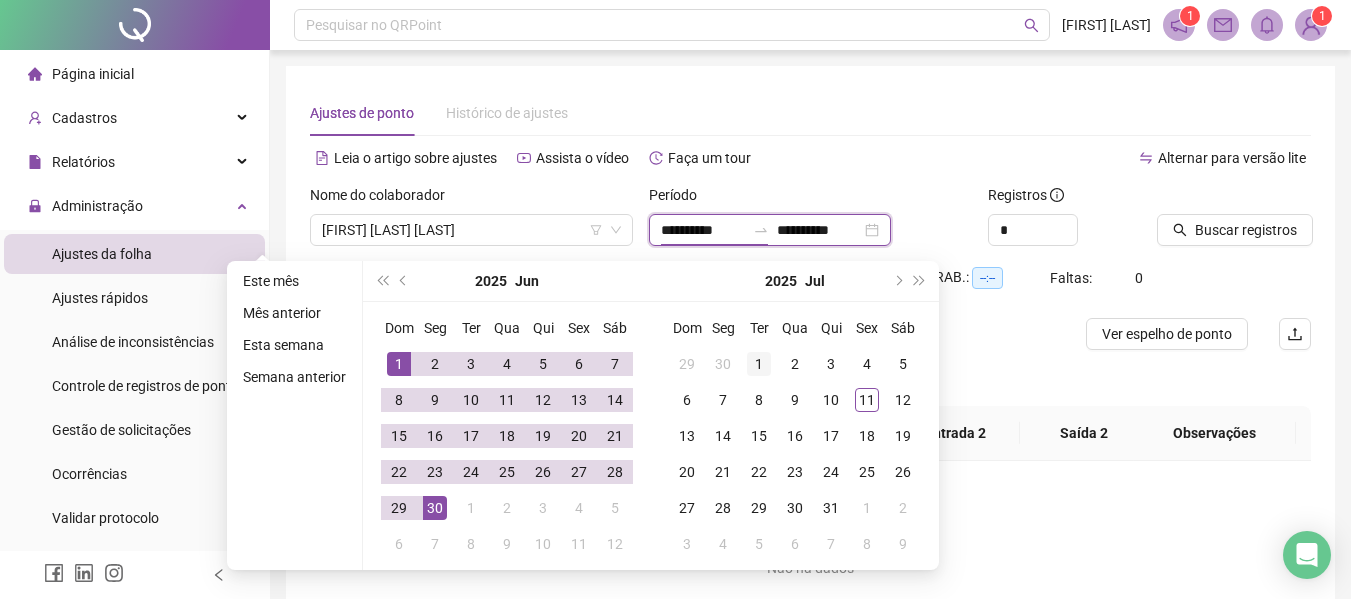 type on "**********" 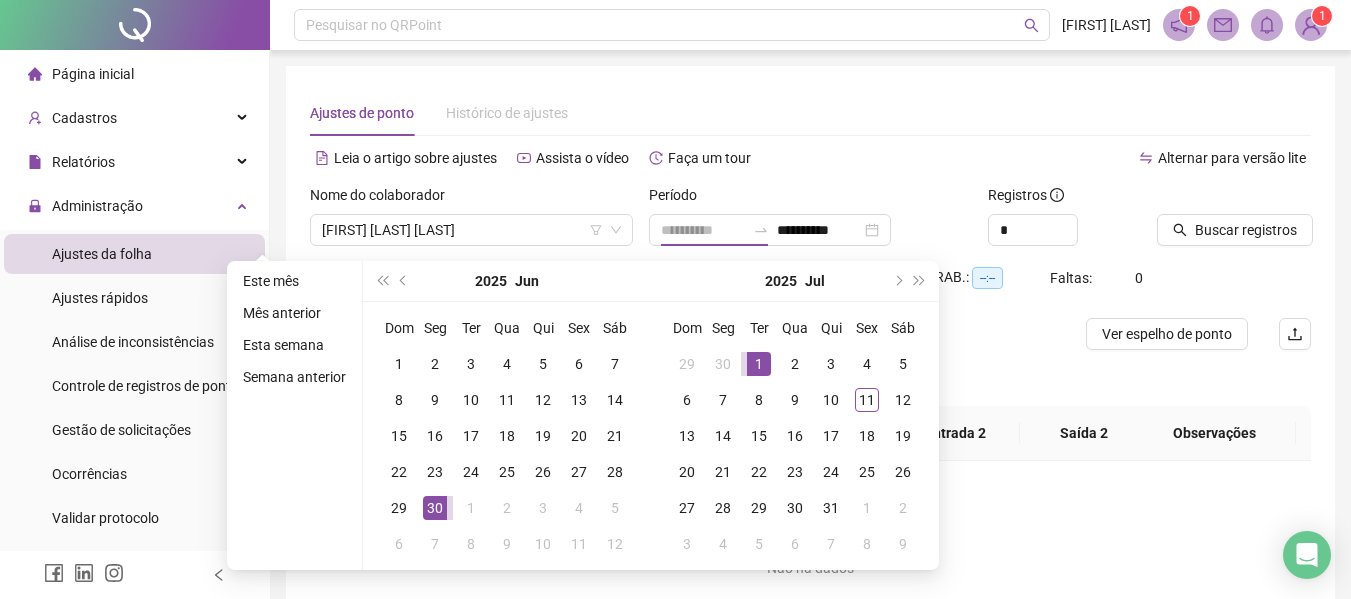 click on "1" at bounding box center [759, 364] 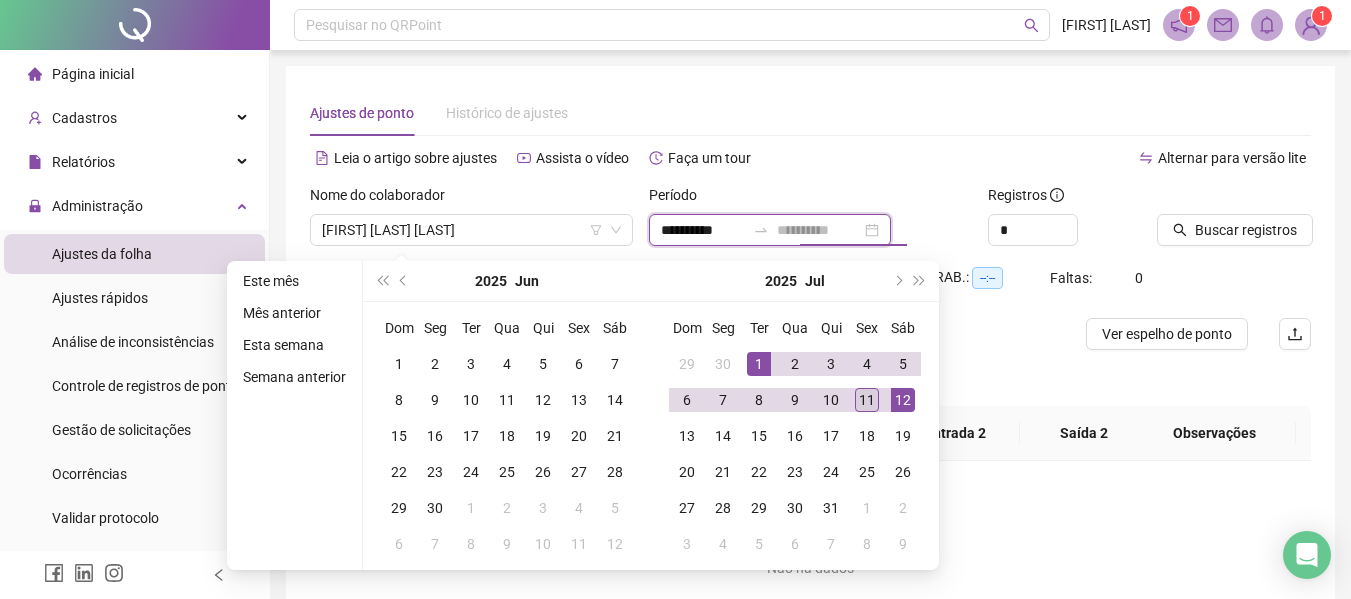 type on "**********" 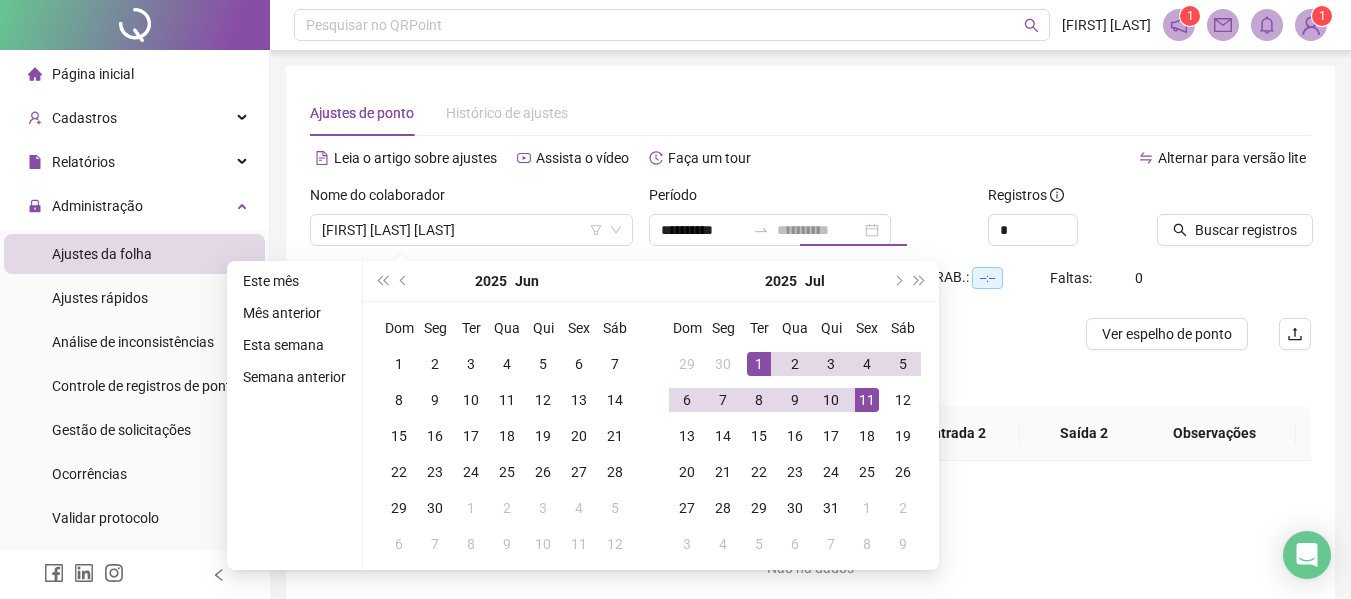 click on "11" at bounding box center (867, 400) 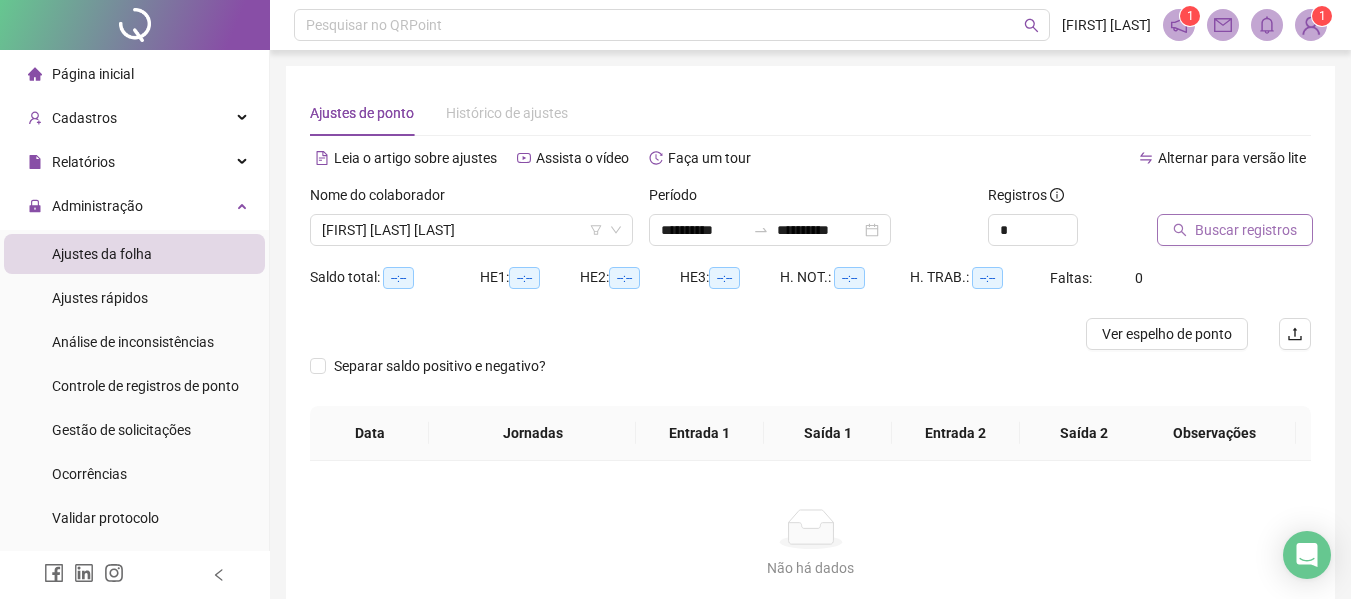 click on "Buscar registros" at bounding box center (1246, 230) 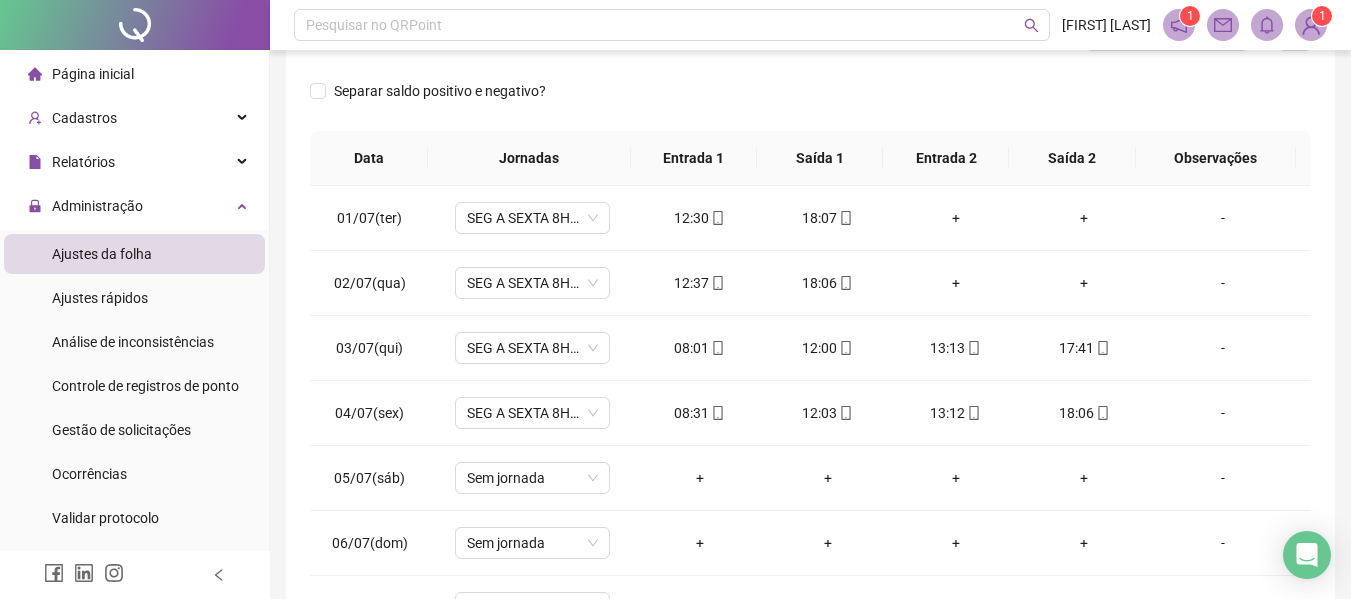 scroll, scrollTop: 300, scrollLeft: 0, axis: vertical 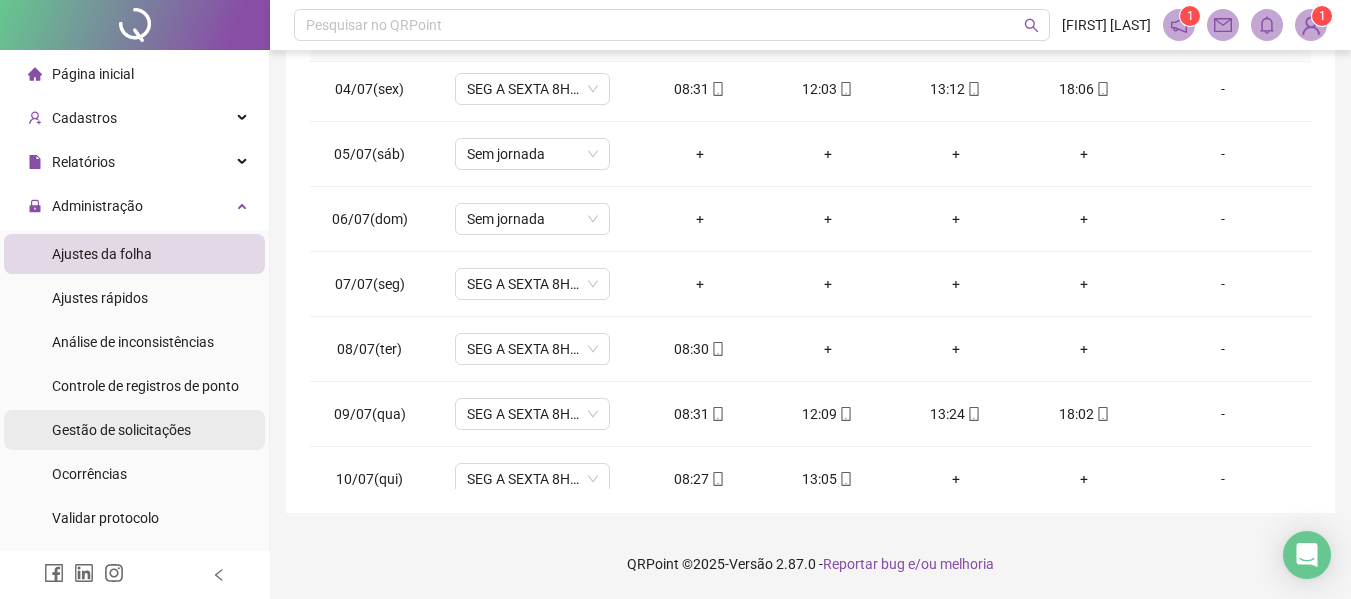 click on "Gestão de solicitações" at bounding box center [121, 430] 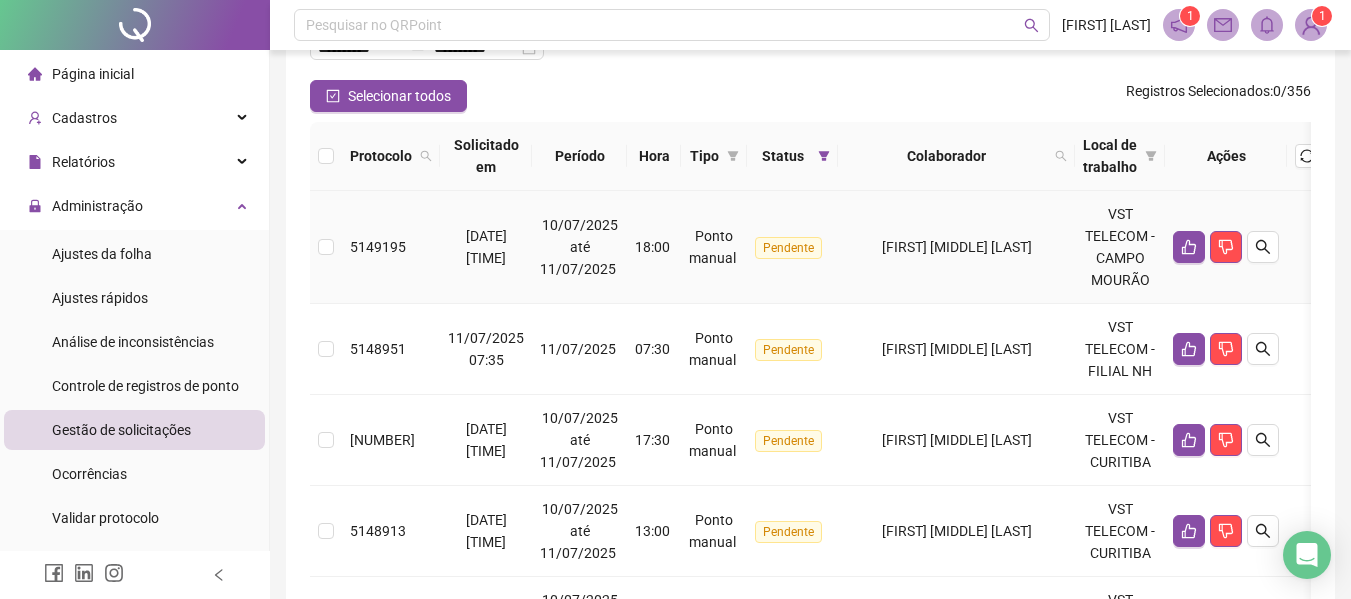 scroll, scrollTop: 200, scrollLeft: 0, axis: vertical 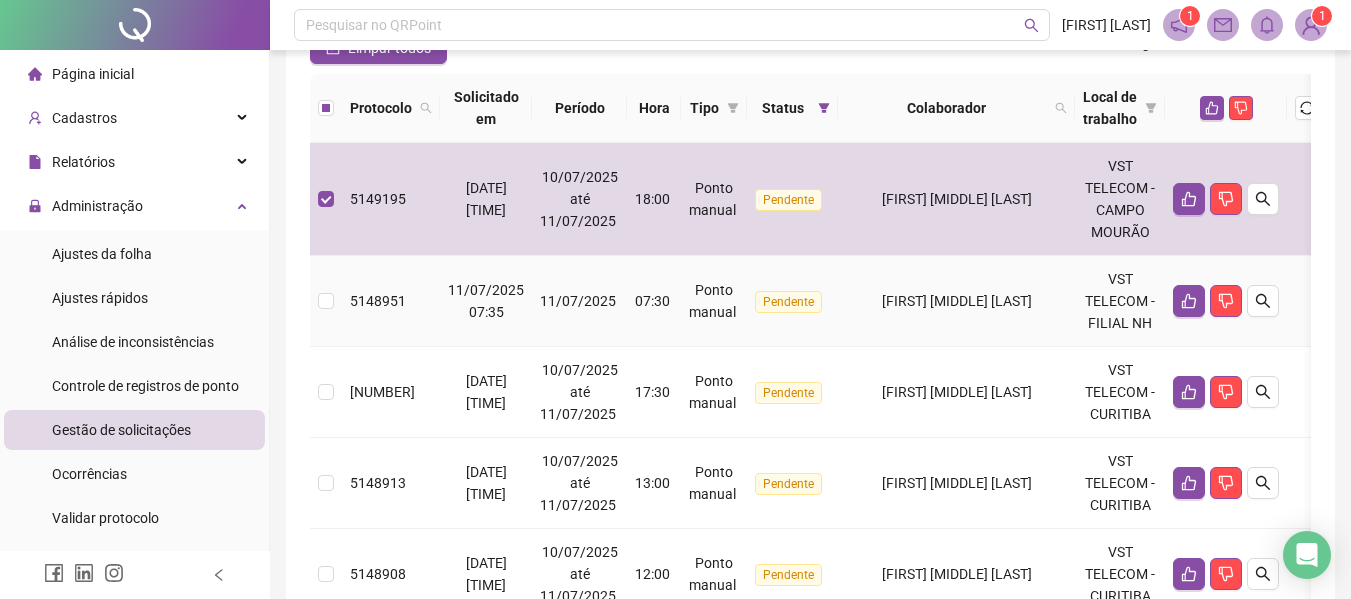 click at bounding box center (326, 301) 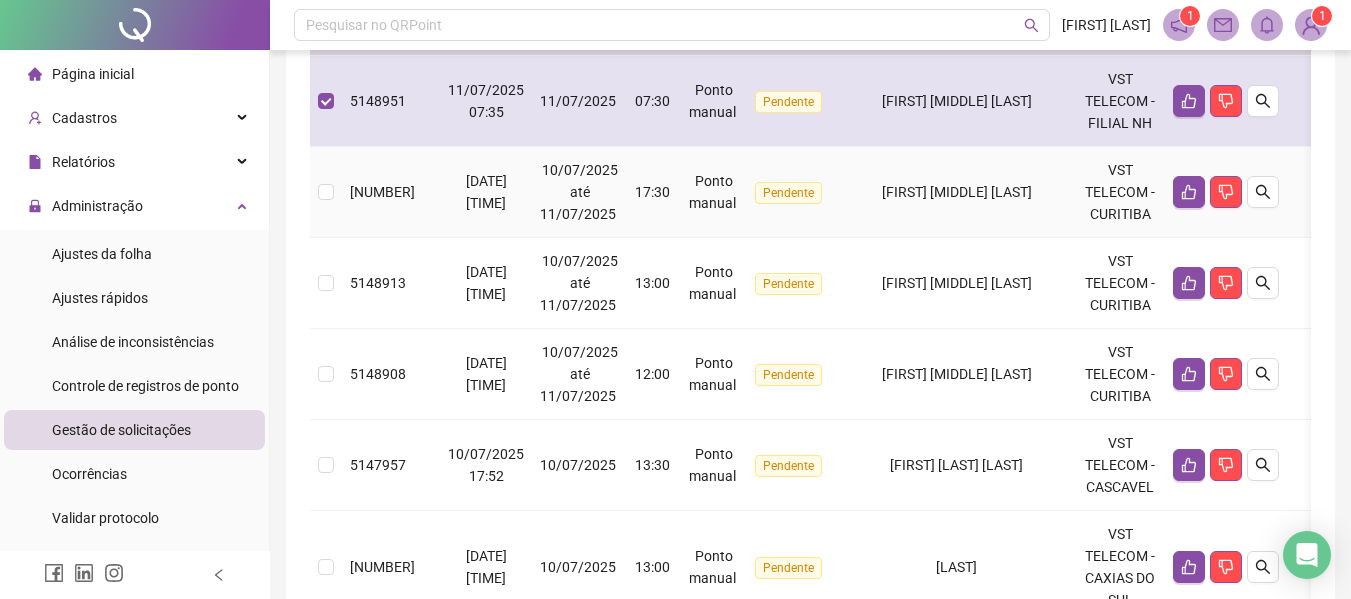 scroll, scrollTop: 500, scrollLeft: 0, axis: vertical 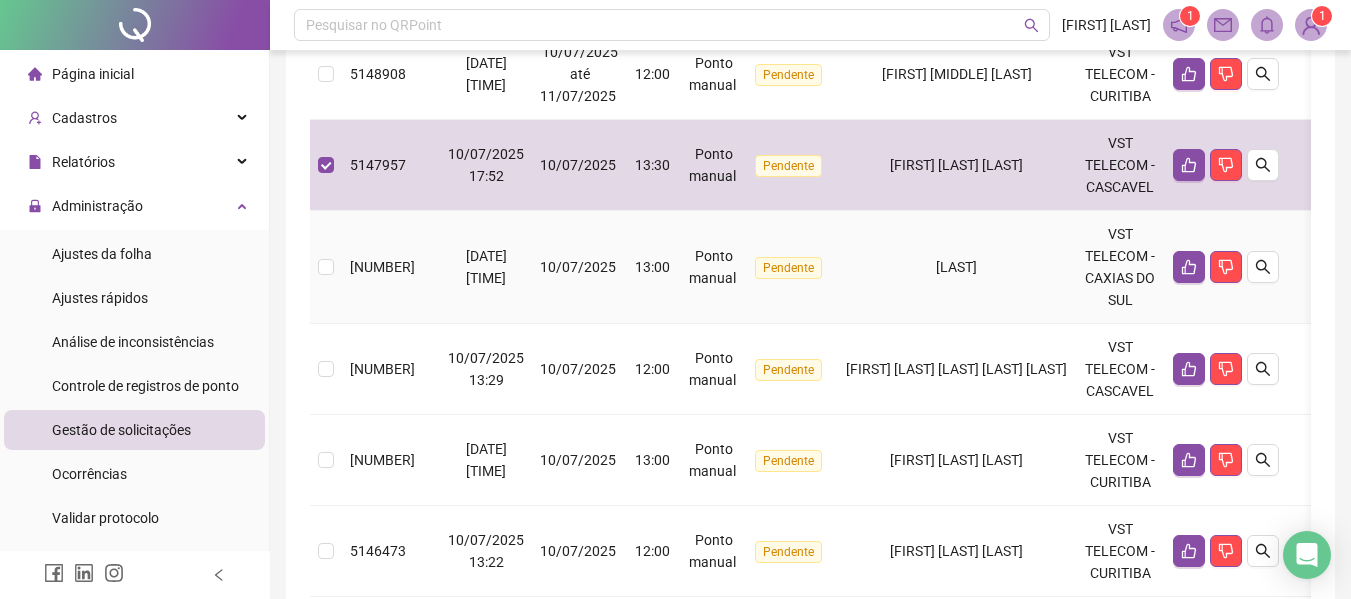 click at bounding box center [326, 267] 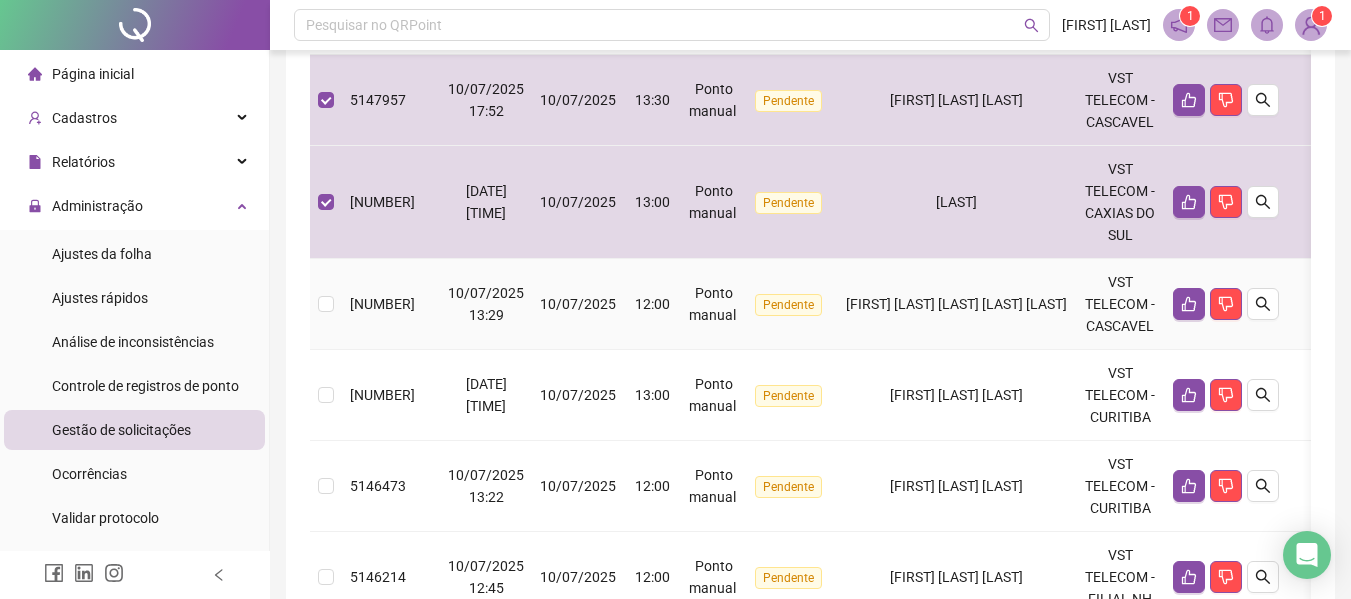 scroll, scrollTop: 800, scrollLeft: 0, axis: vertical 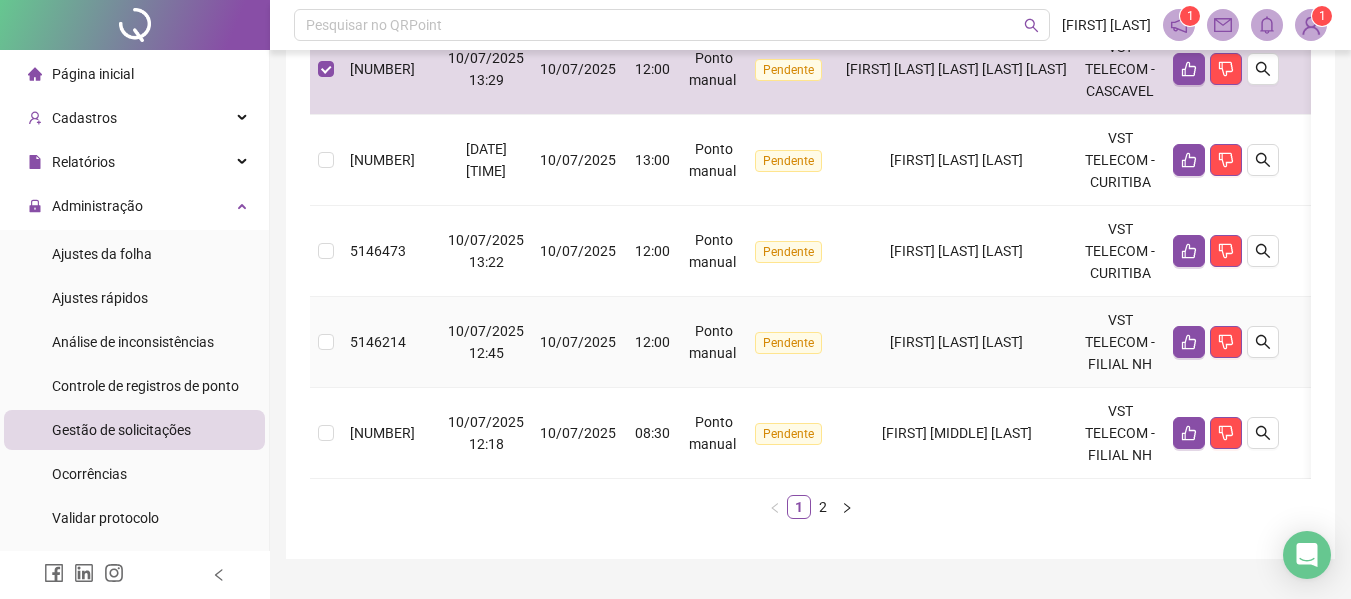 click at bounding box center (326, 342) 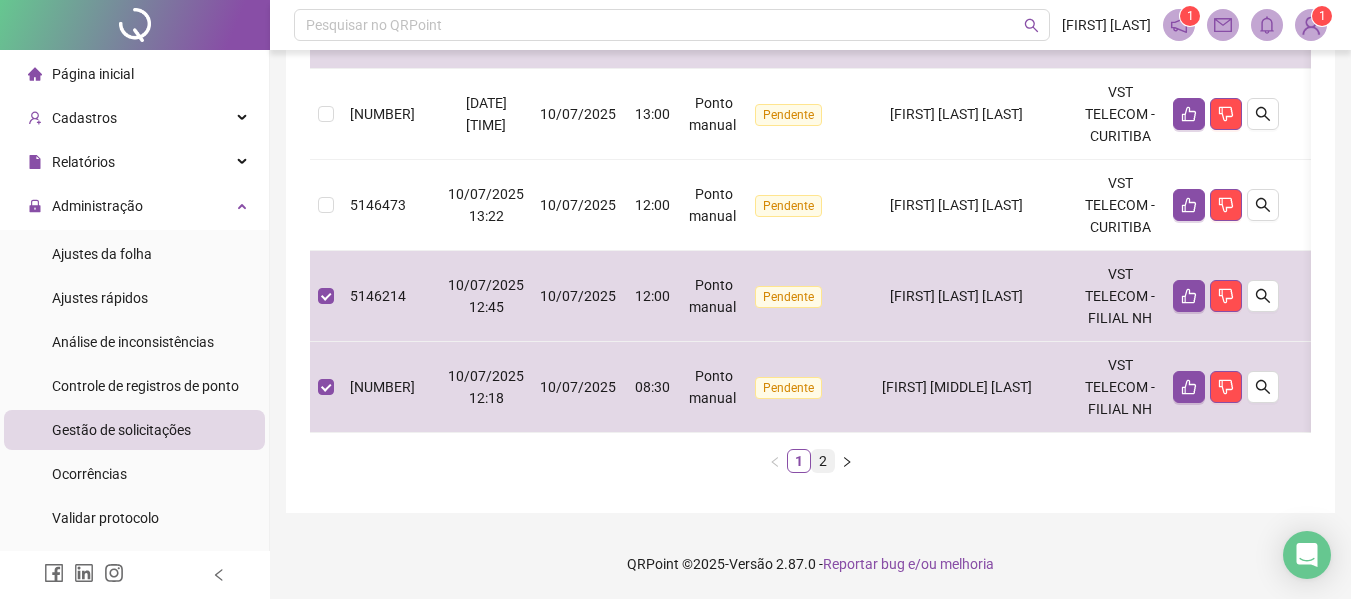 click on "2" at bounding box center [823, 461] 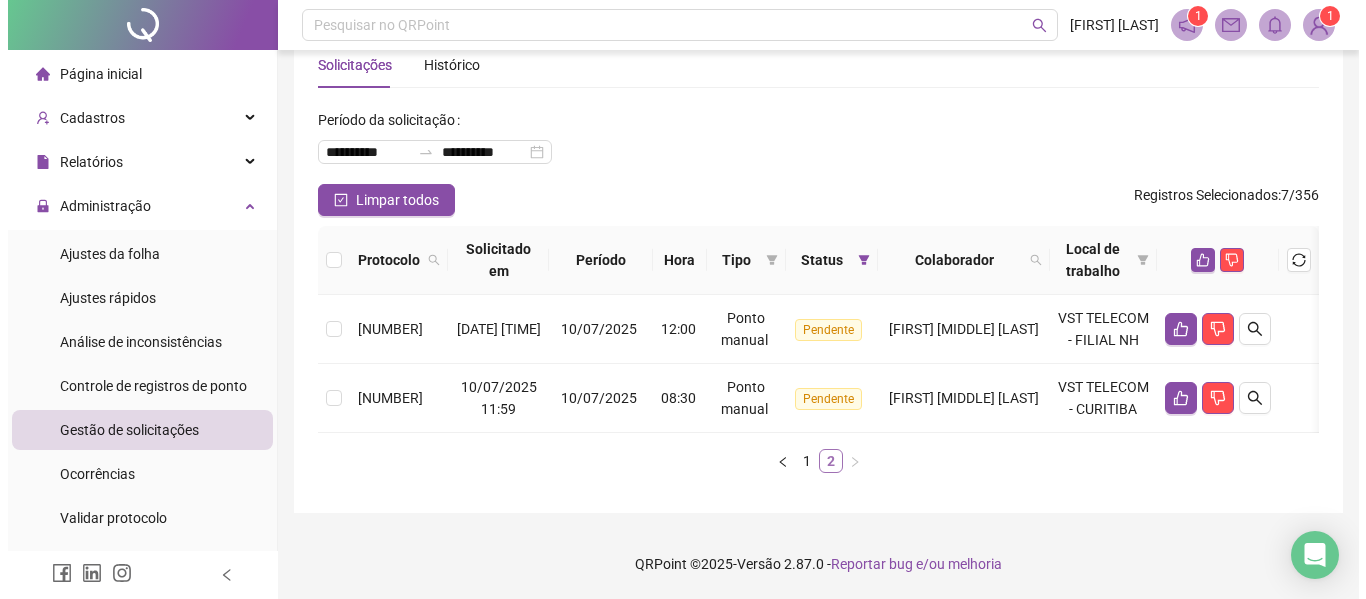 scroll, scrollTop: 107, scrollLeft: 0, axis: vertical 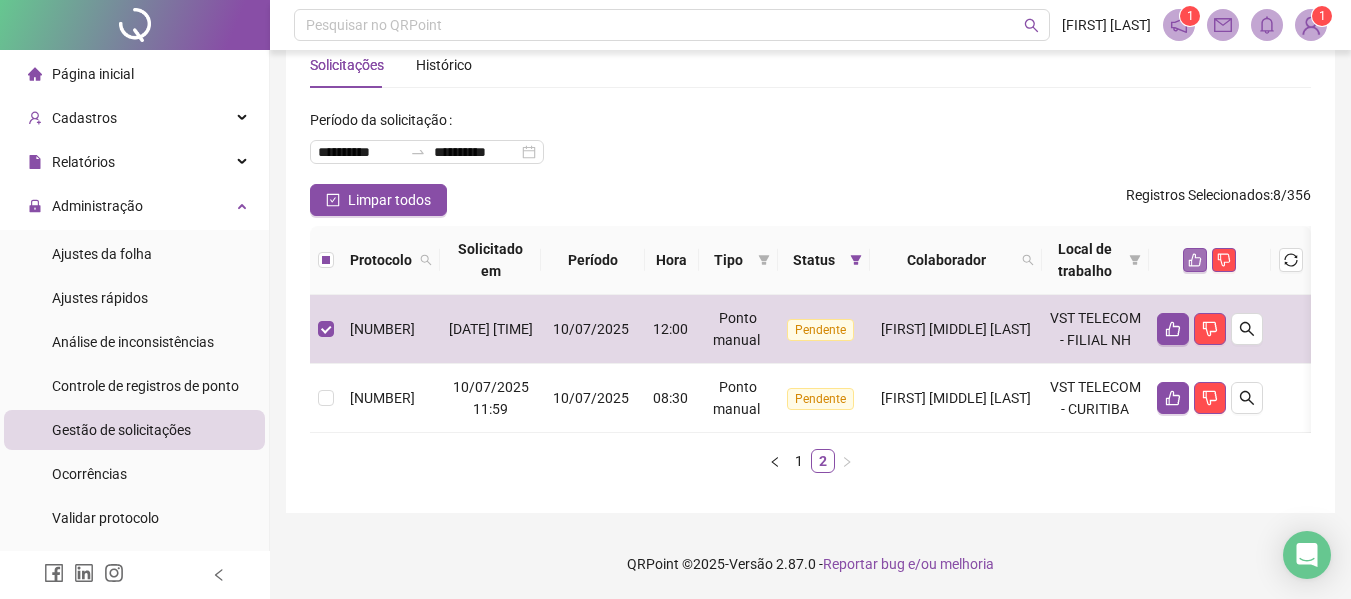 click 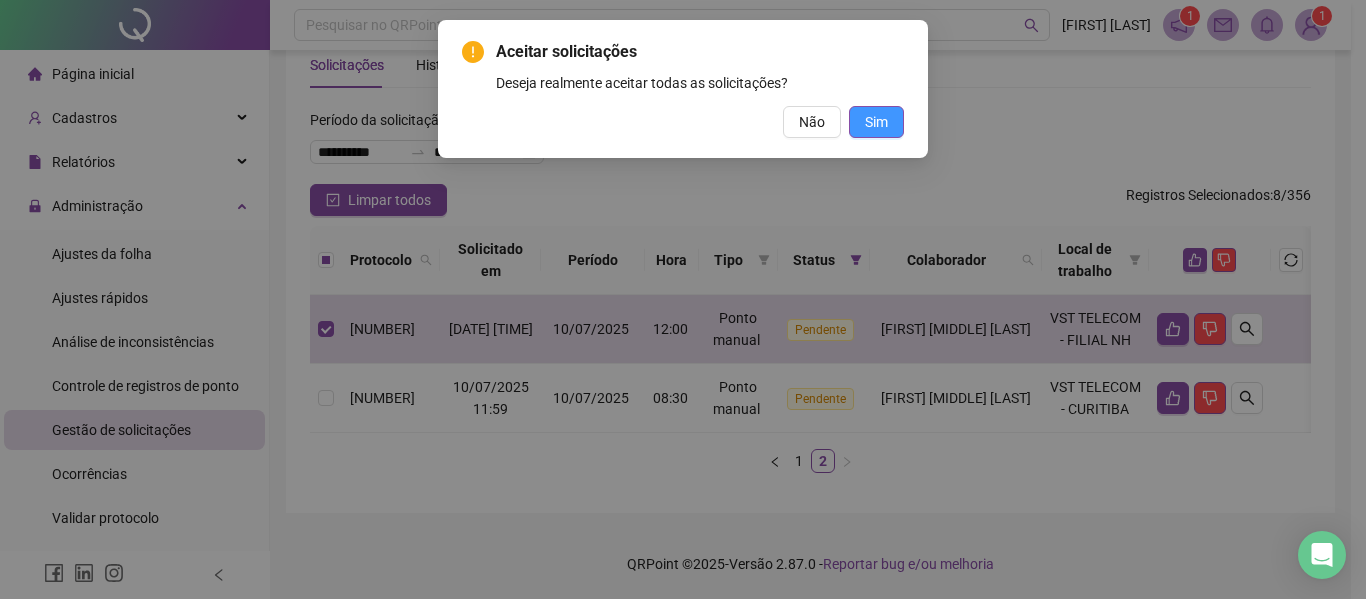 click on "Sim" at bounding box center [876, 122] 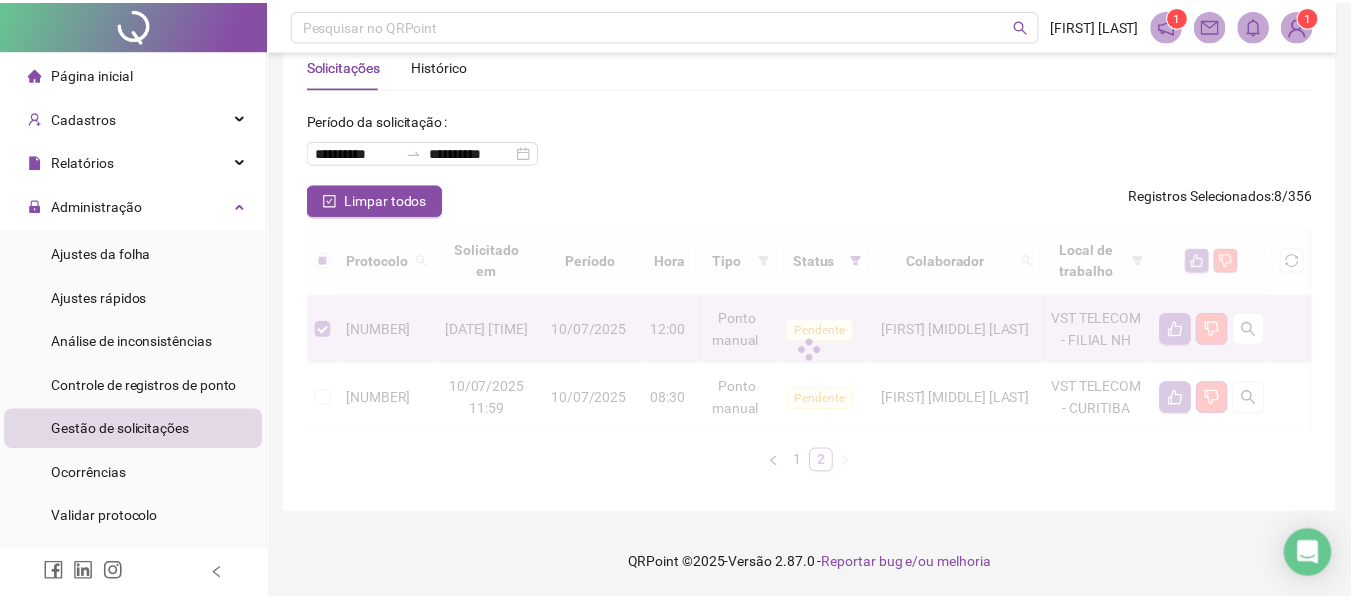 scroll, scrollTop: 92, scrollLeft: 0, axis: vertical 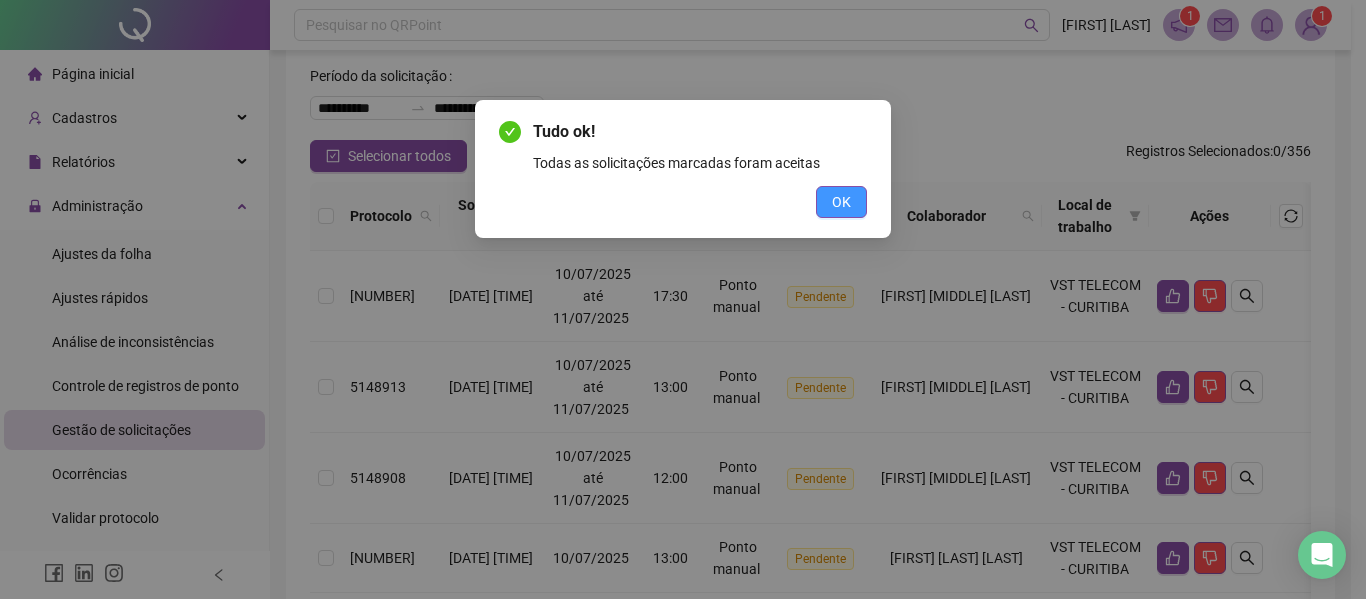 click on "OK" at bounding box center [841, 202] 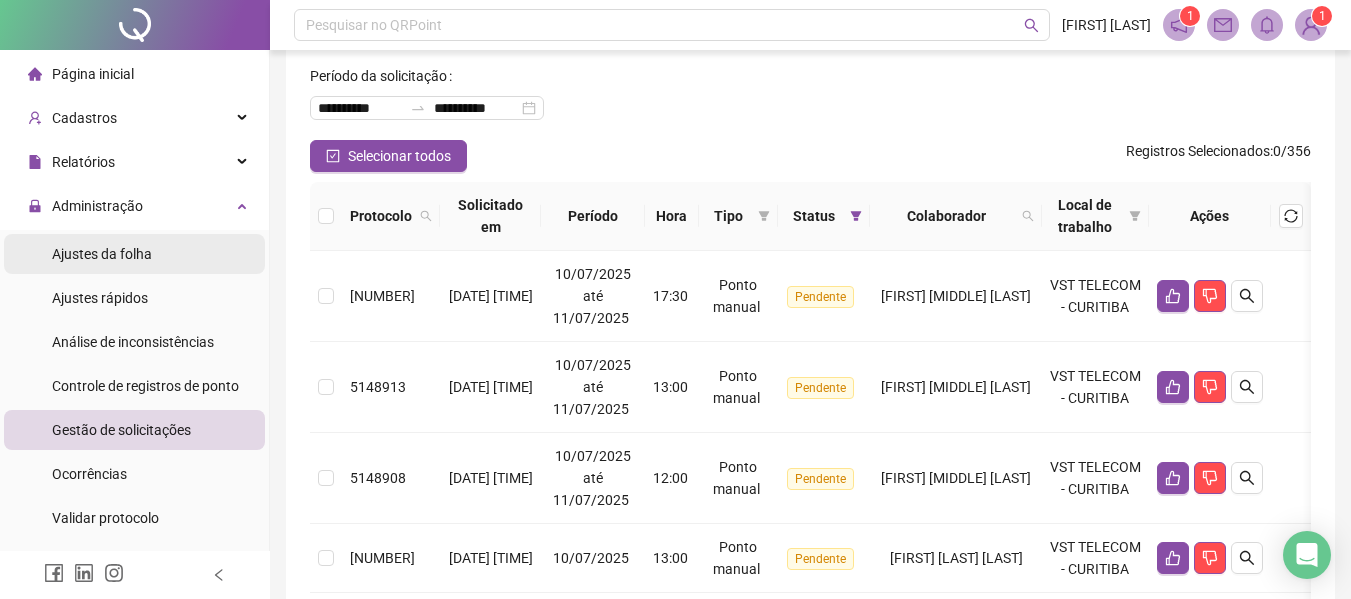 click on "Ajustes da folha" at bounding box center (102, 254) 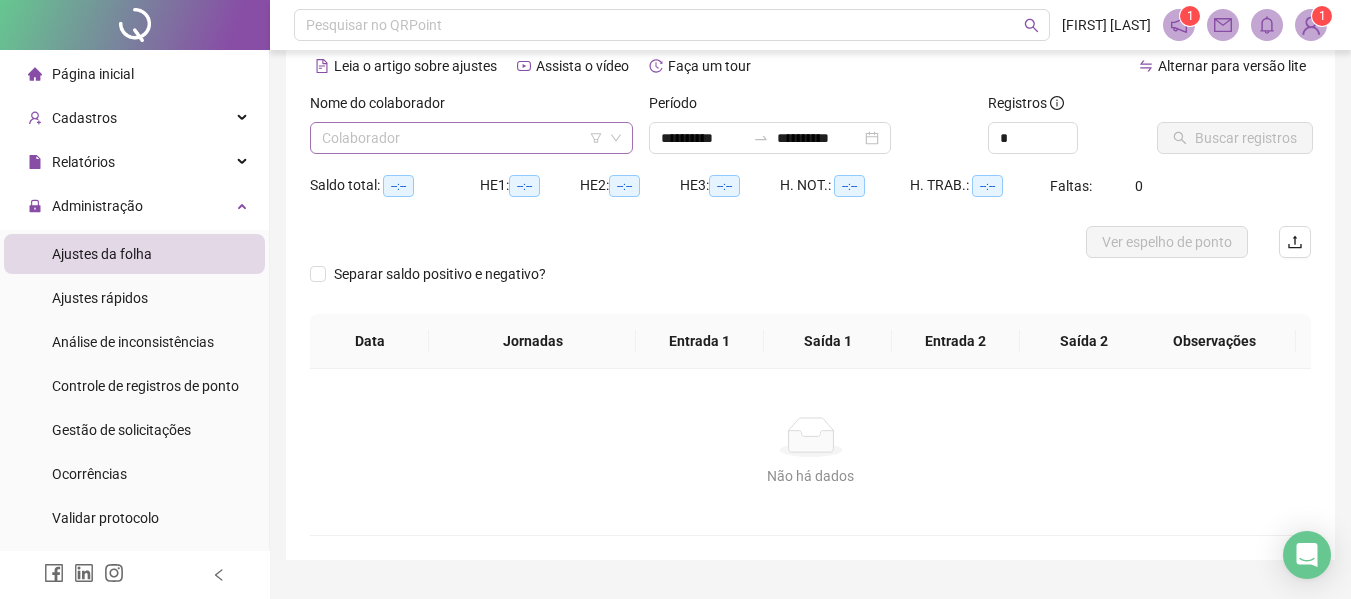 drag, startPoint x: 511, startPoint y: 134, endPoint x: 497, endPoint y: 134, distance: 14 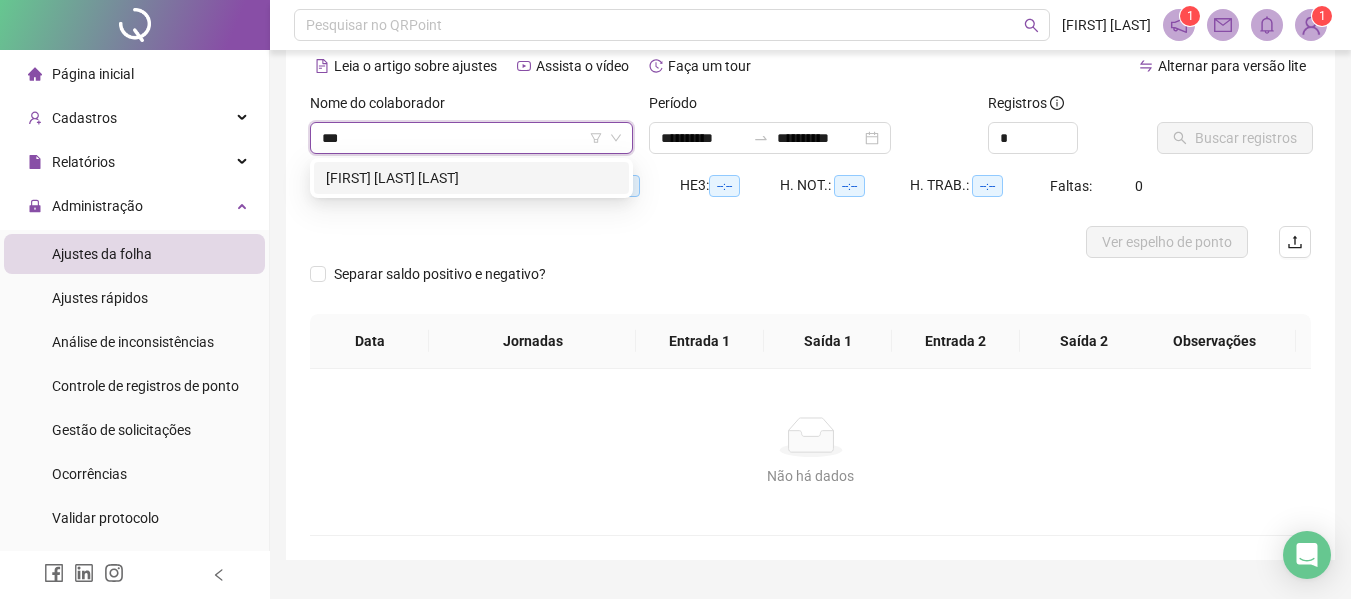 type on "****" 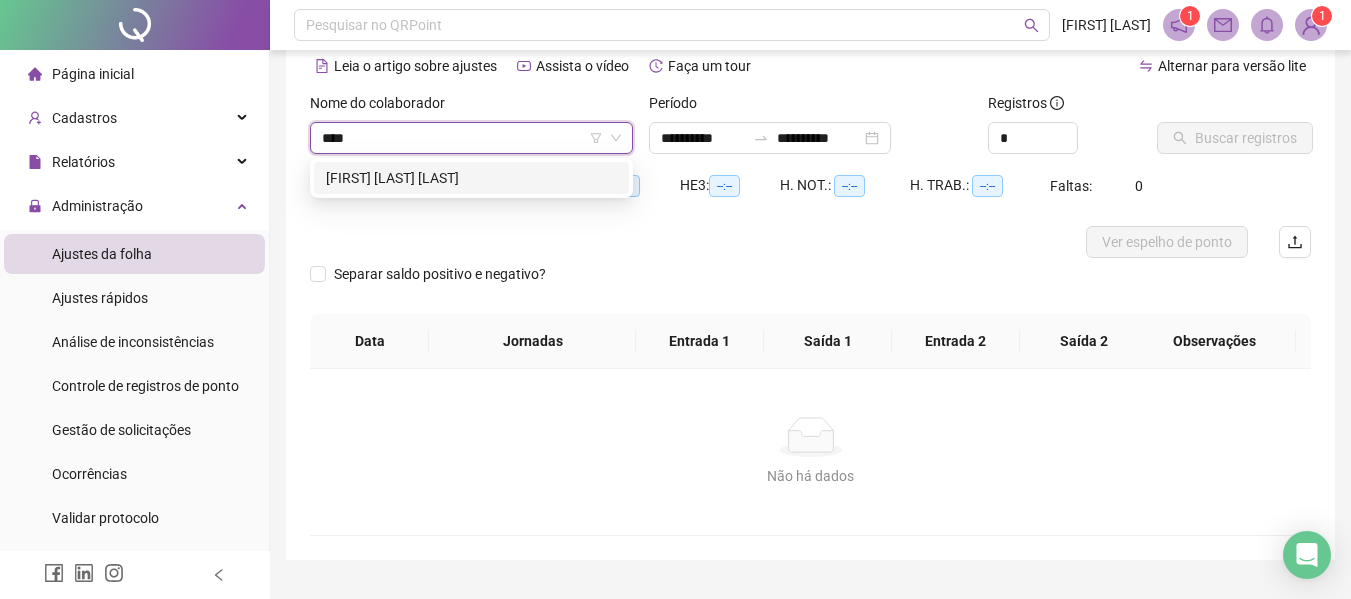 click on "[FIRST] [LAST] [LAST]" at bounding box center [471, 178] 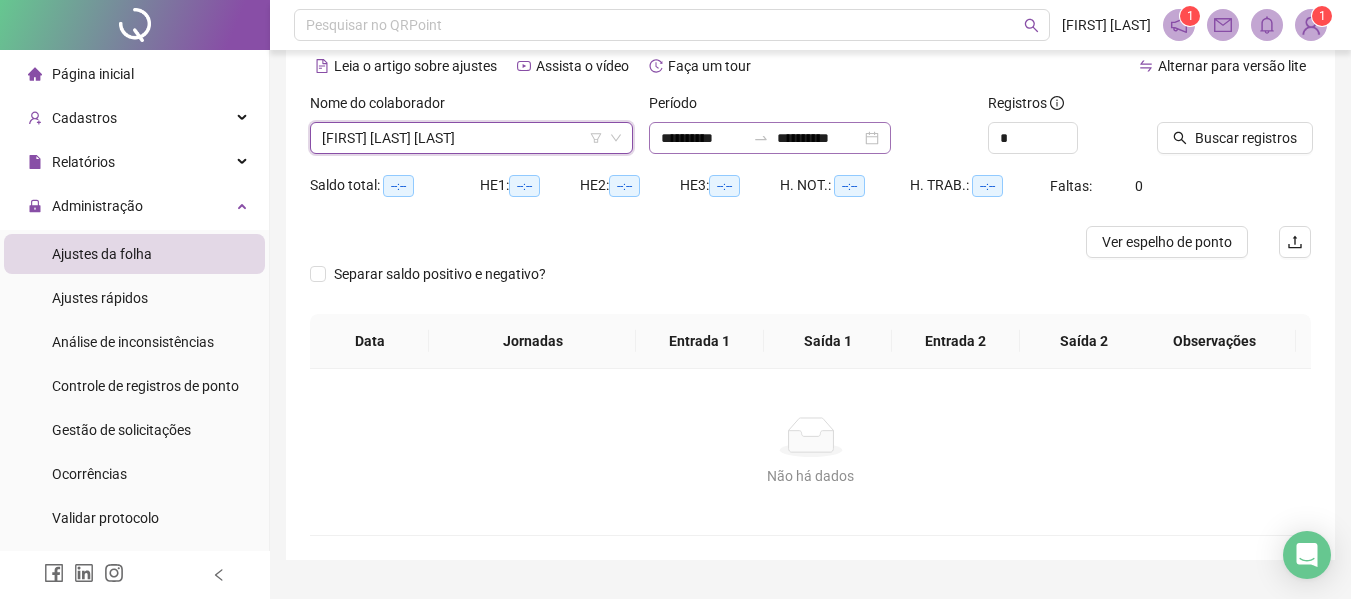 click on "**********" at bounding box center (770, 138) 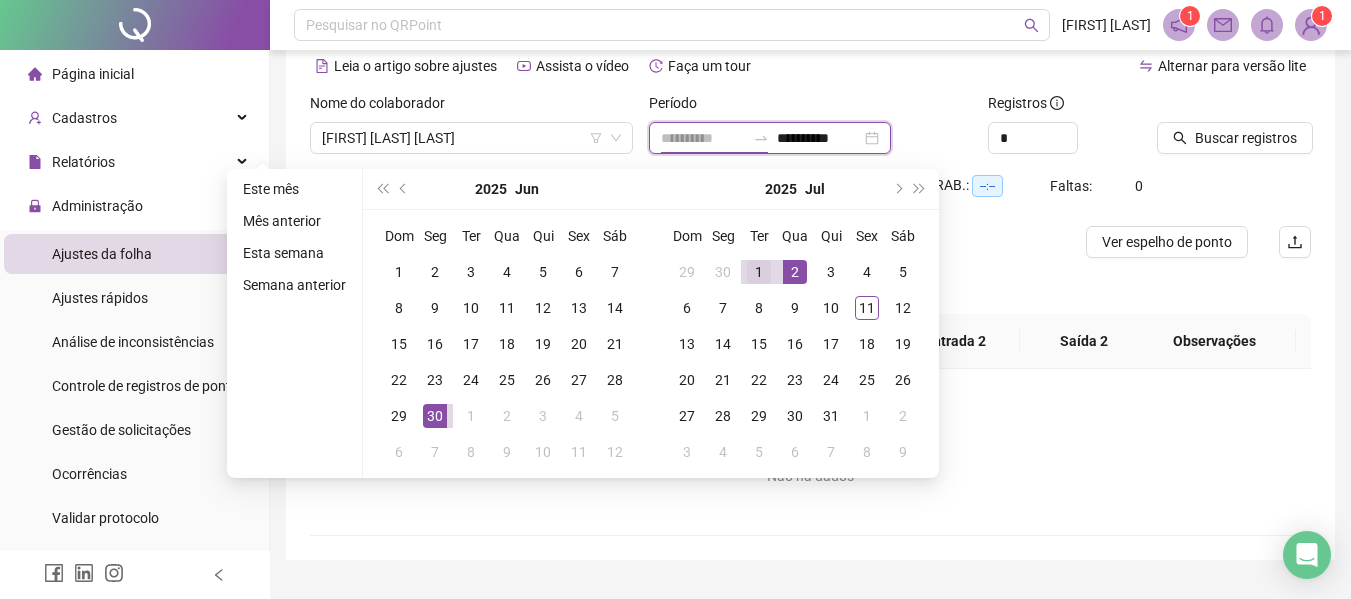 type on "**********" 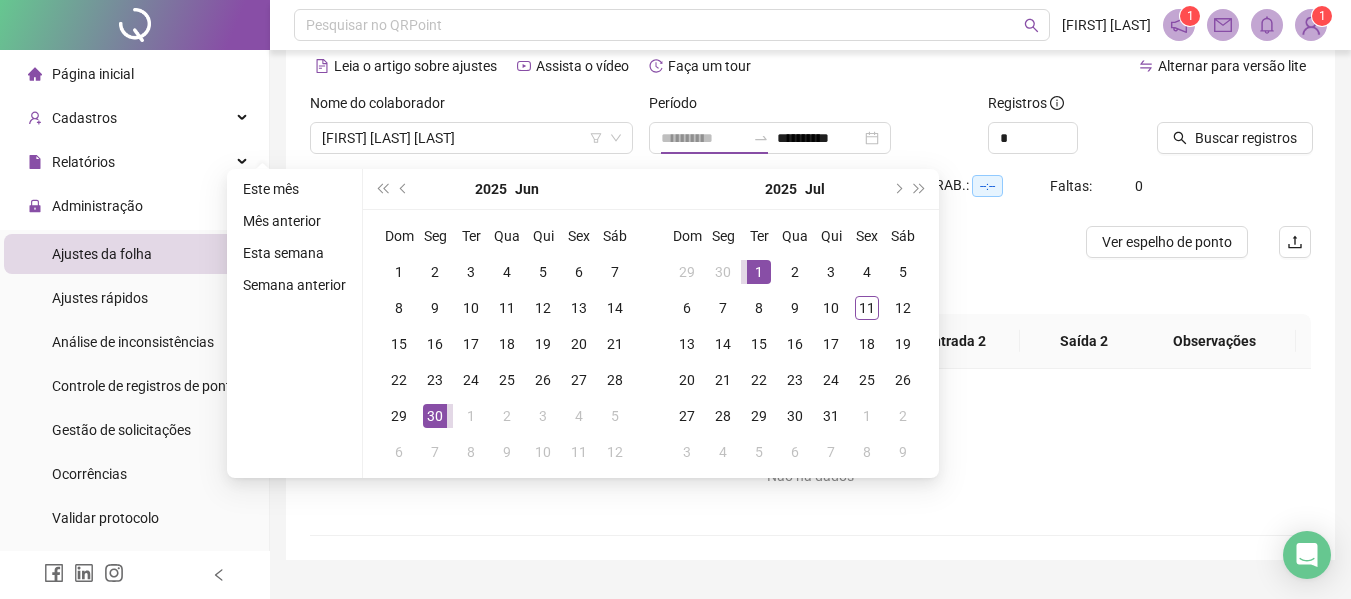 click on "1" at bounding box center [759, 272] 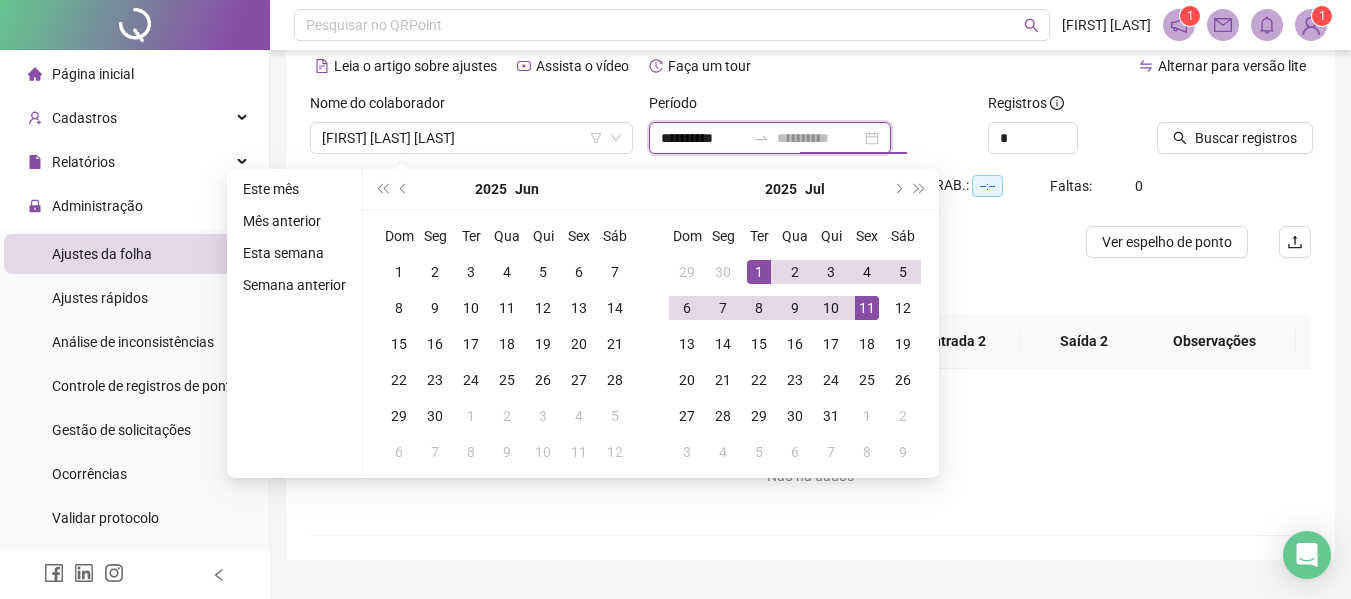 type on "**********" 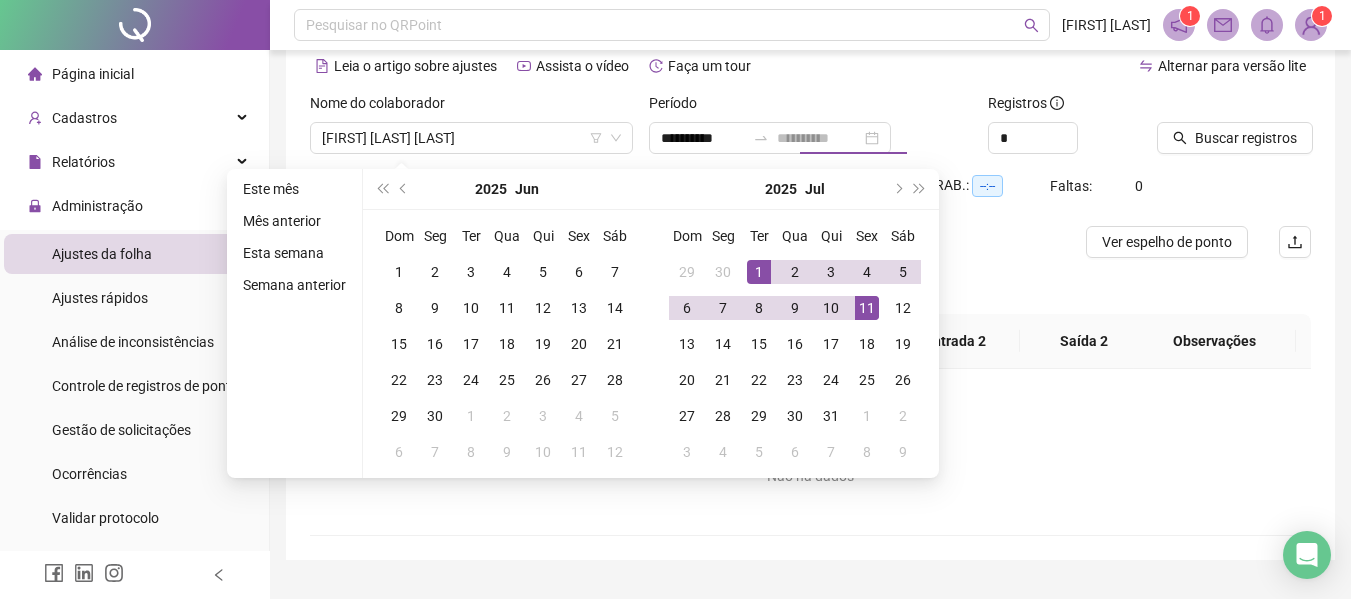 click on "11" at bounding box center (867, 308) 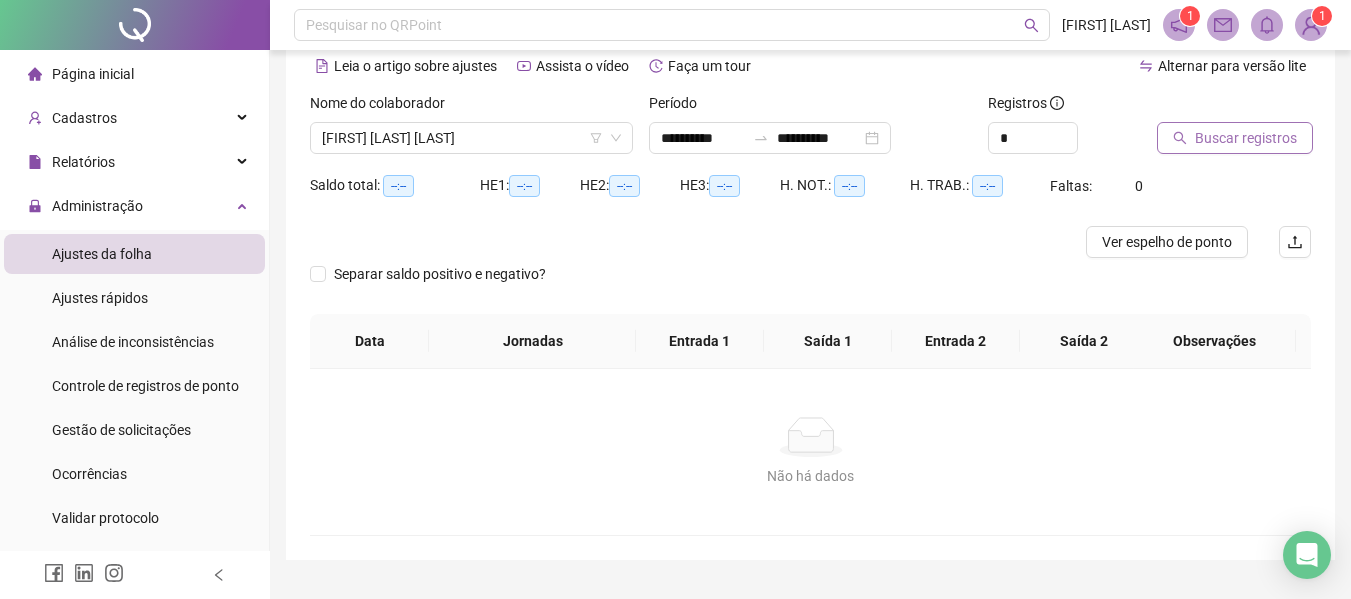 click on "Buscar registros" at bounding box center [1246, 138] 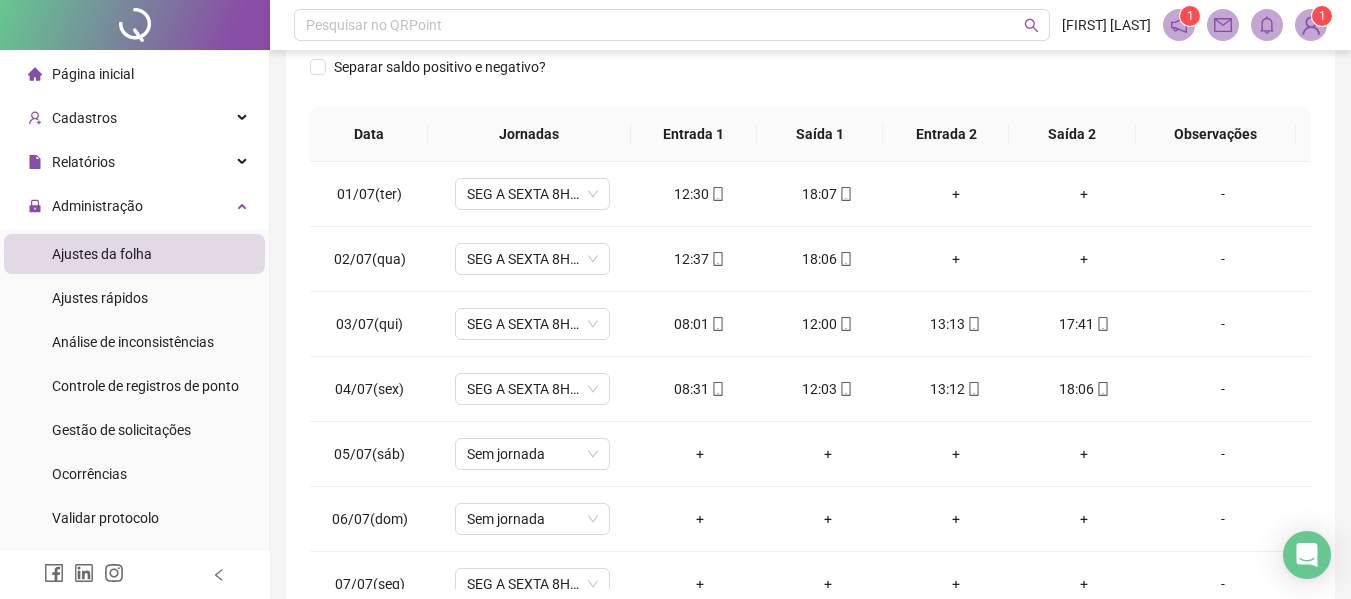 scroll, scrollTop: 392, scrollLeft: 0, axis: vertical 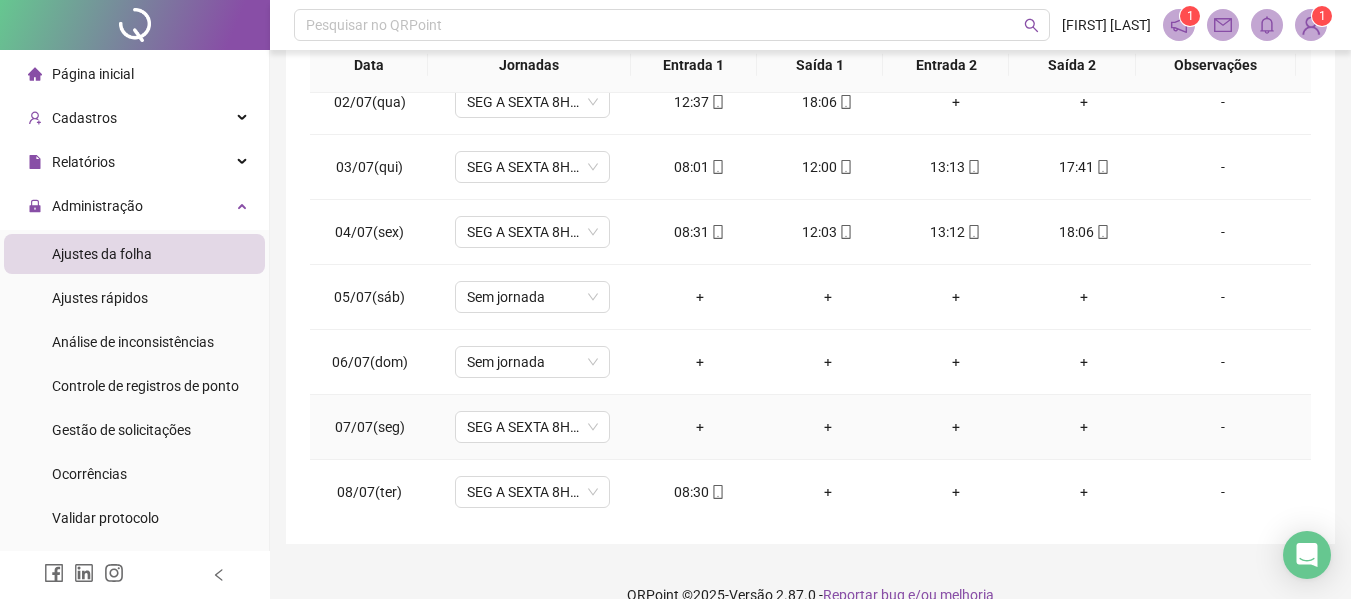click on "-" at bounding box center (1223, 427) 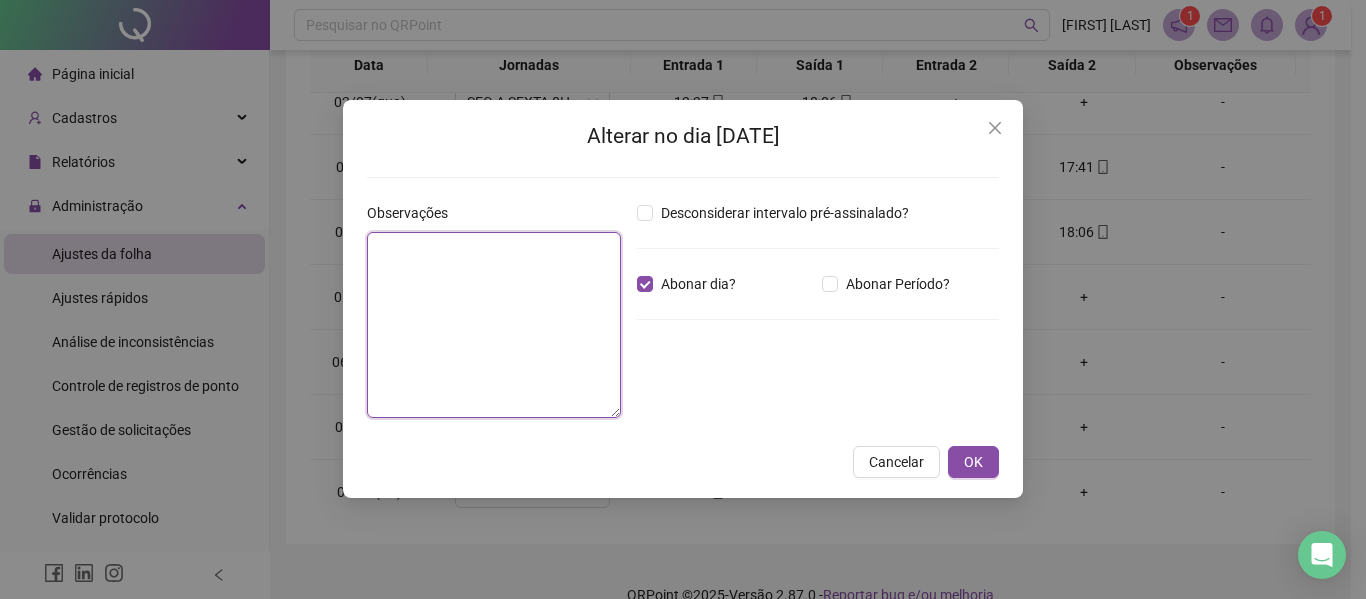 click at bounding box center (494, 325) 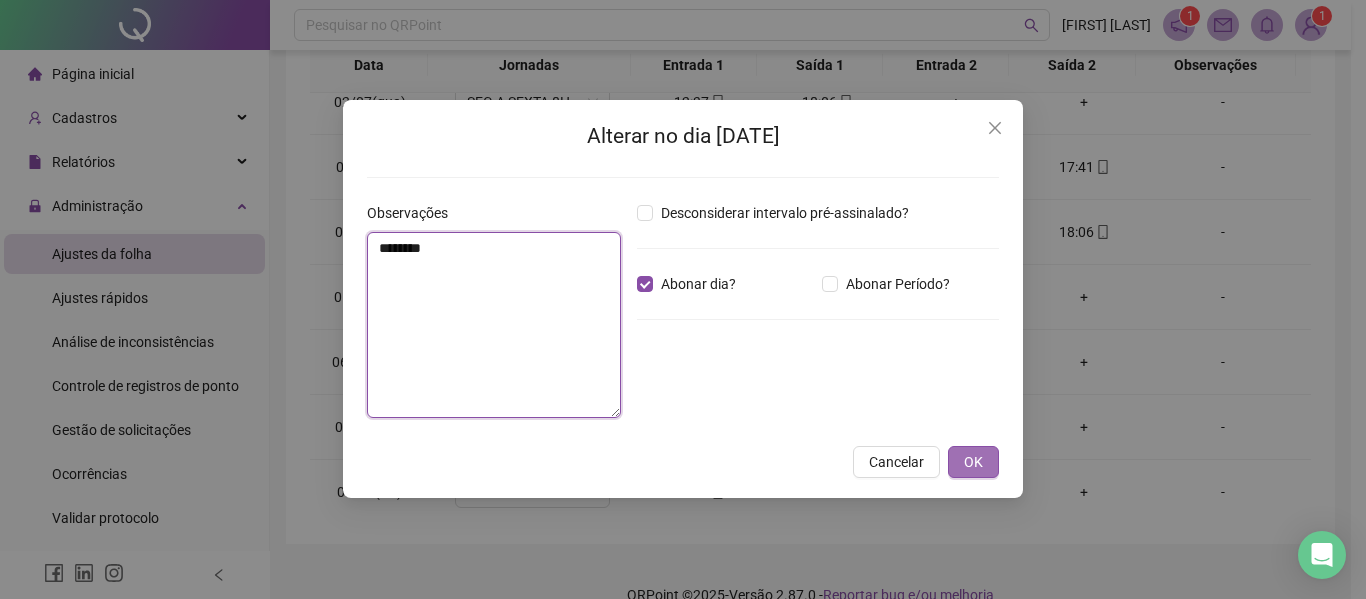 type on "********" 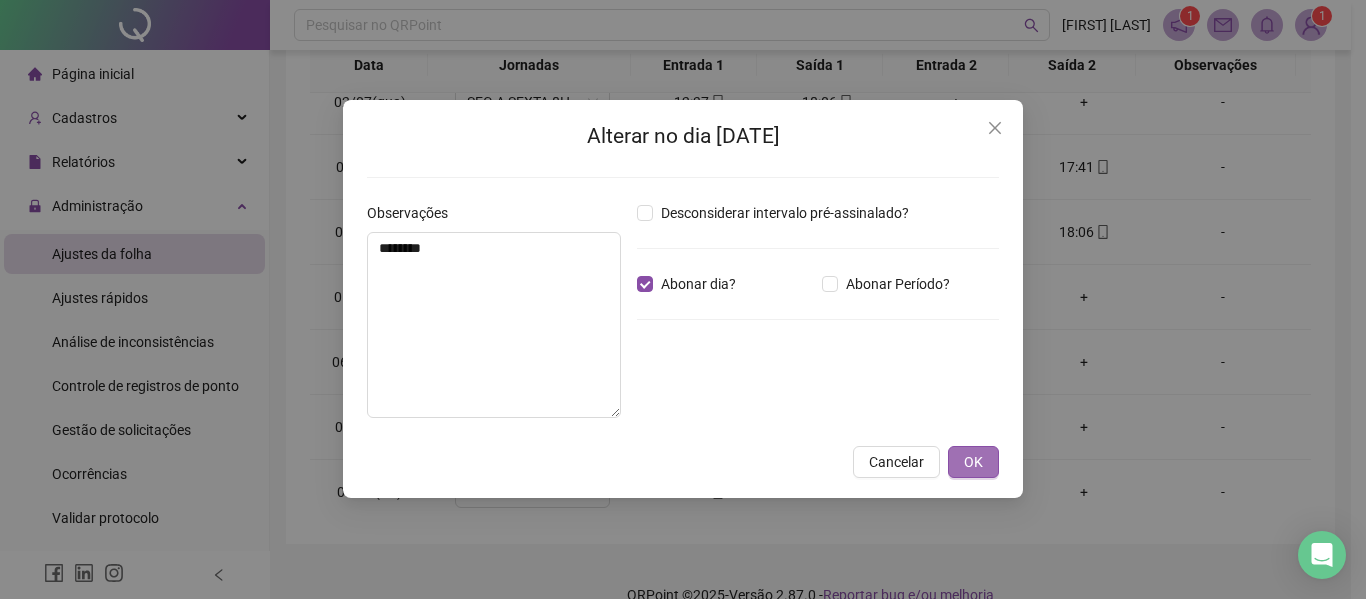 click on "OK" at bounding box center [973, 462] 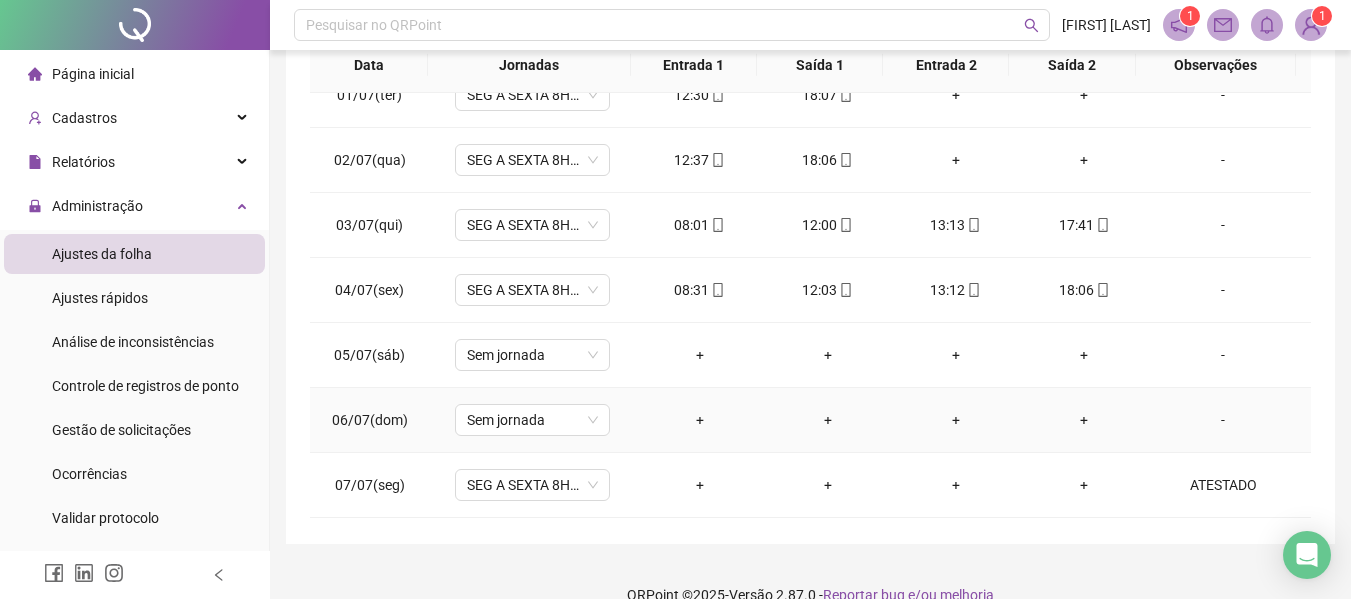 scroll, scrollTop: 0, scrollLeft: 0, axis: both 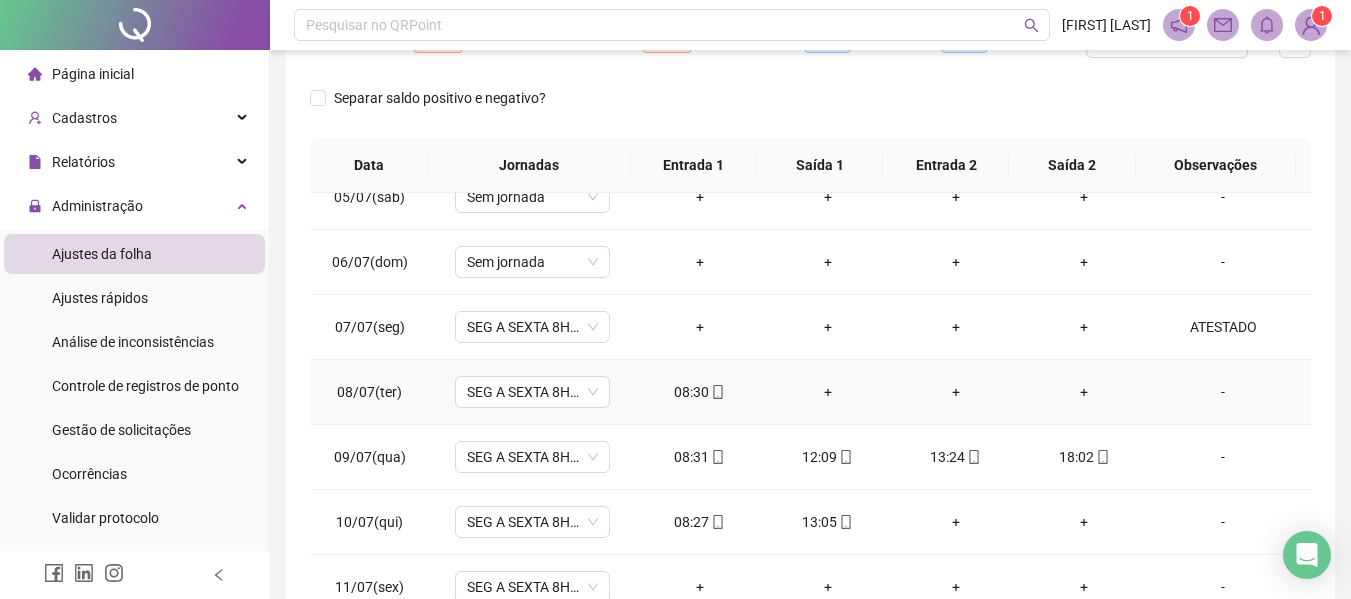 click on "+" at bounding box center [828, 392] 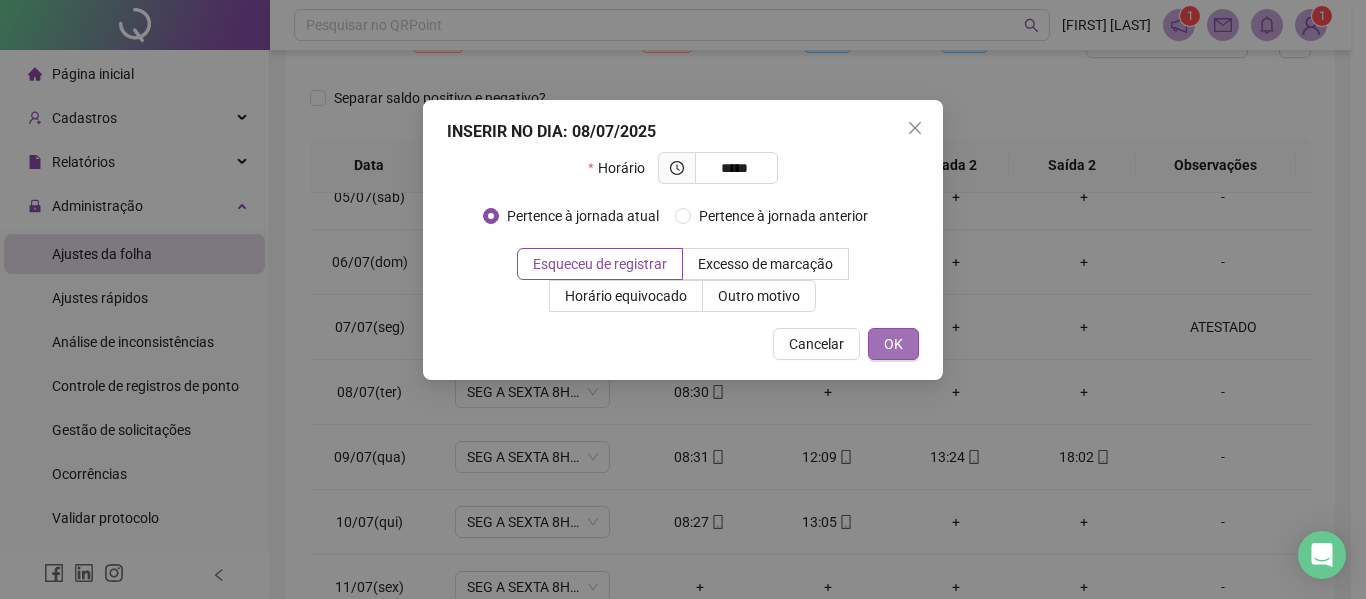 type on "*****" 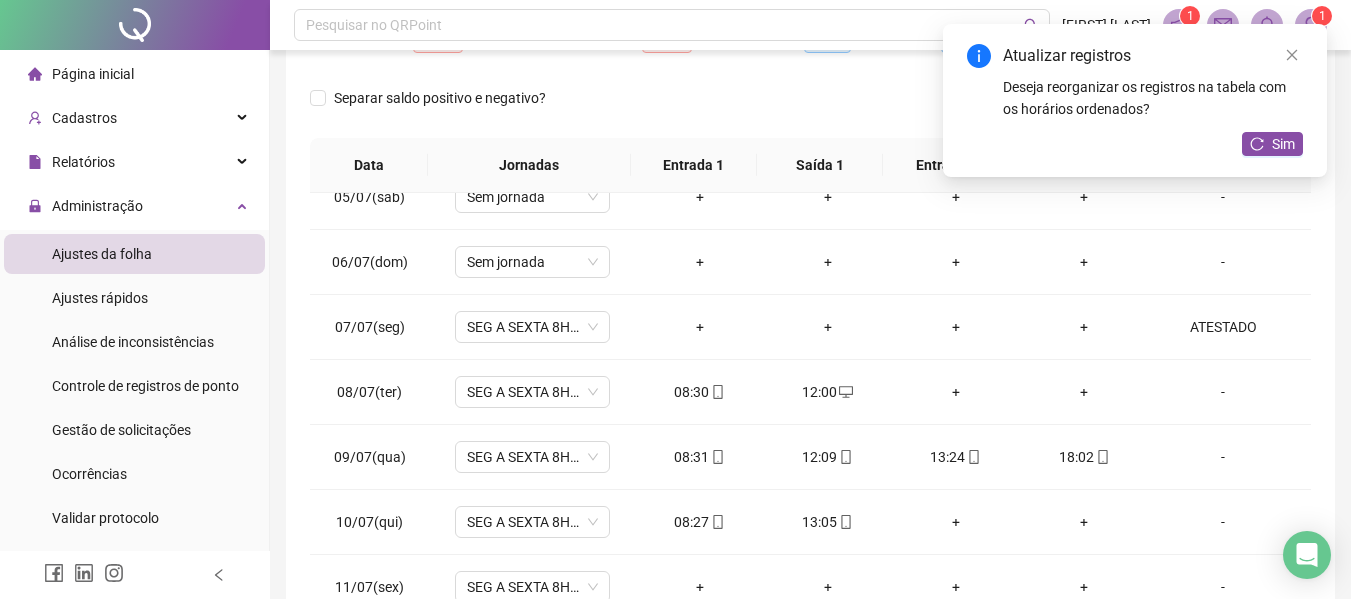 click on "+" at bounding box center (956, 392) 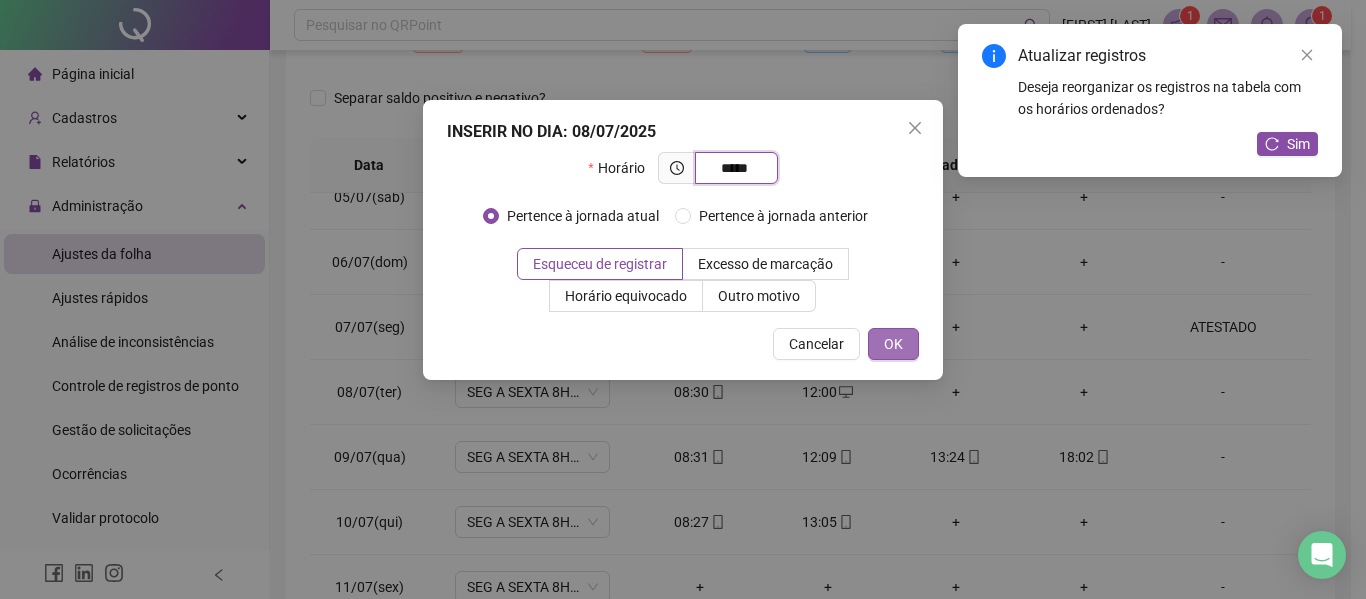 type on "*****" 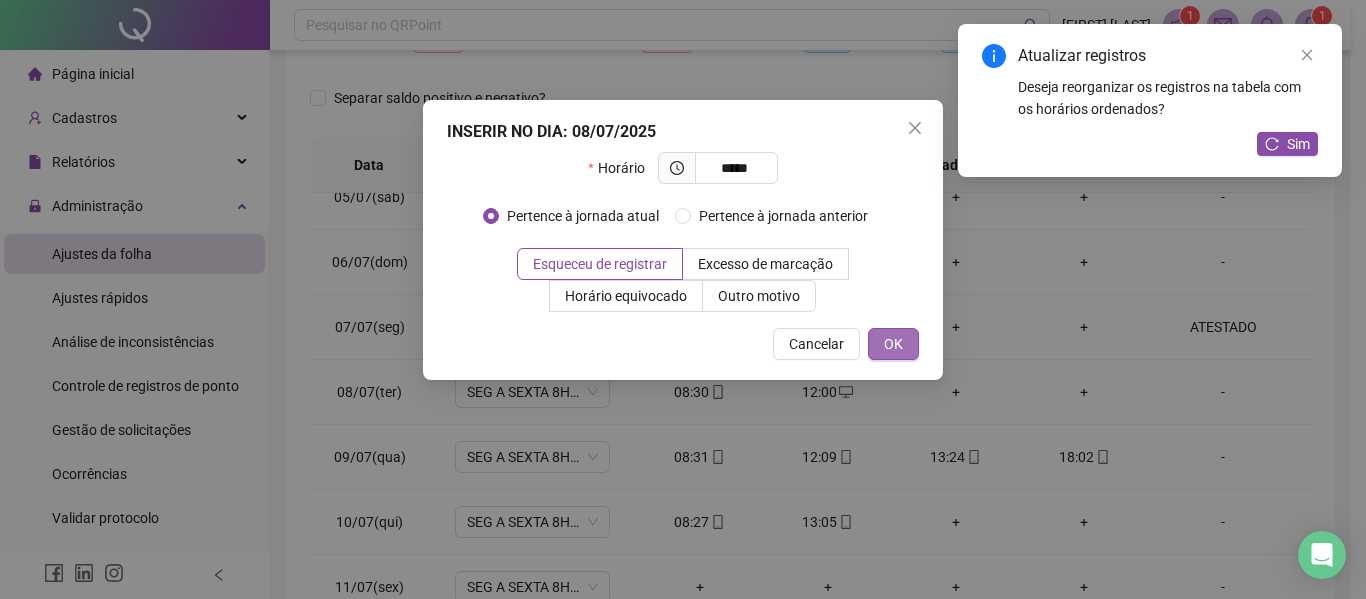 click on "OK" at bounding box center (893, 344) 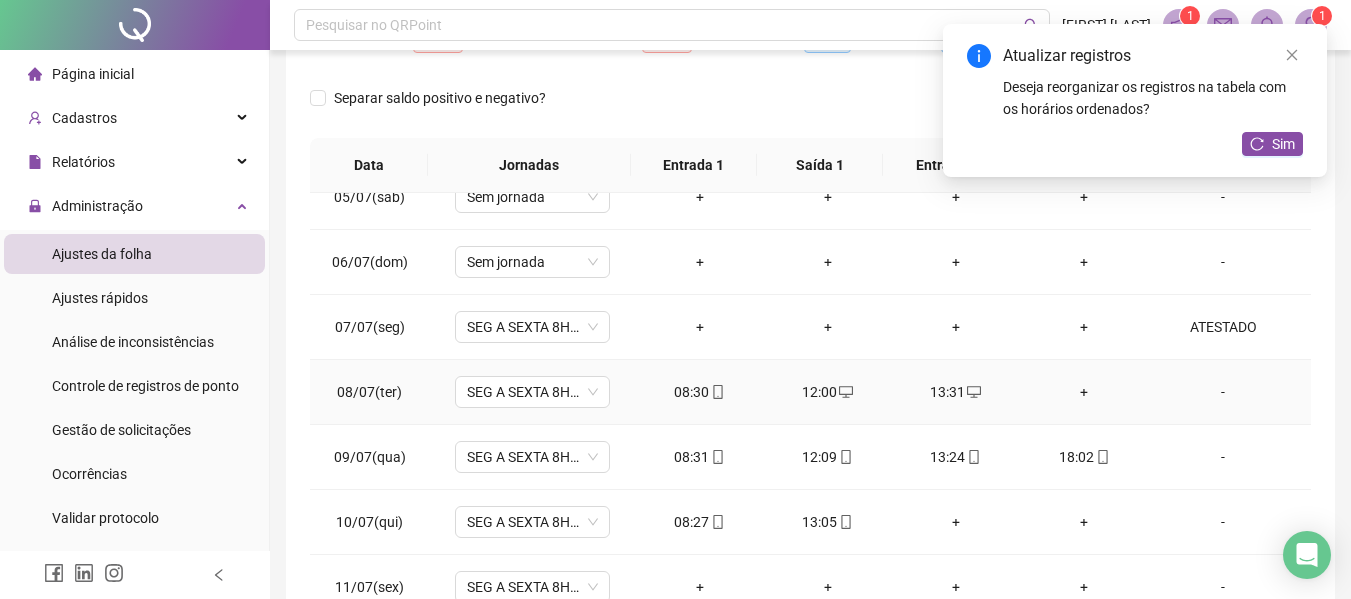 click on "+" at bounding box center (1084, 392) 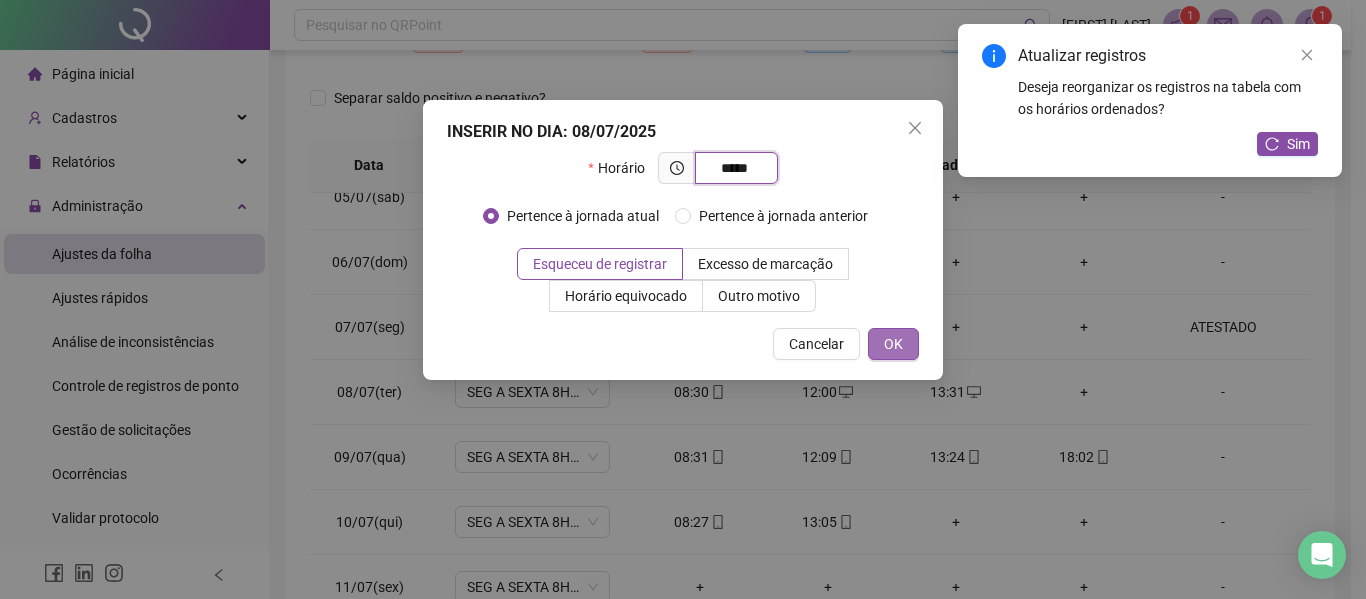type on "*****" 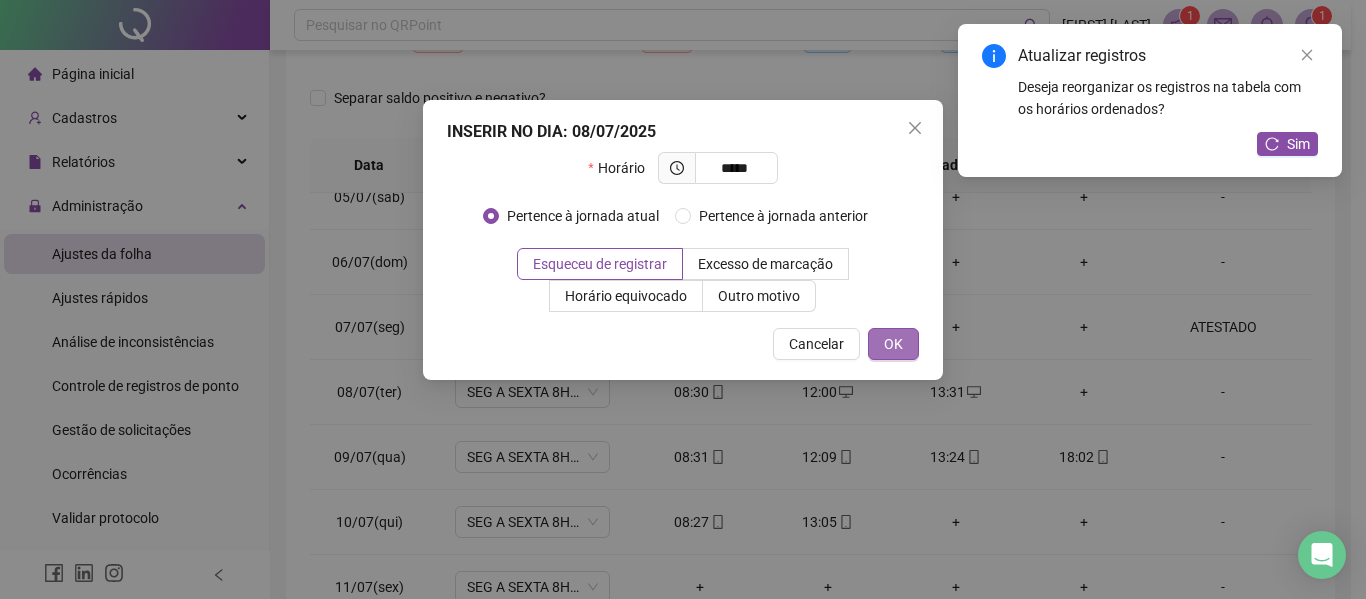 click on "OK" at bounding box center (893, 344) 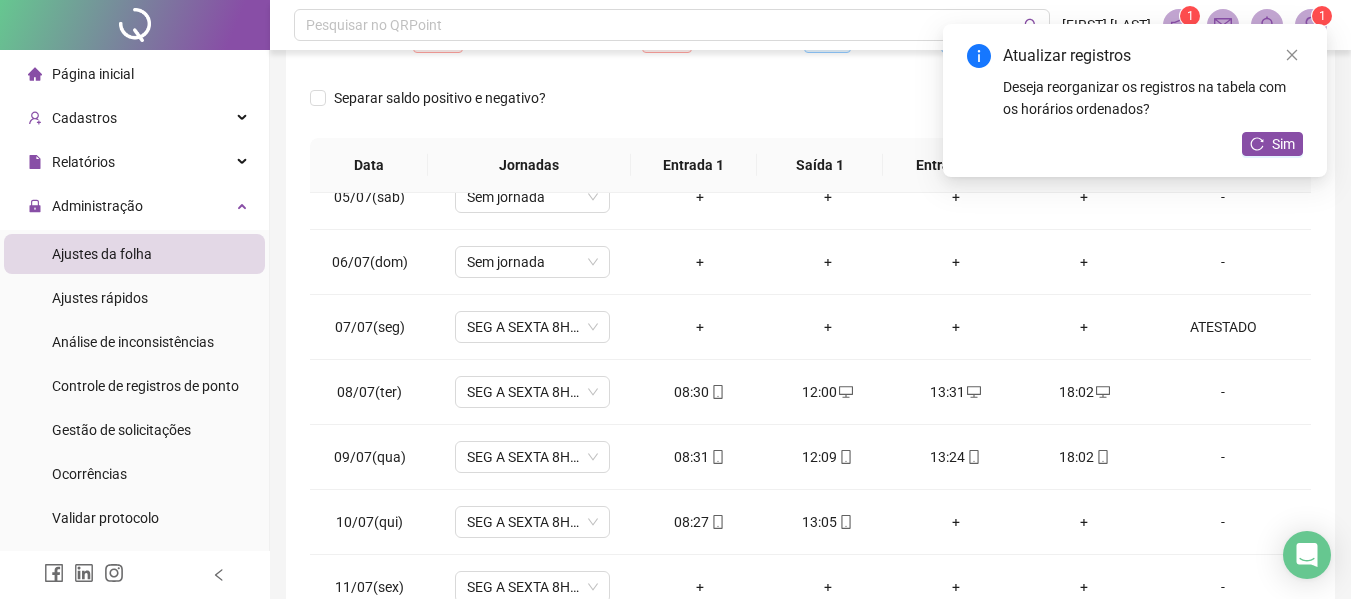 click on "Sim" at bounding box center (1272, 144) 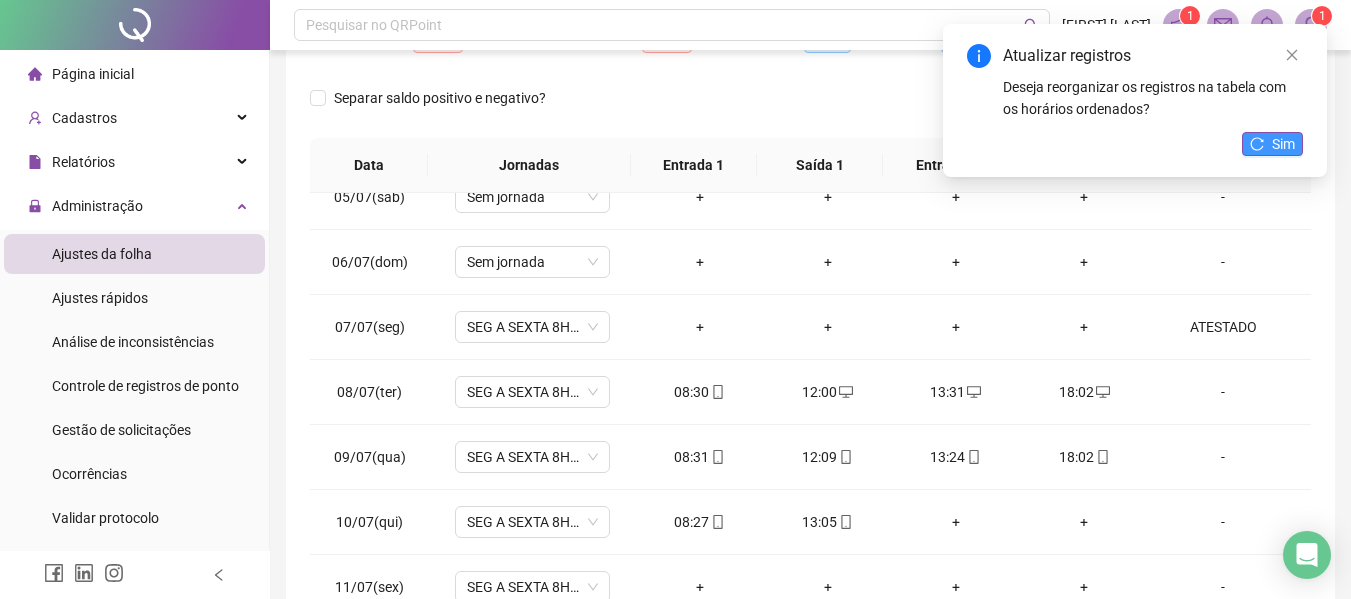 click on "Sim" at bounding box center [1272, 144] 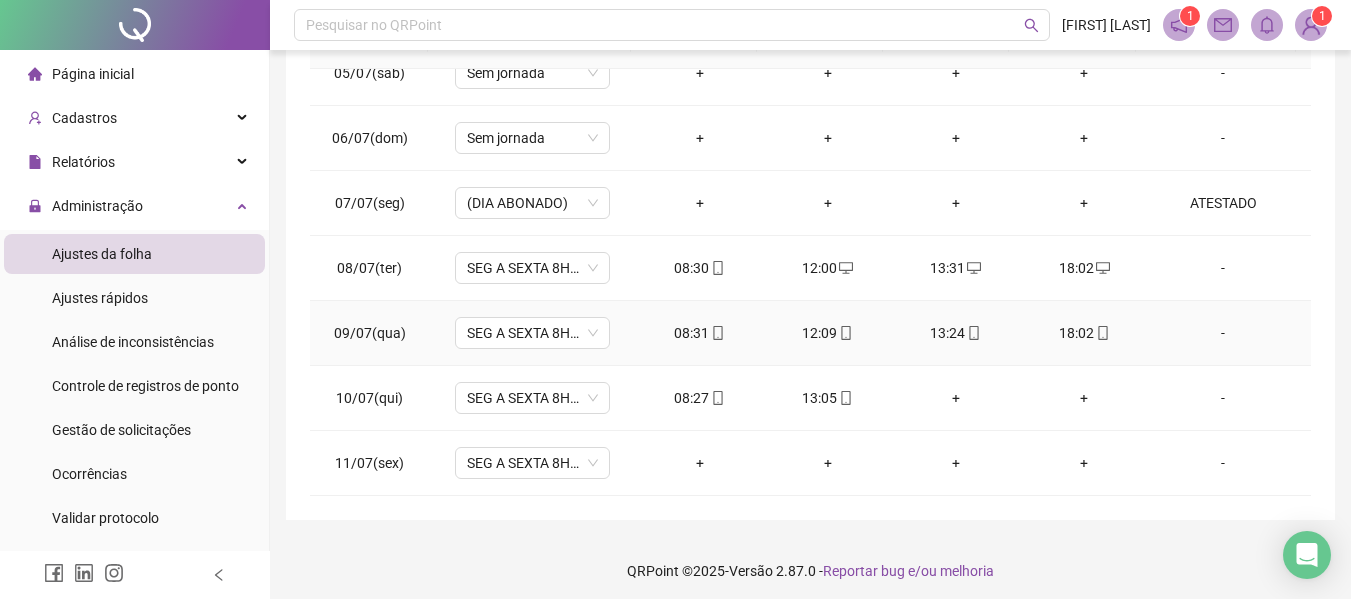 scroll, scrollTop: 423, scrollLeft: 0, axis: vertical 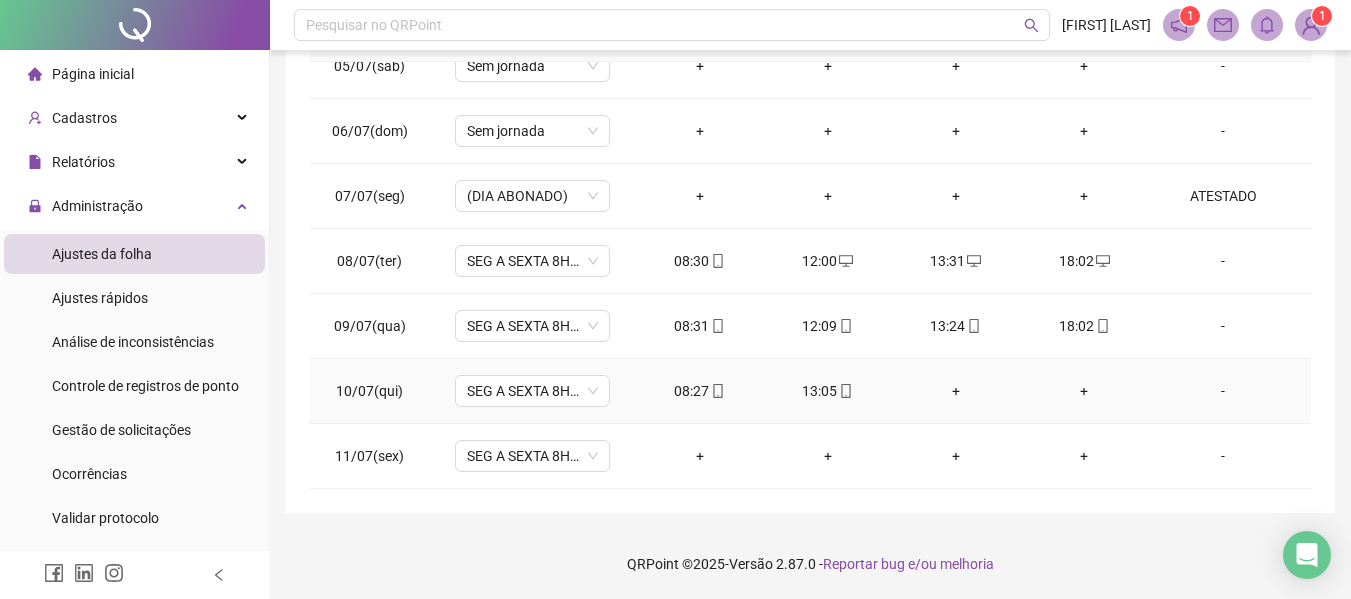 click on "+" at bounding box center [956, 391] 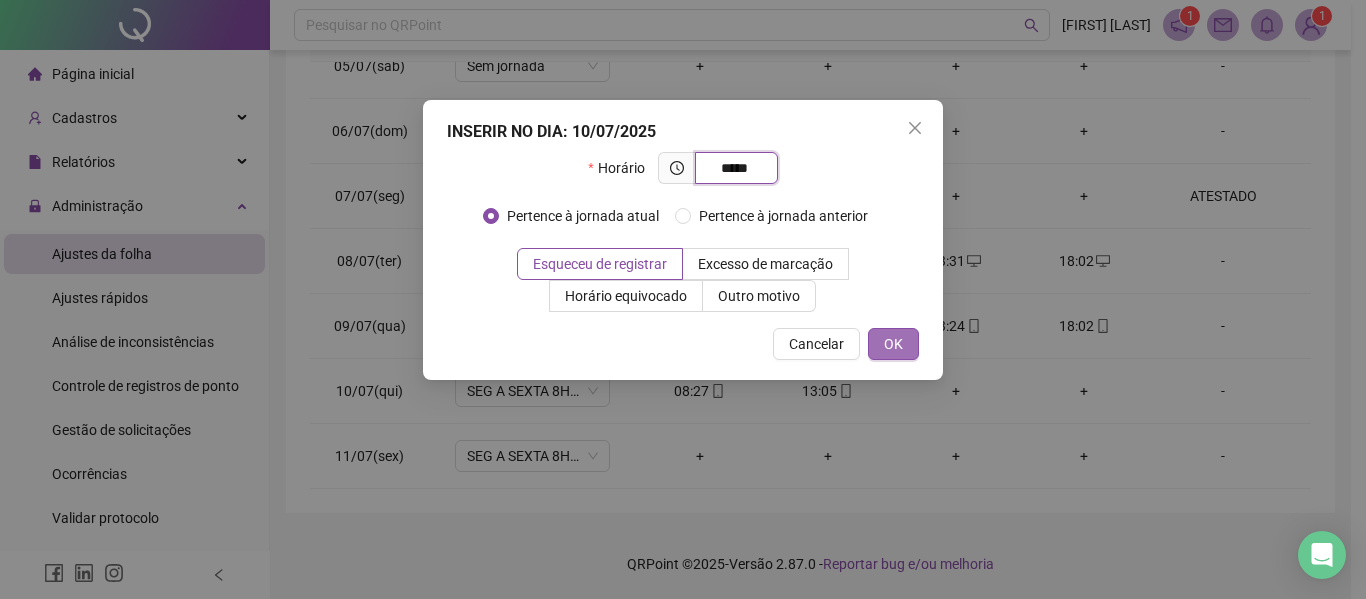 type on "*****" 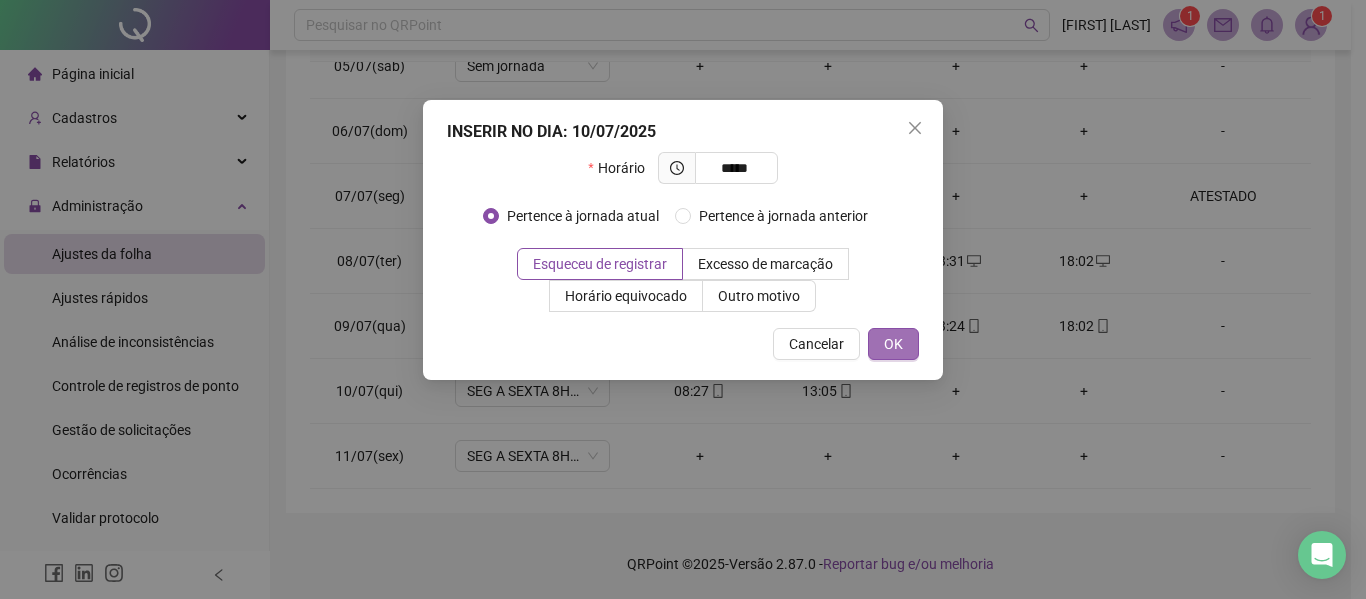 click on "OK" at bounding box center (893, 344) 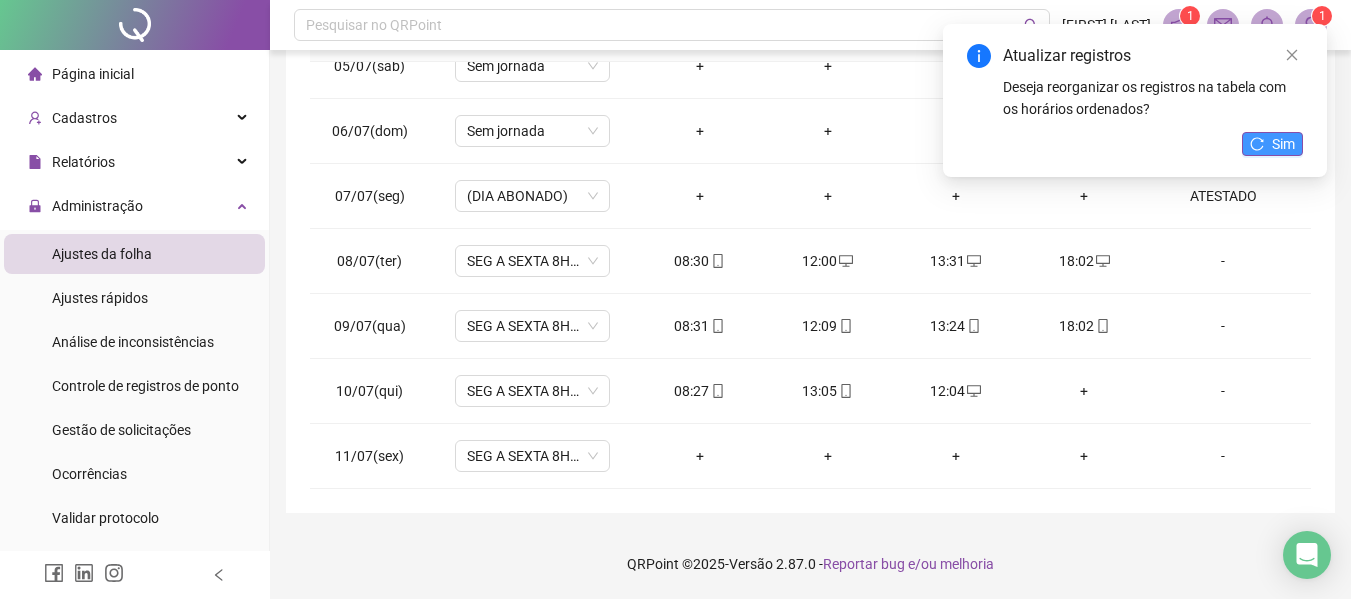 click on "Sim" at bounding box center (1283, 144) 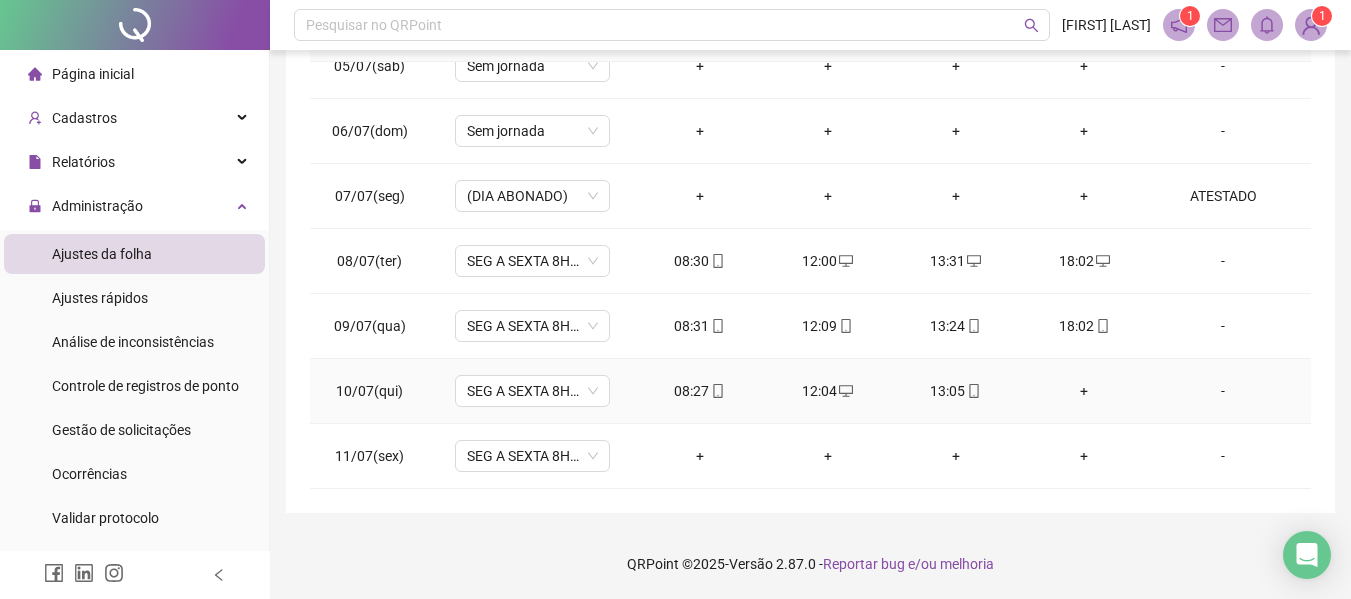 click on "+" at bounding box center (1084, 391) 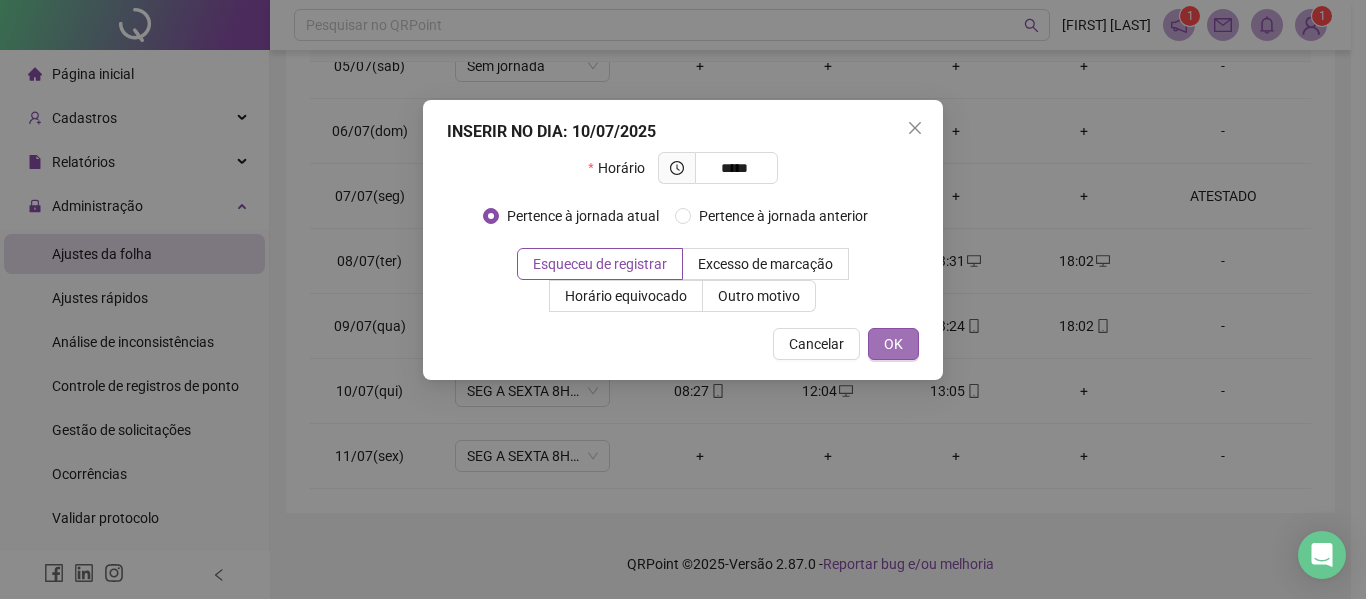 type on "*****" 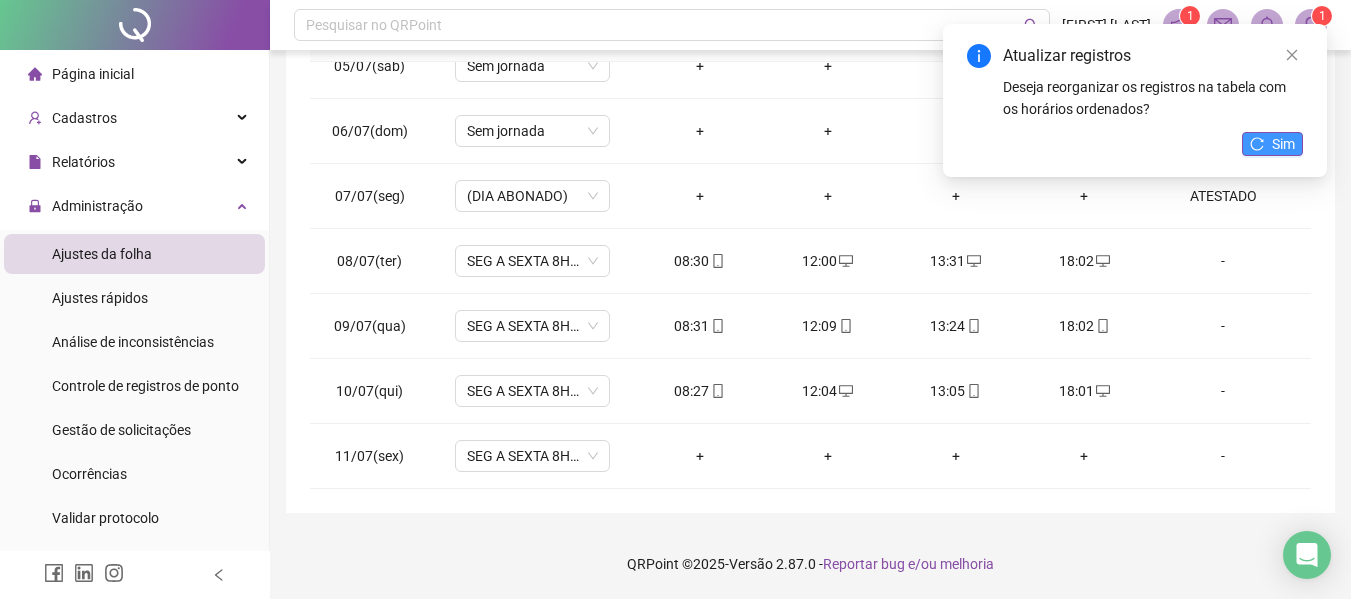 click on "Sim" at bounding box center [1272, 144] 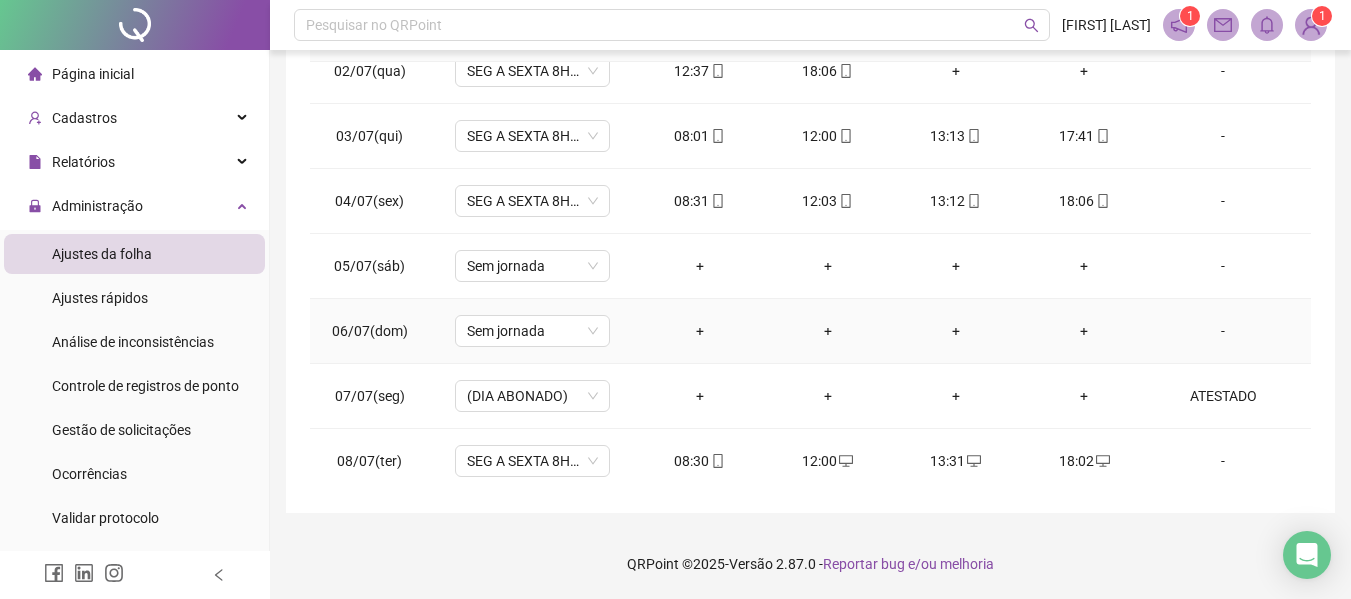 scroll, scrollTop: 0, scrollLeft: 0, axis: both 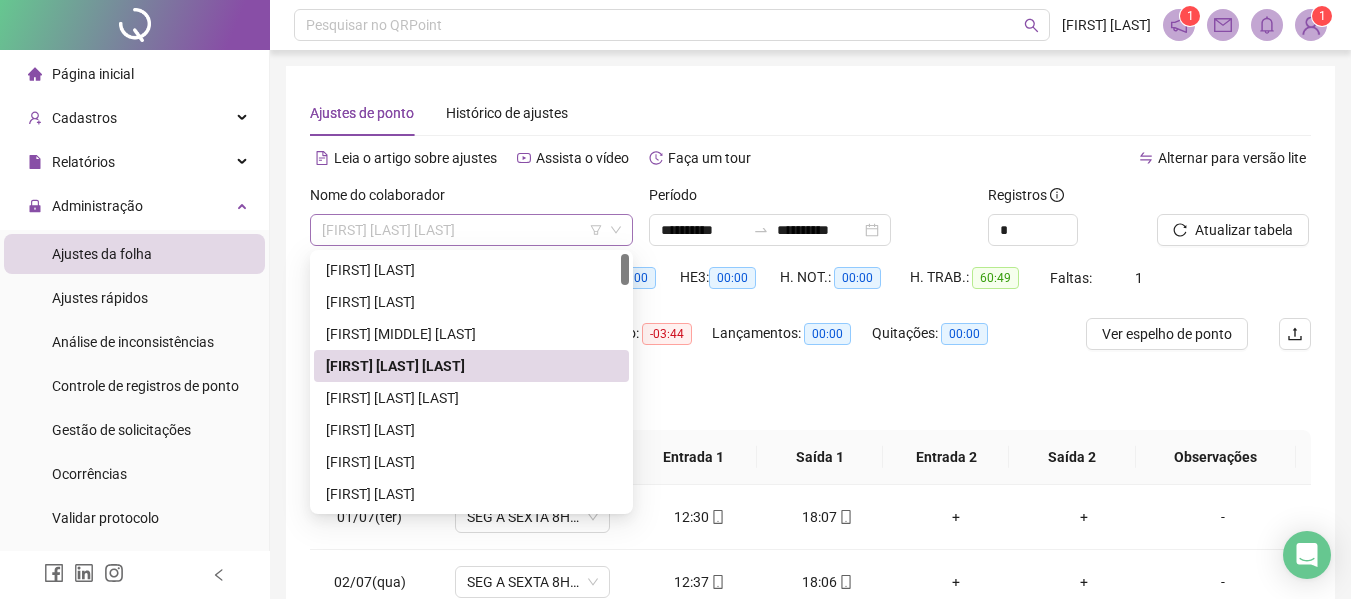 click on "[FIRST] [LAST] [LAST]" at bounding box center [471, 230] 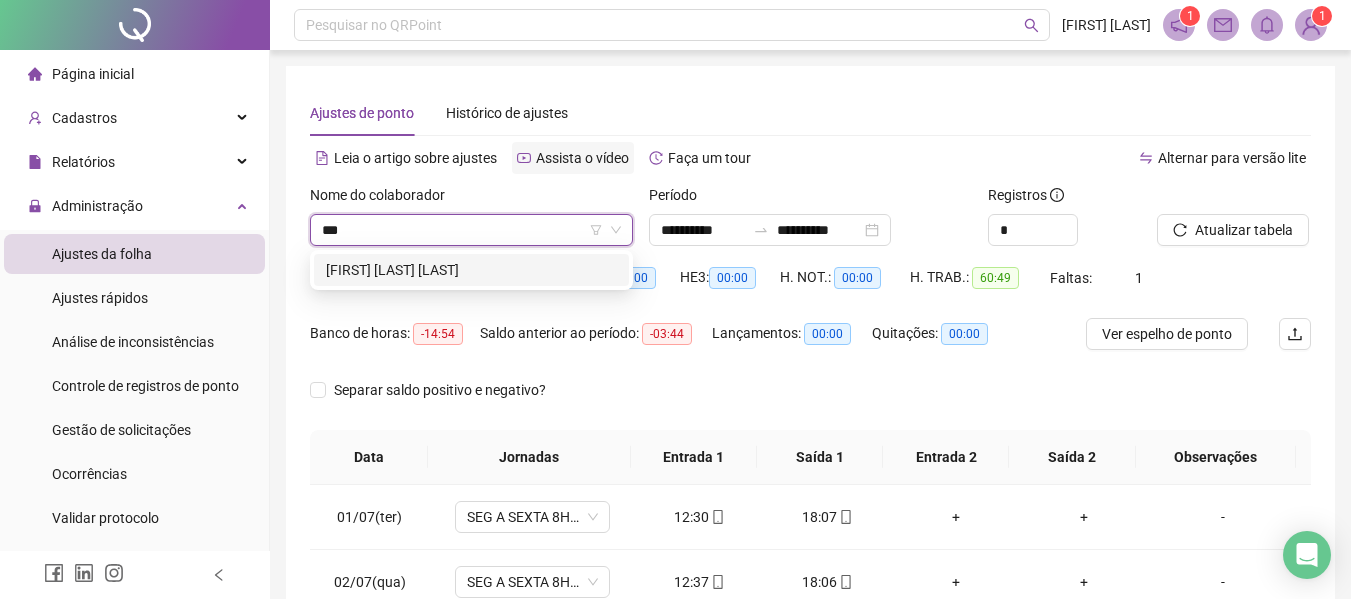 type on "****" 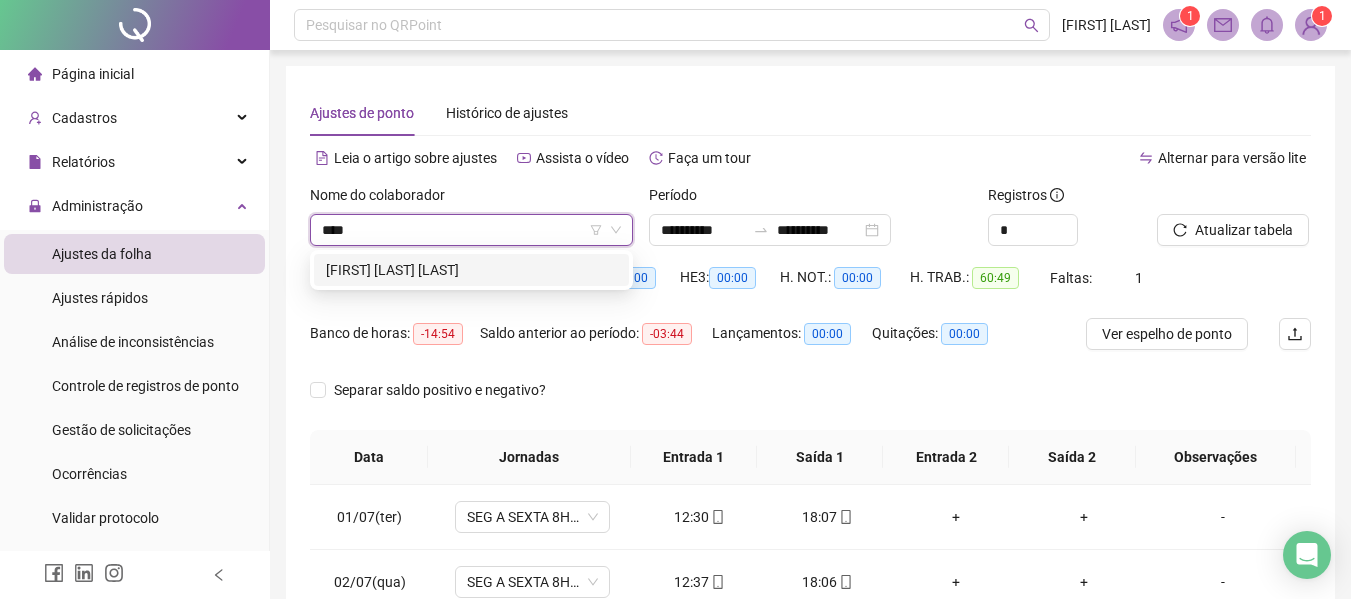 click on "[FIRST] [LAST] [LAST]" at bounding box center [471, 270] 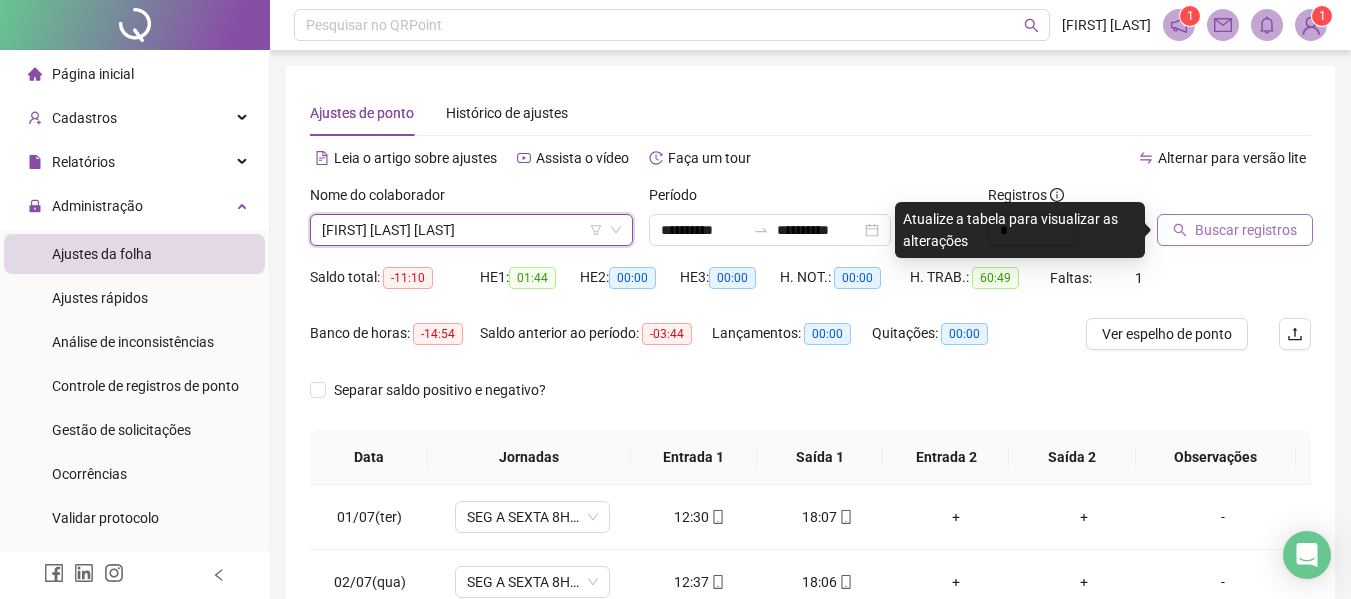 click on "Buscar registros" at bounding box center [1235, 230] 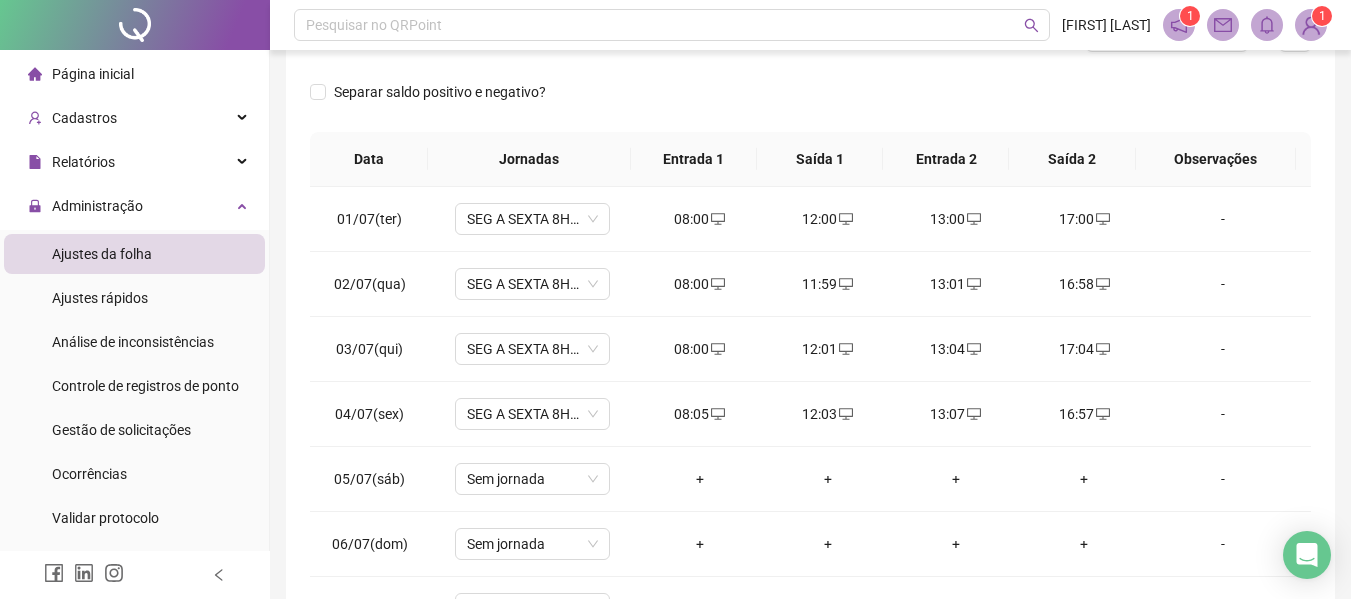 scroll, scrollTop: 300, scrollLeft: 0, axis: vertical 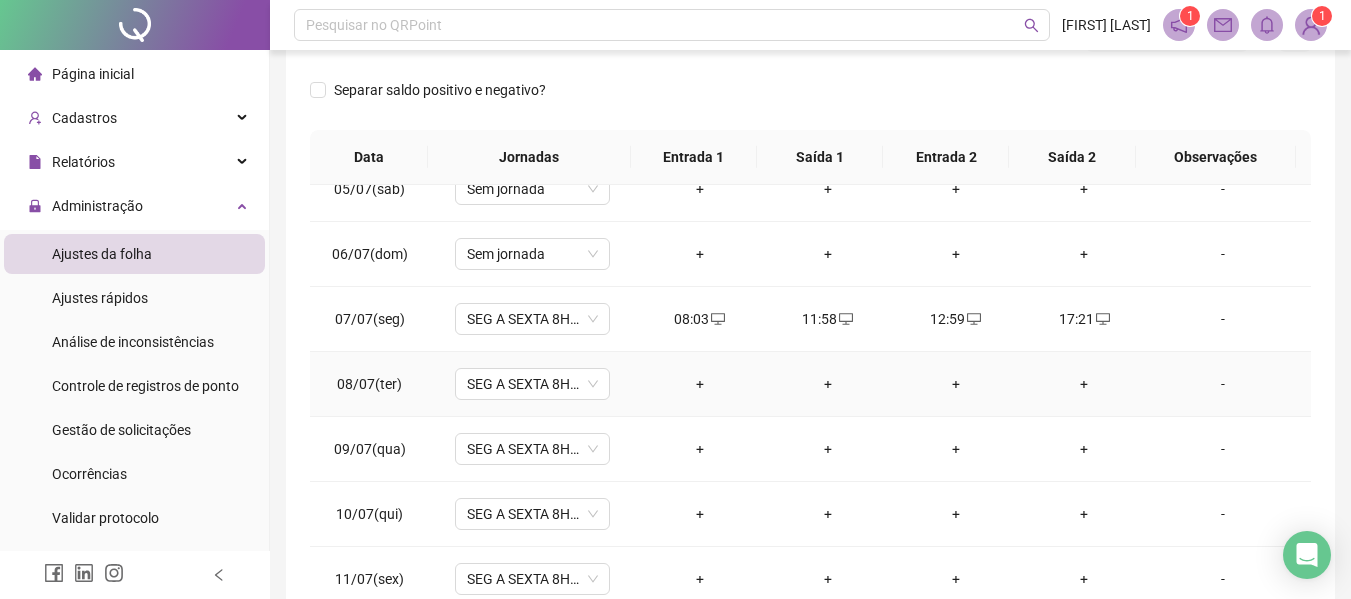 click on "+" at bounding box center (700, 384) 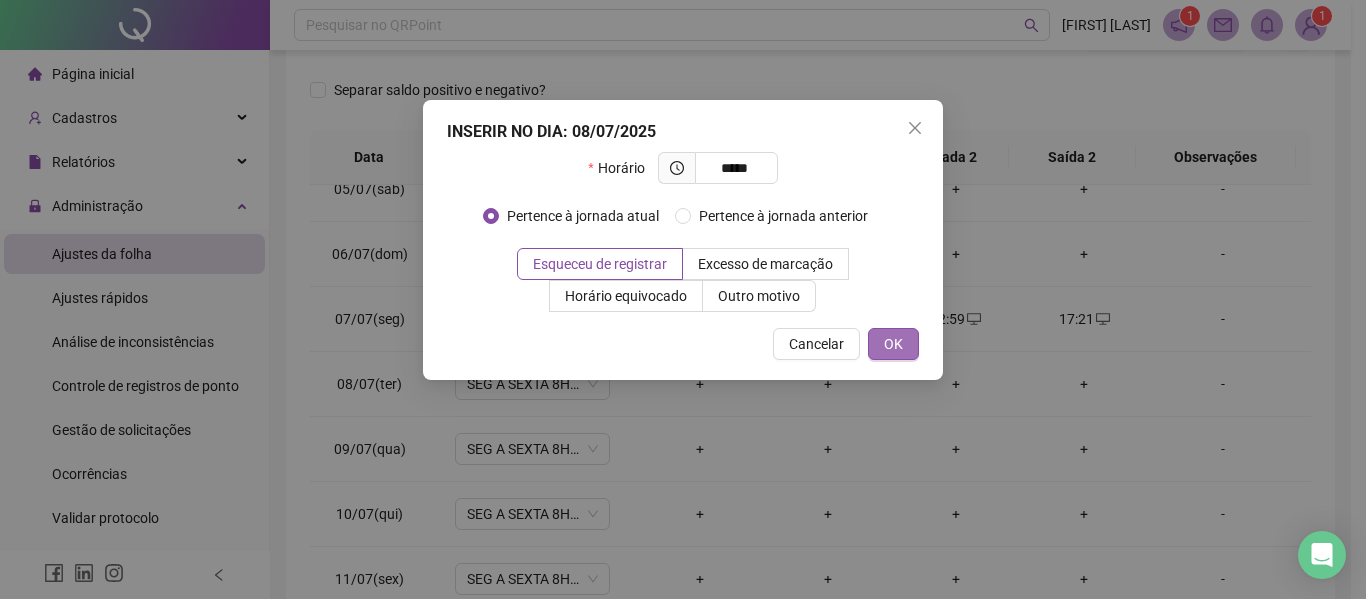 type on "*****" 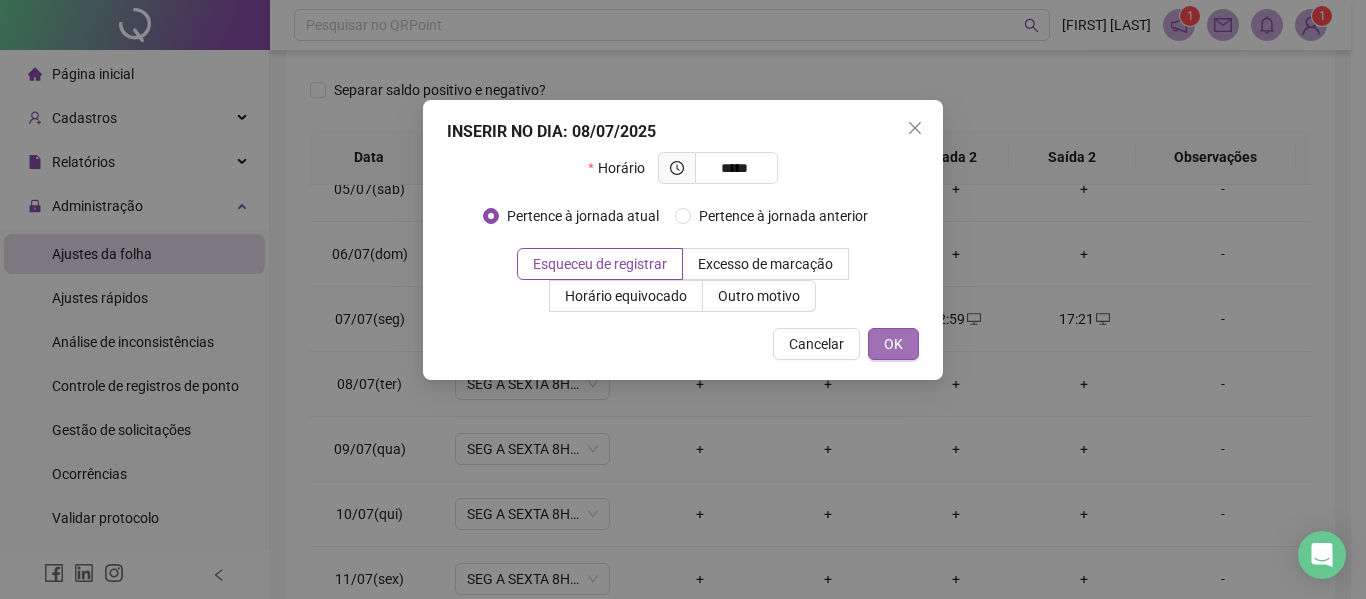 click on "OK" at bounding box center (893, 344) 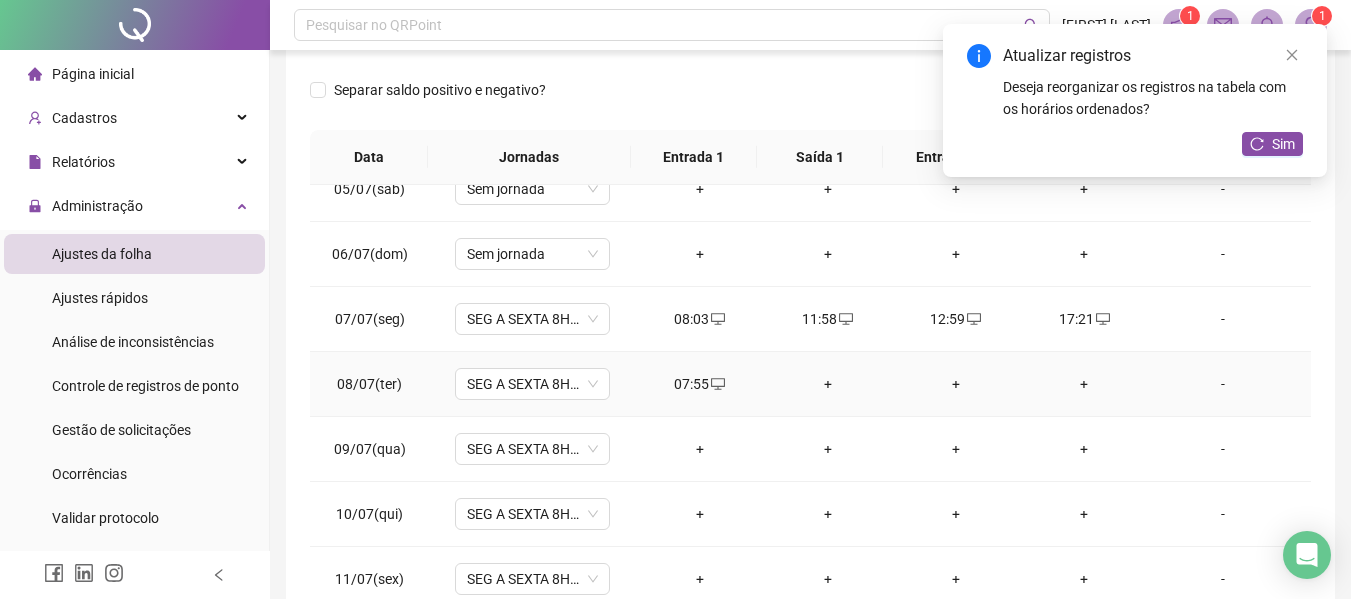 click on "+" at bounding box center [828, 384] 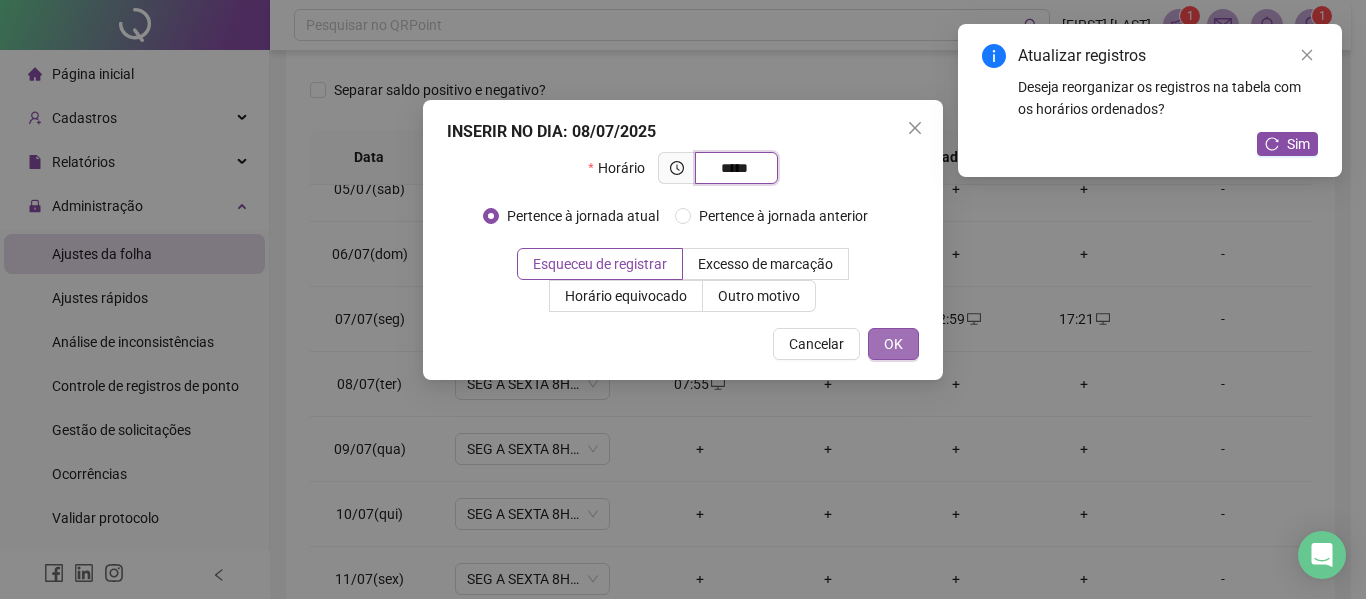 type on "*****" 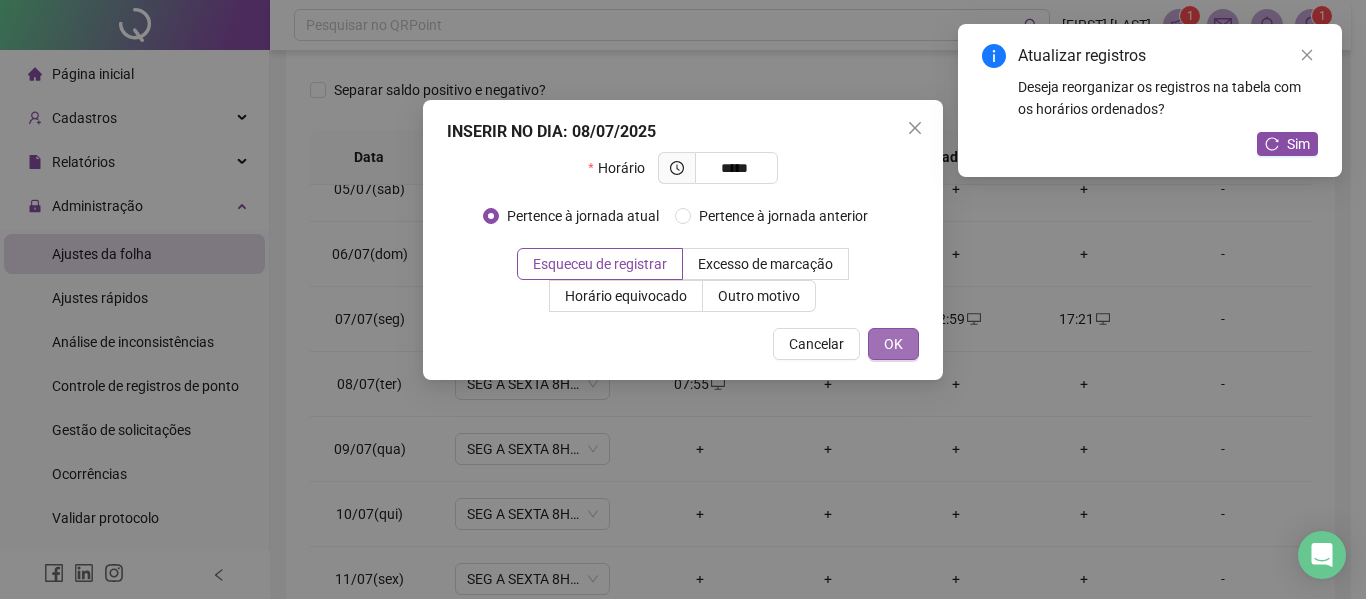 click on "OK" at bounding box center (893, 344) 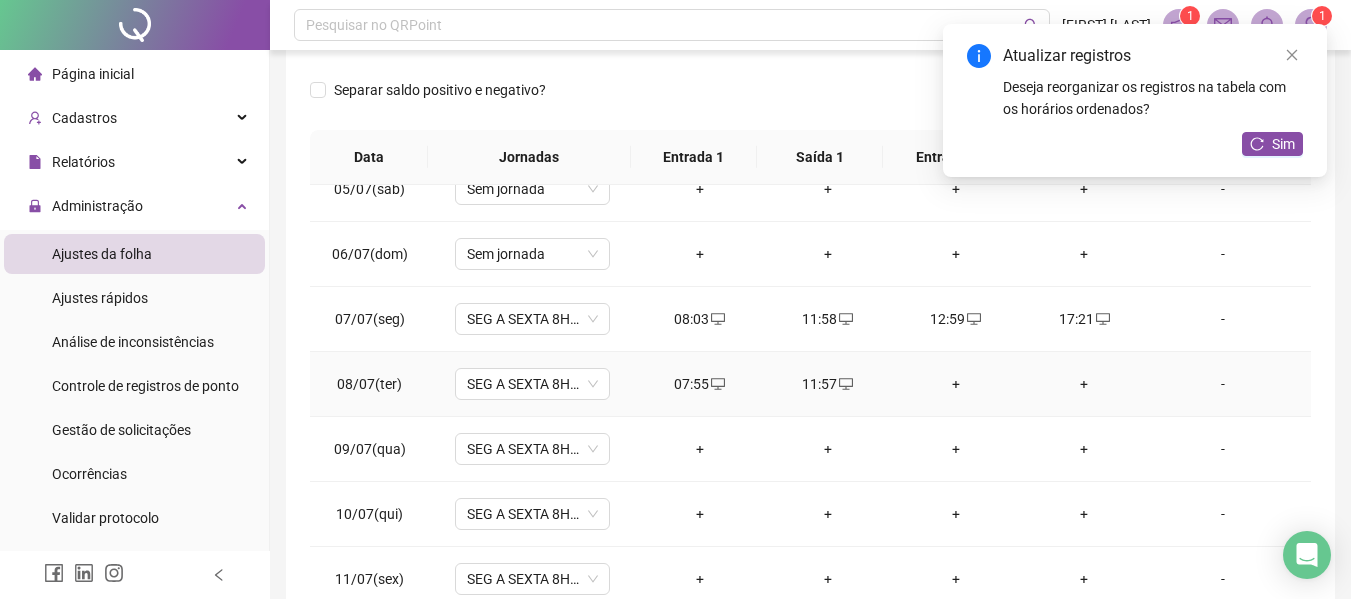 click on "+" at bounding box center [956, 384] 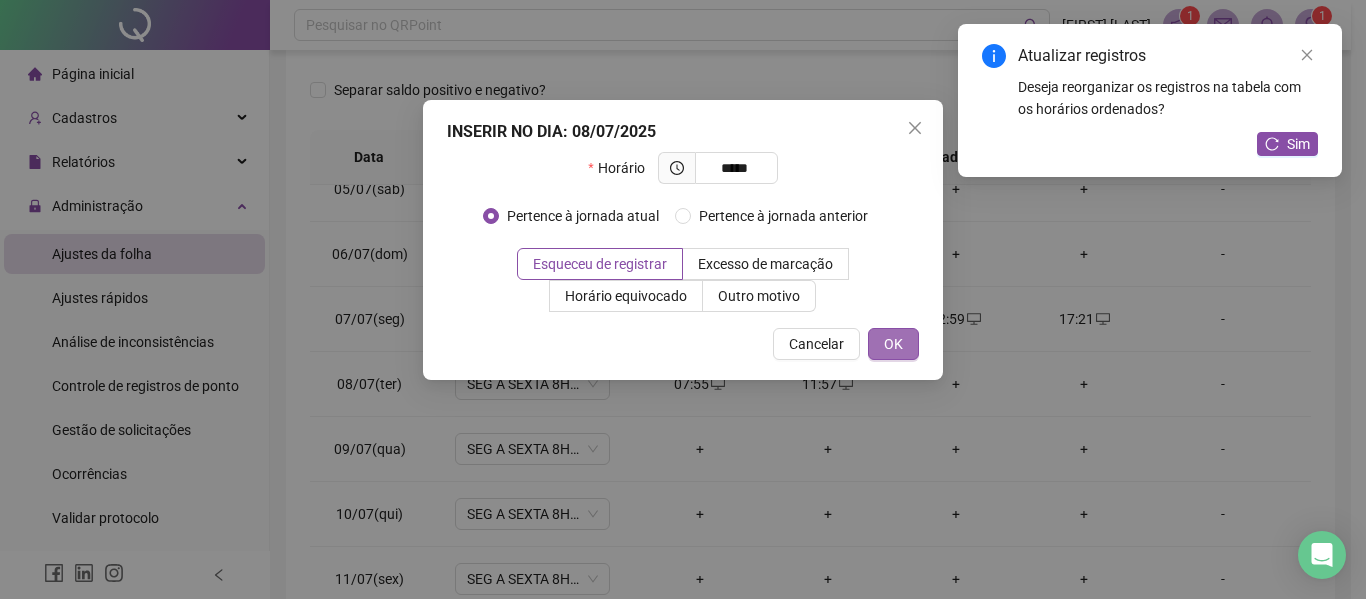 type on "*****" 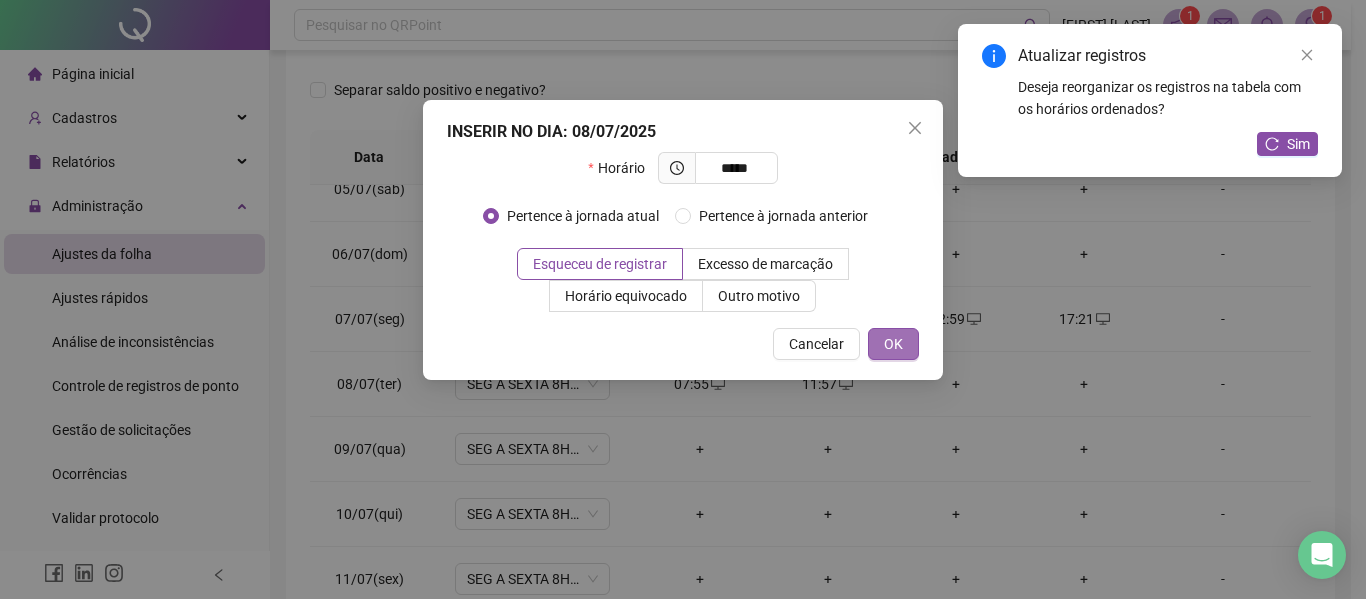click on "OK" at bounding box center (893, 344) 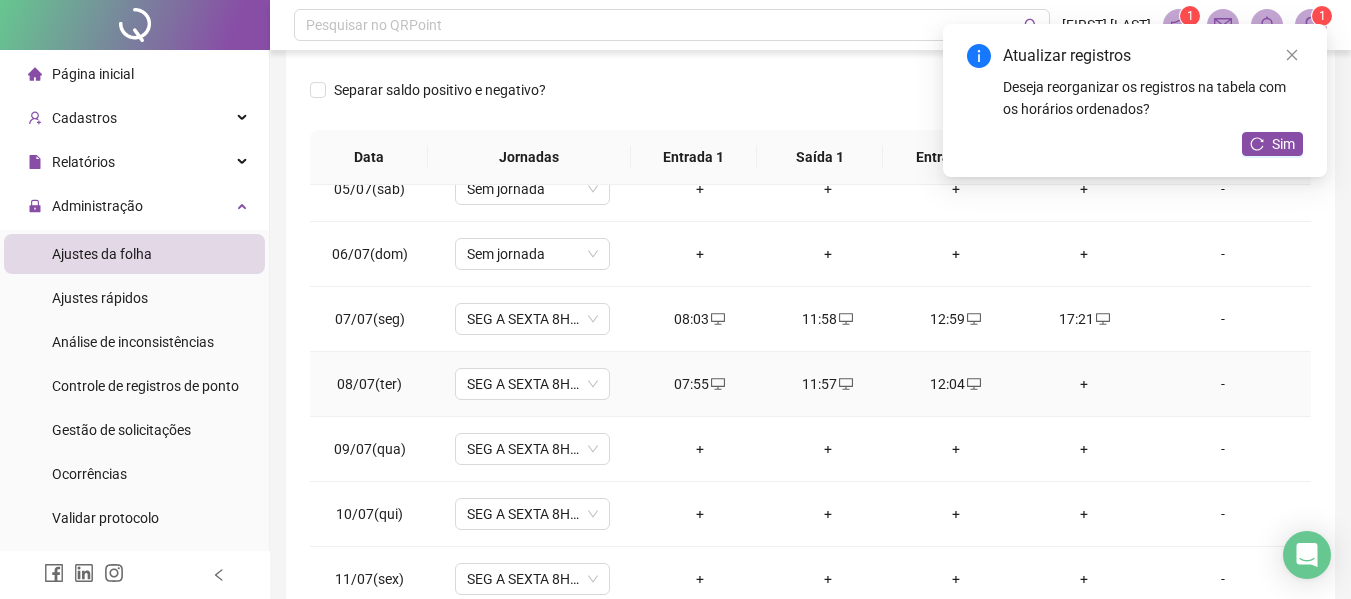 click on "+" at bounding box center [1084, 384] 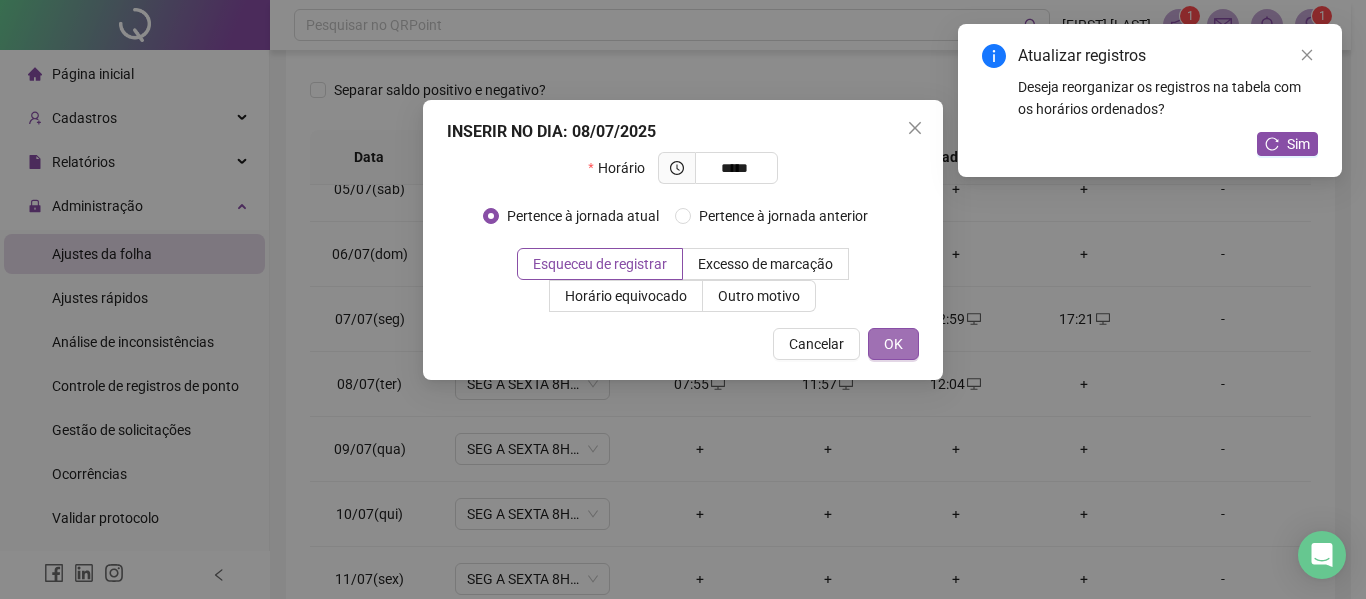type on "*****" 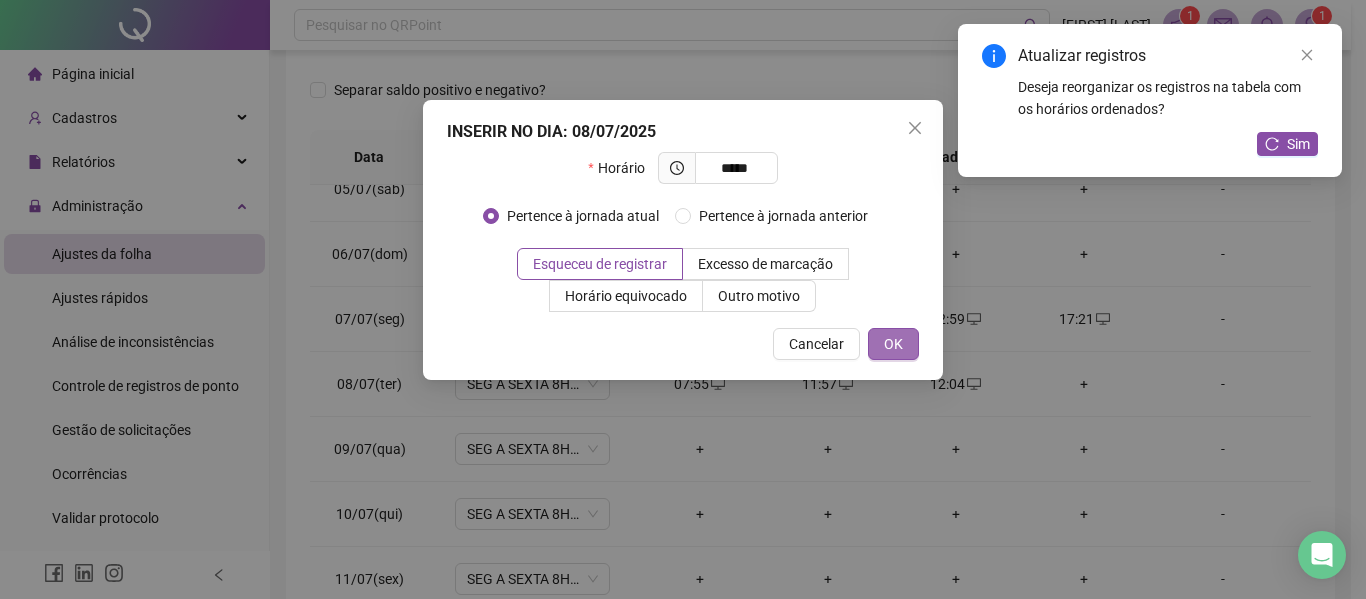 click on "OK" at bounding box center [893, 344] 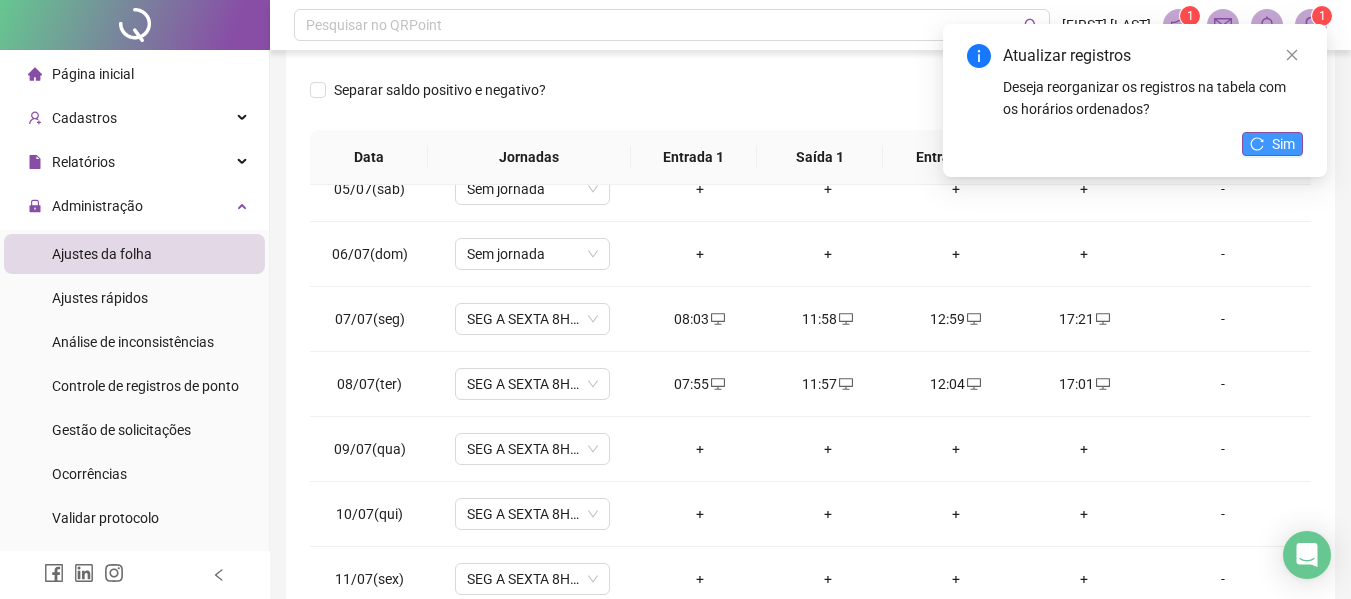 click on "Sim" at bounding box center [1272, 144] 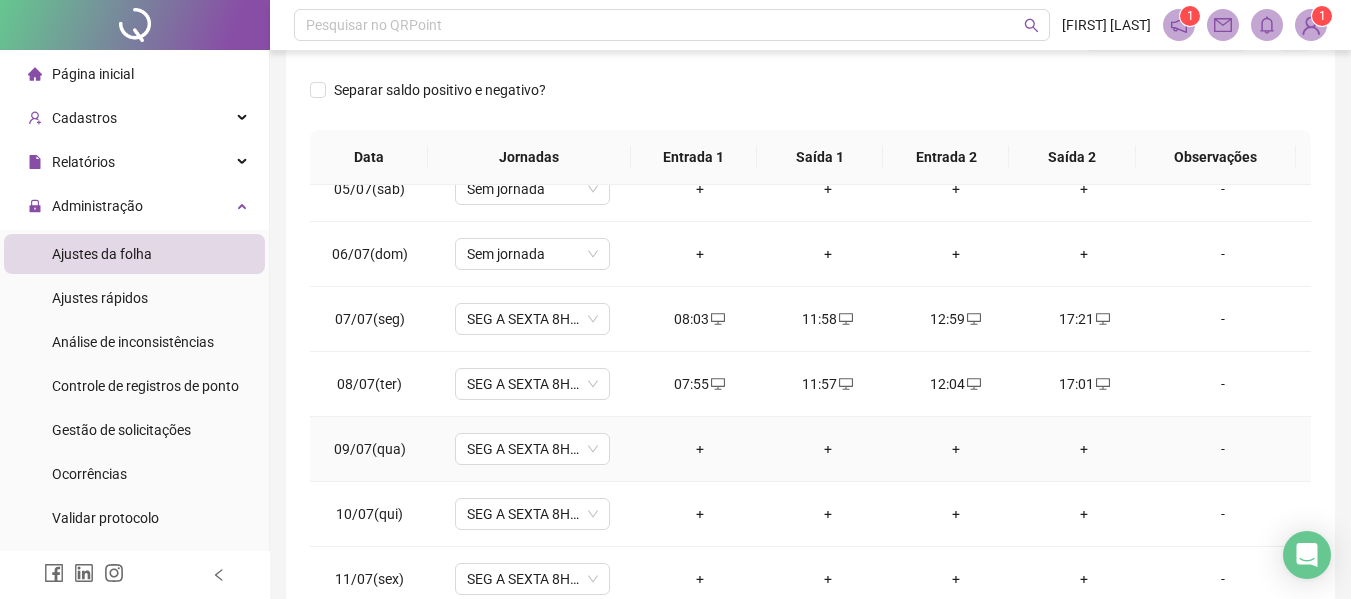 click on "+" at bounding box center [700, 449] 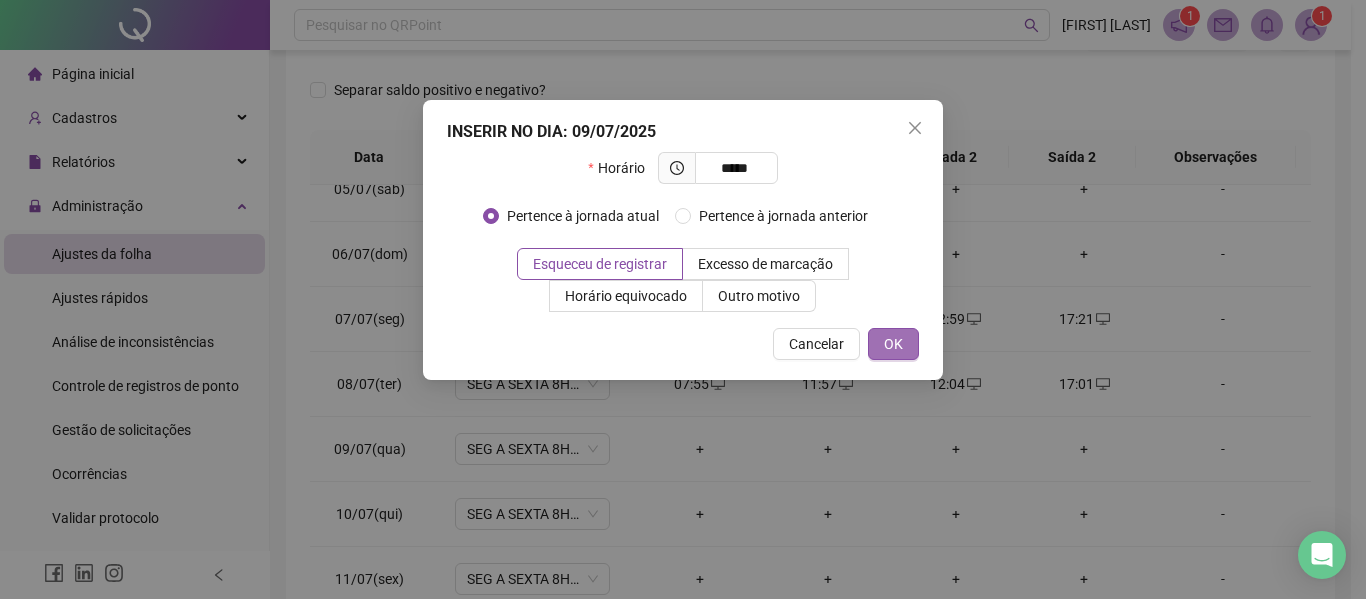 type on "*****" 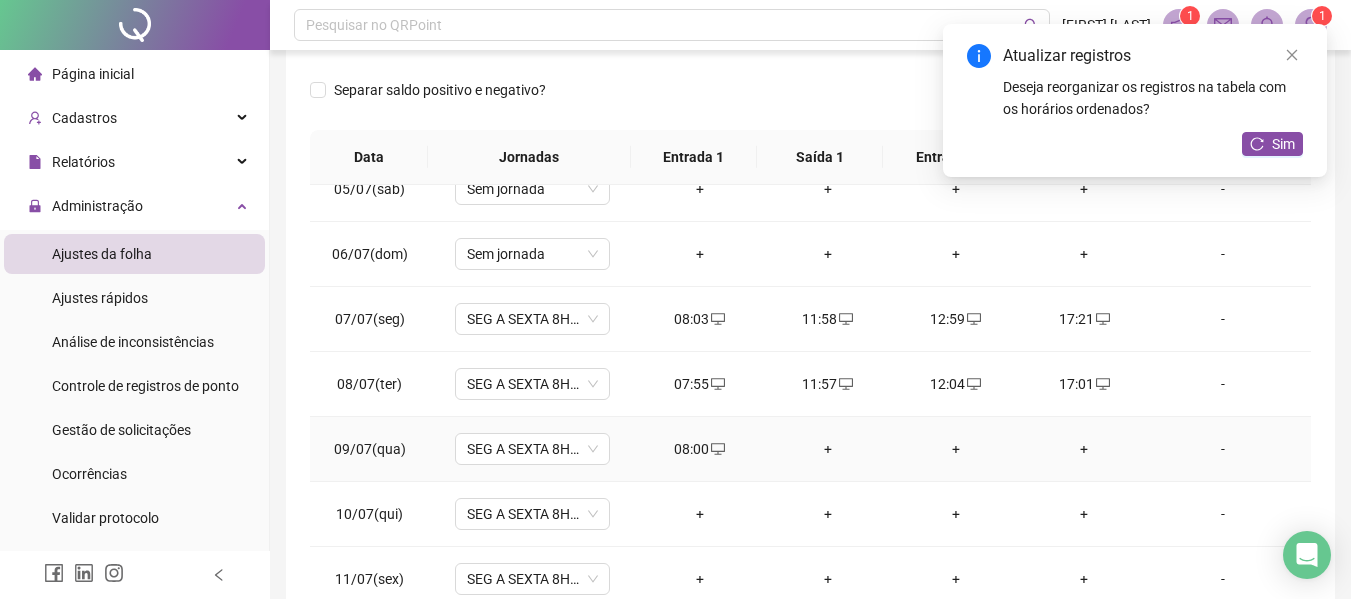 click on "+" at bounding box center [828, 449] 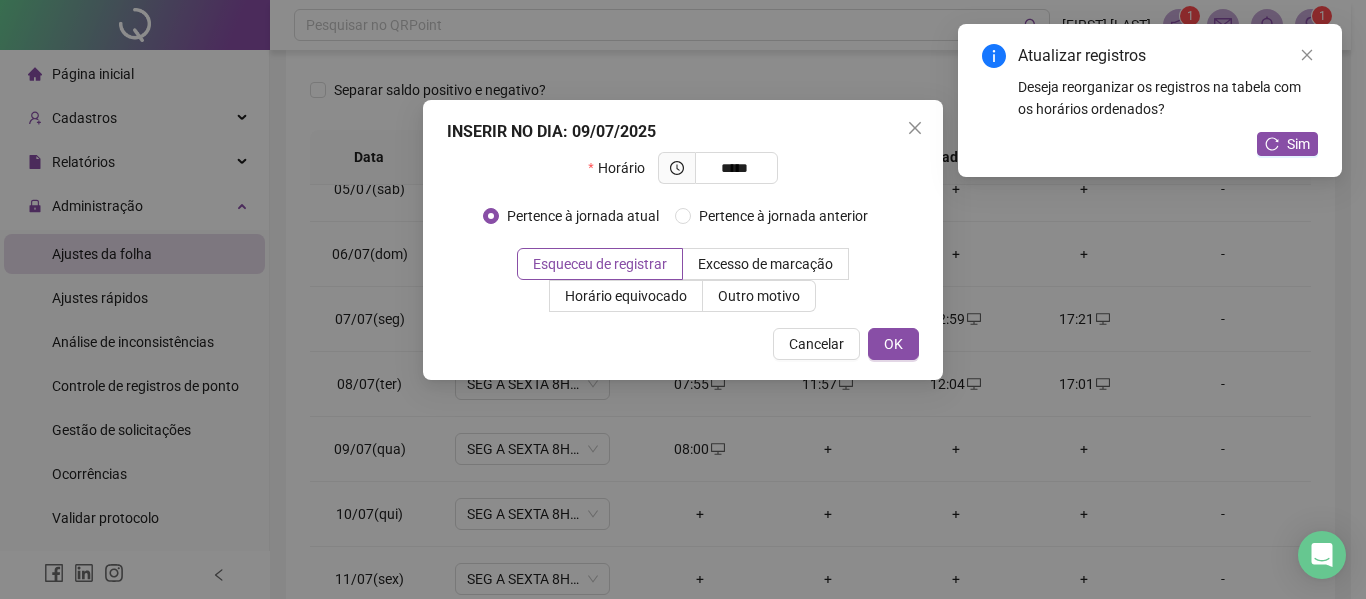 type on "*****" 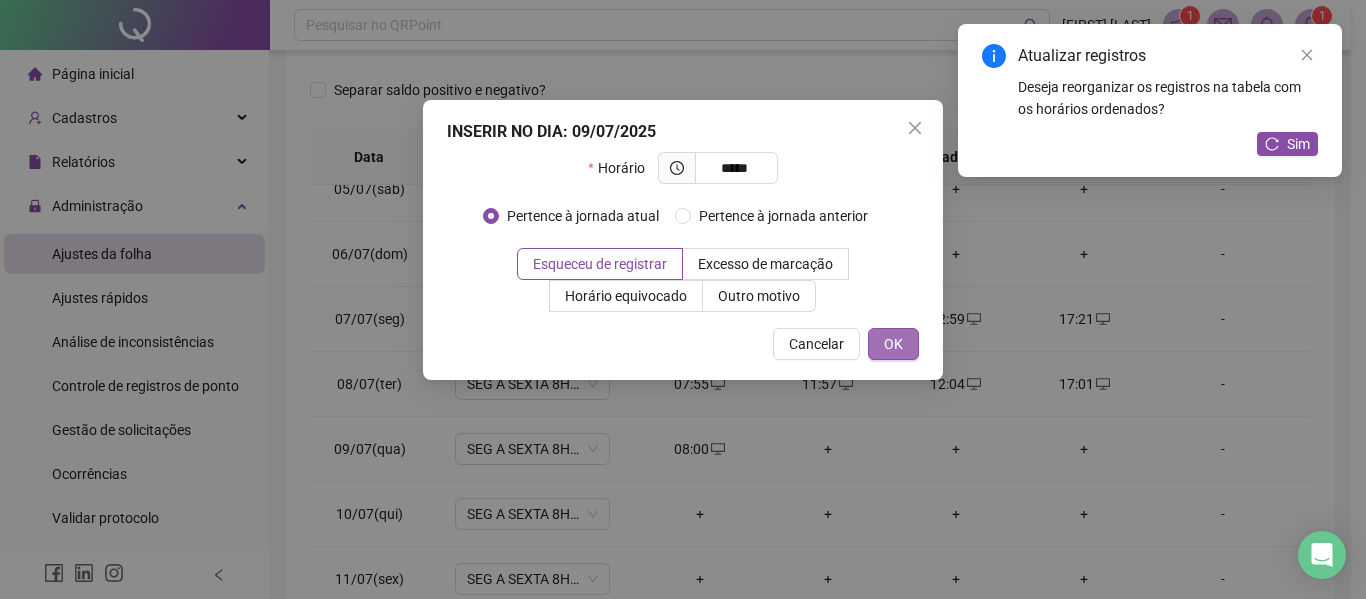 click on "OK" at bounding box center (893, 344) 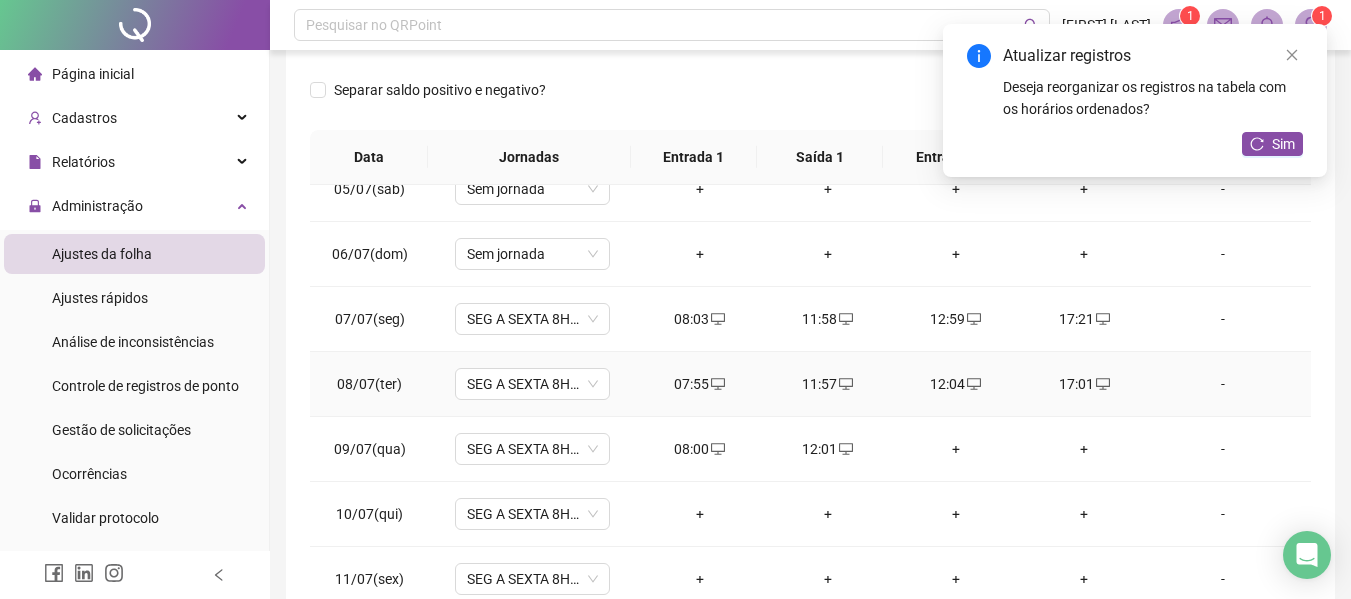 click on "12:04" at bounding box center [956, 384] 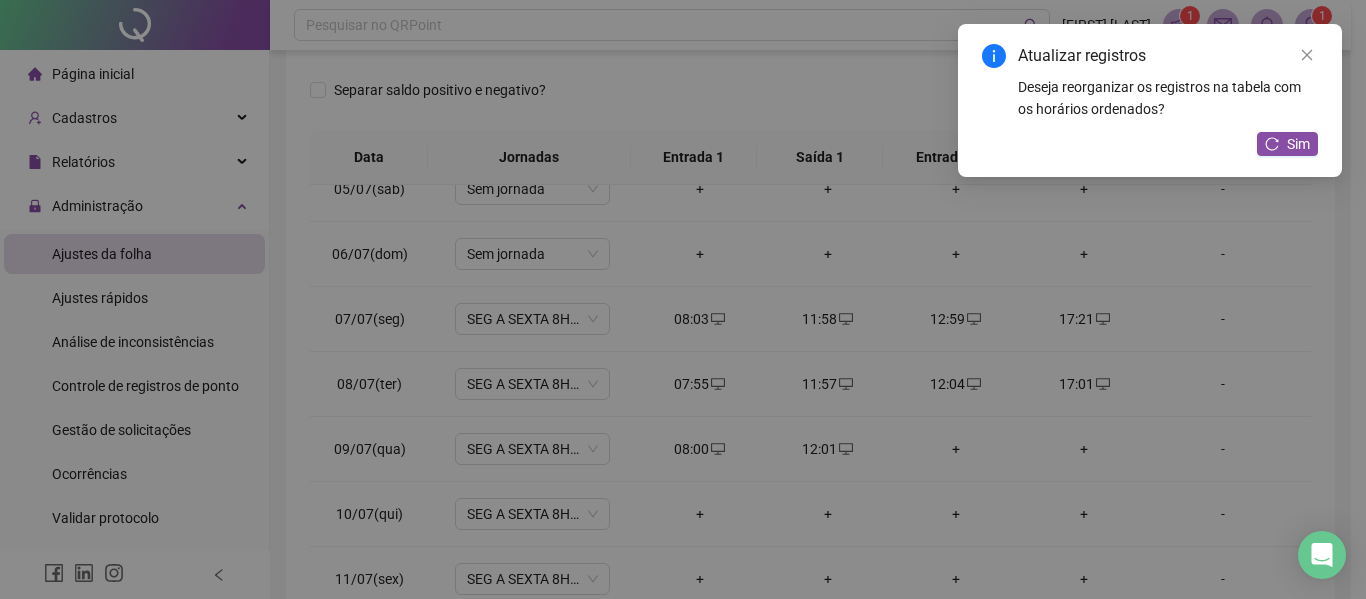 type on "**********" 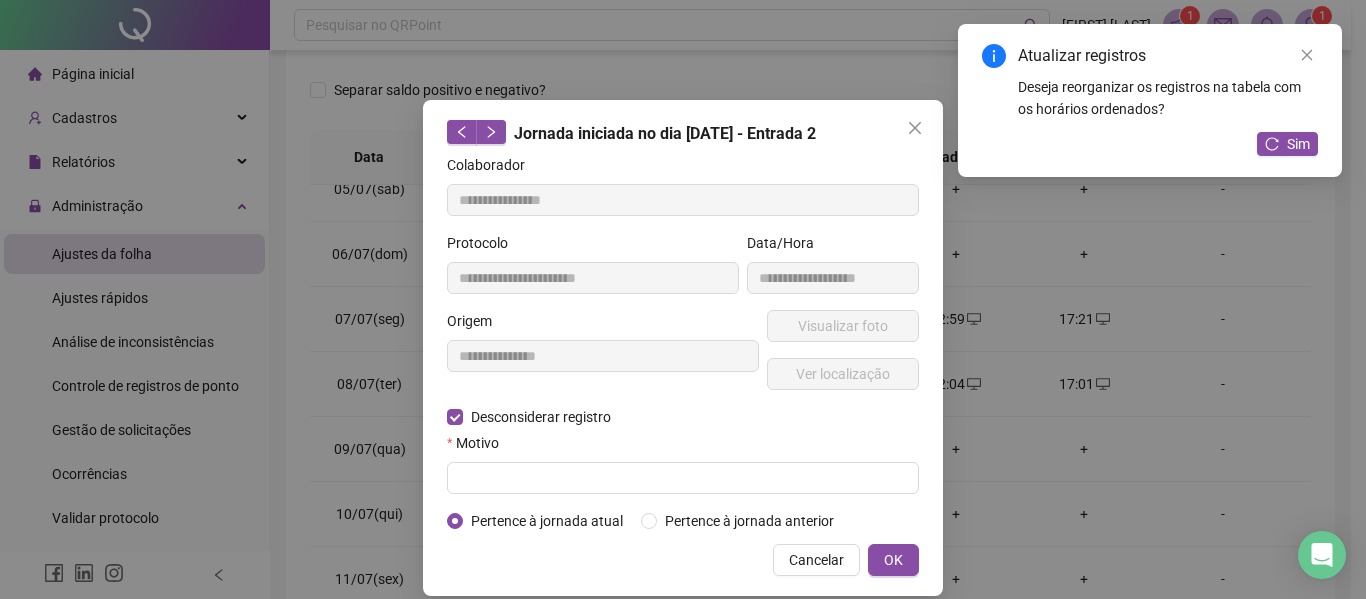click on "**********" at bounding box center [683, 343] 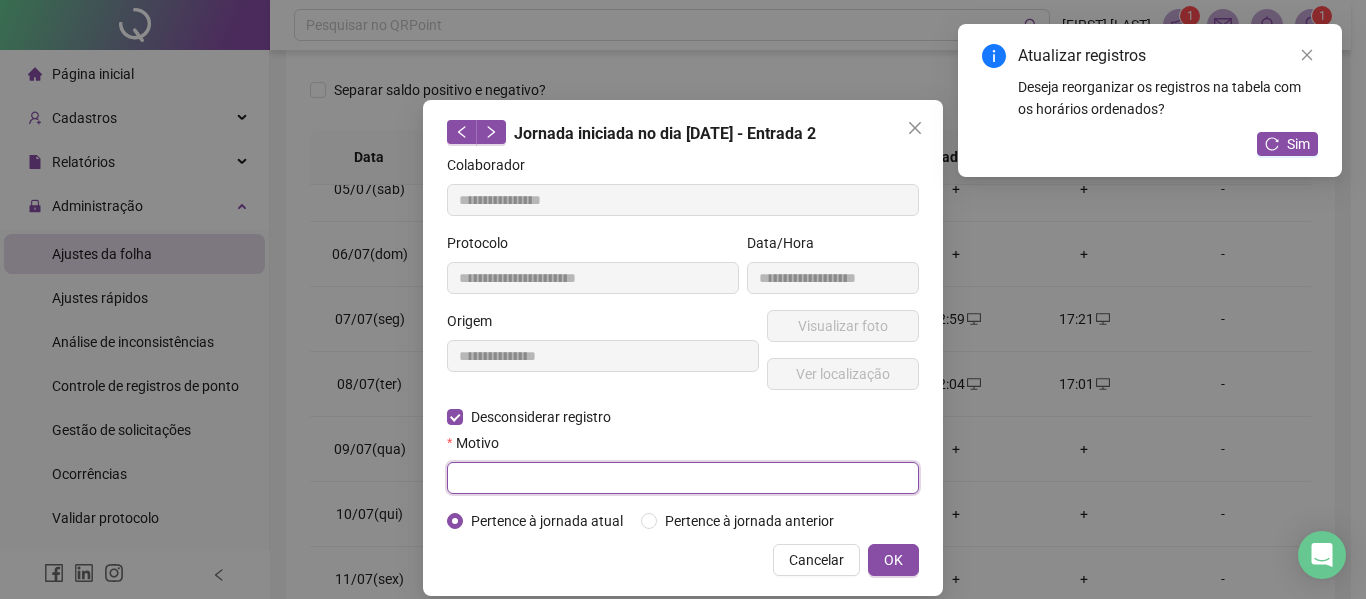 click at bounding box center [683, 478] 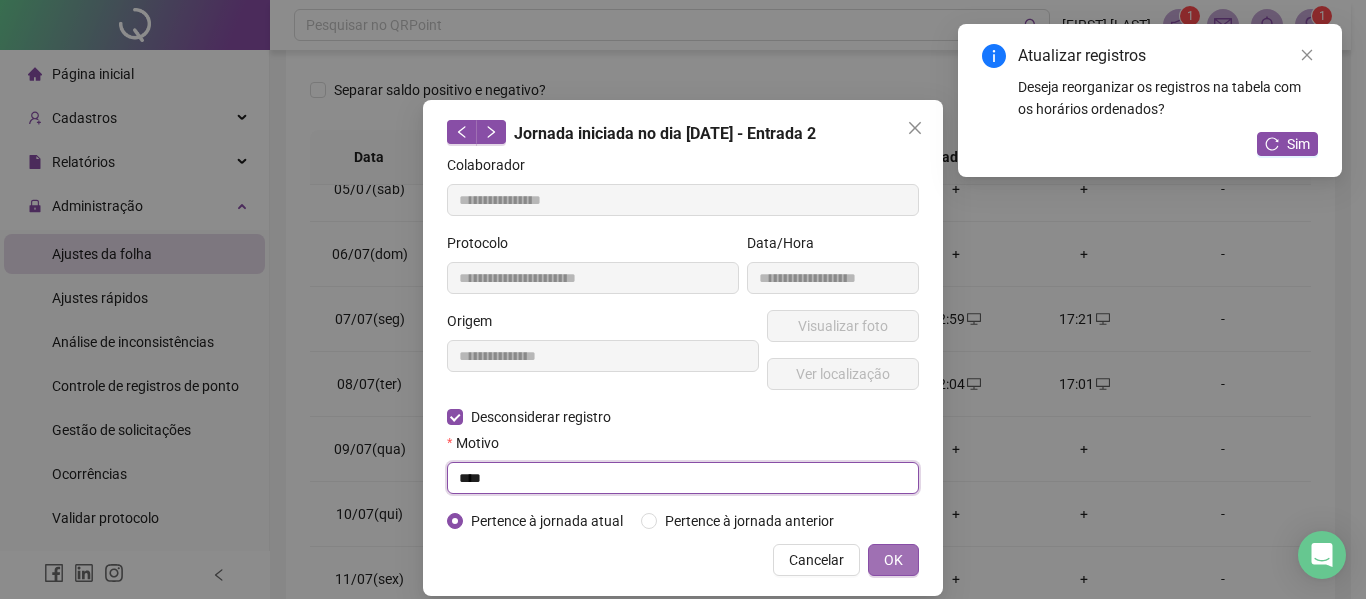 type on "****" 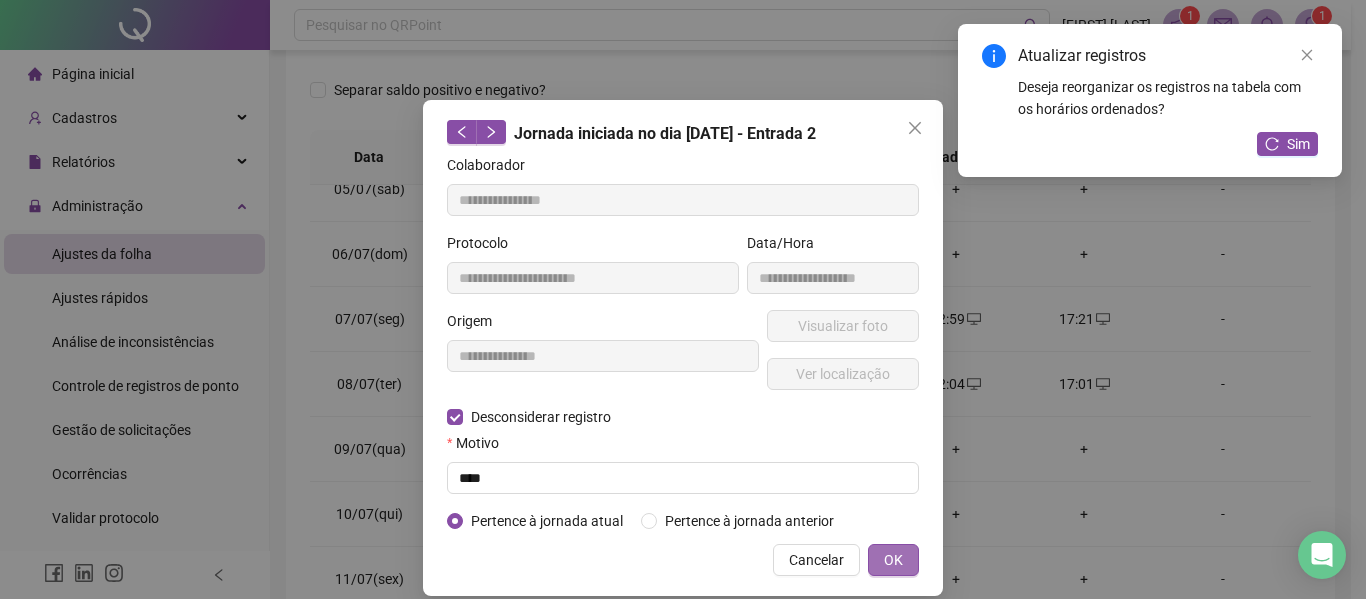 click on "OK" at bounding box center [893, 560] 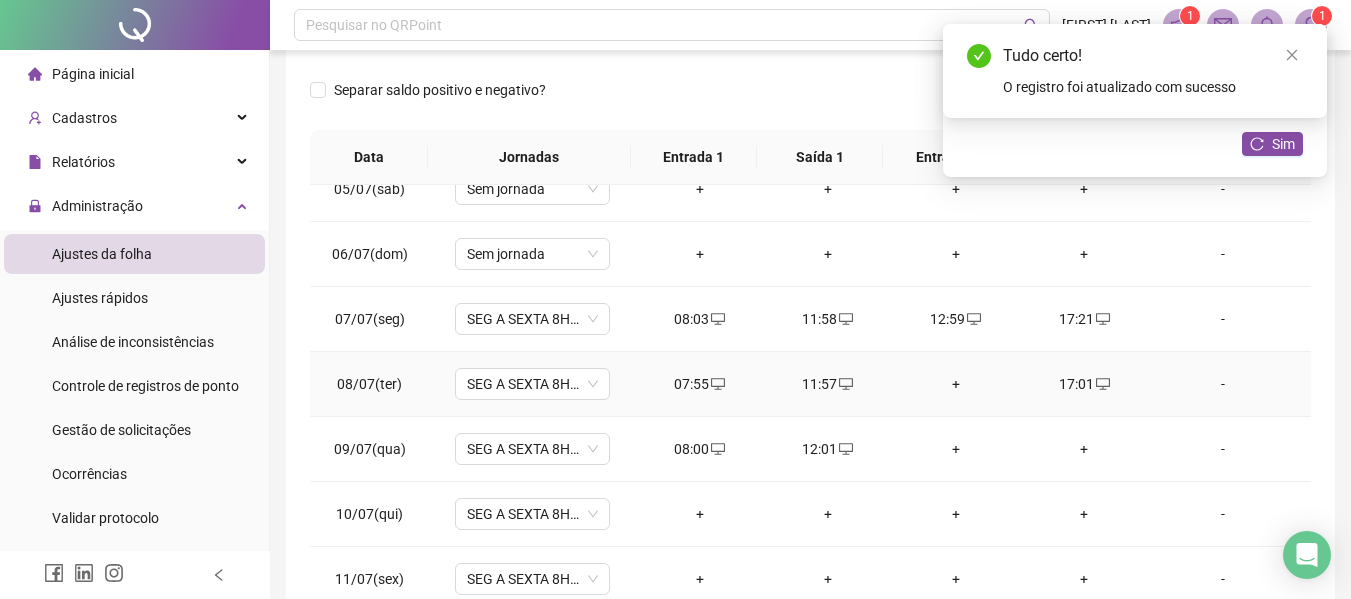 click on "+" at bounding box center [956, 384] 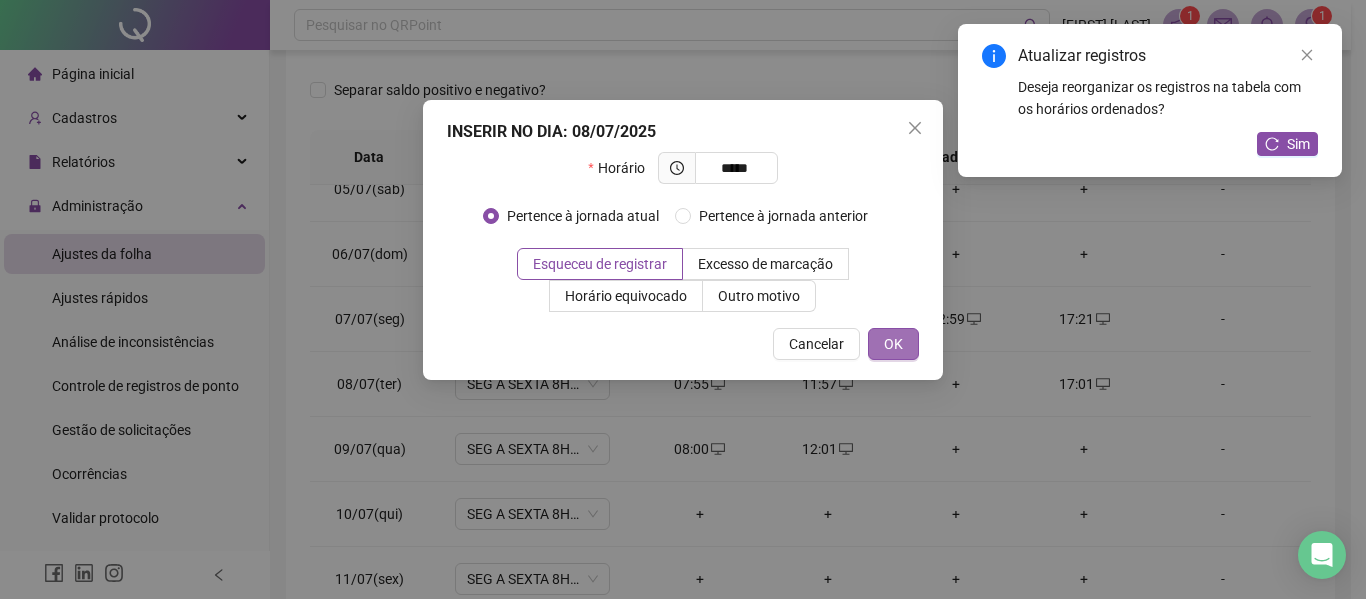 type on "*****" 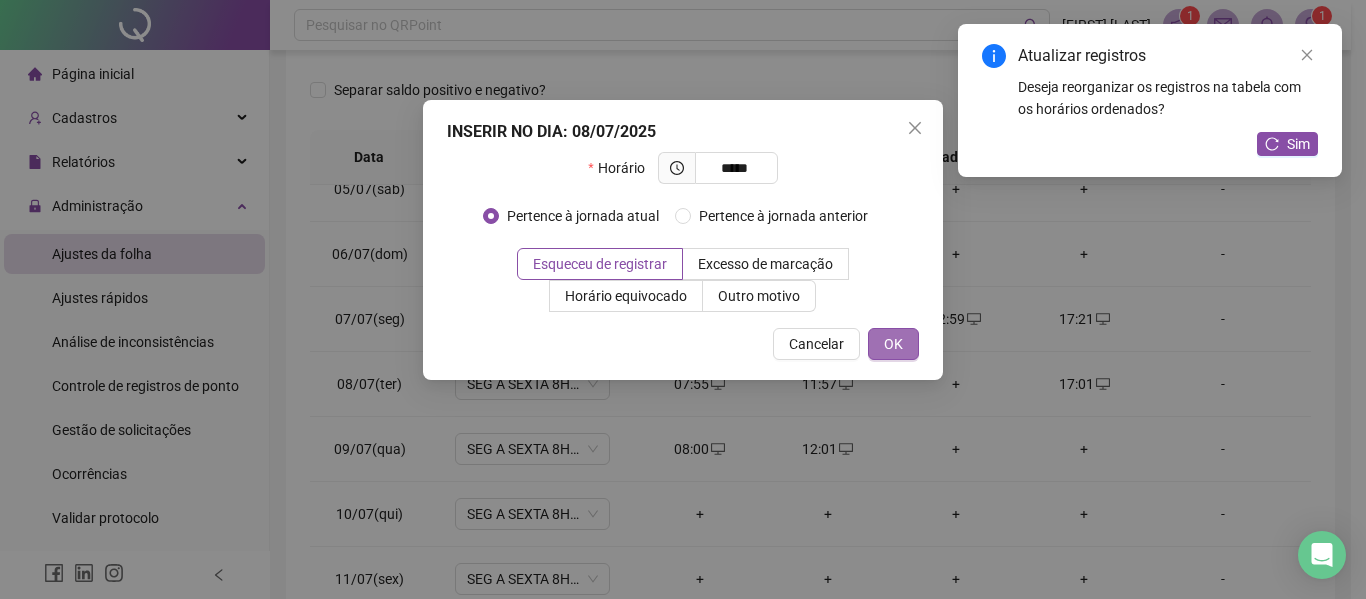 click on "OK" at bounding box center (893, 344) 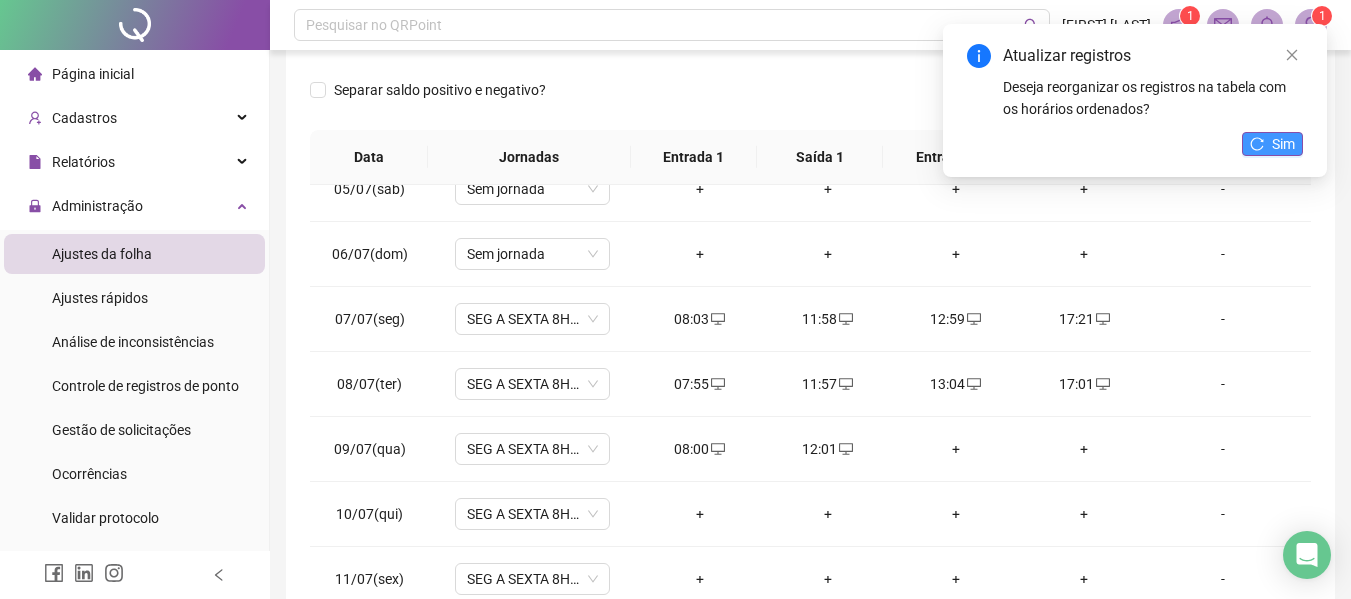 click on "Sim" at bounding box center (1283, 144) 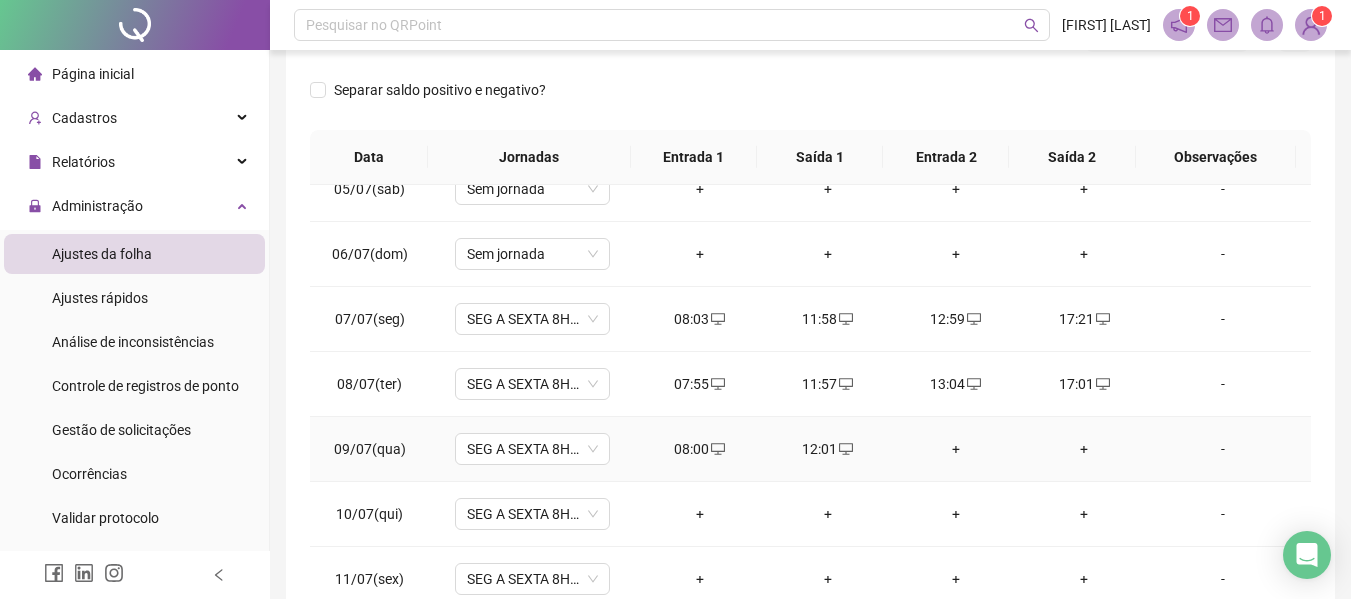 click on "+" at bounding box center [956, 449] 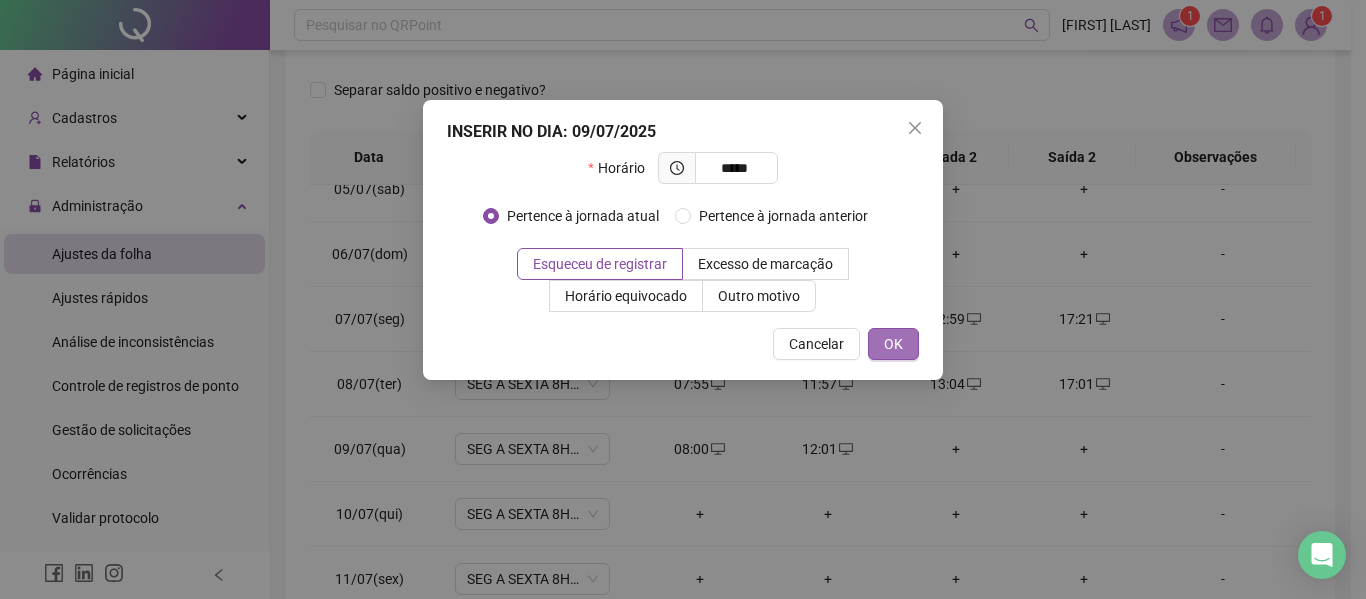 type on "*****" 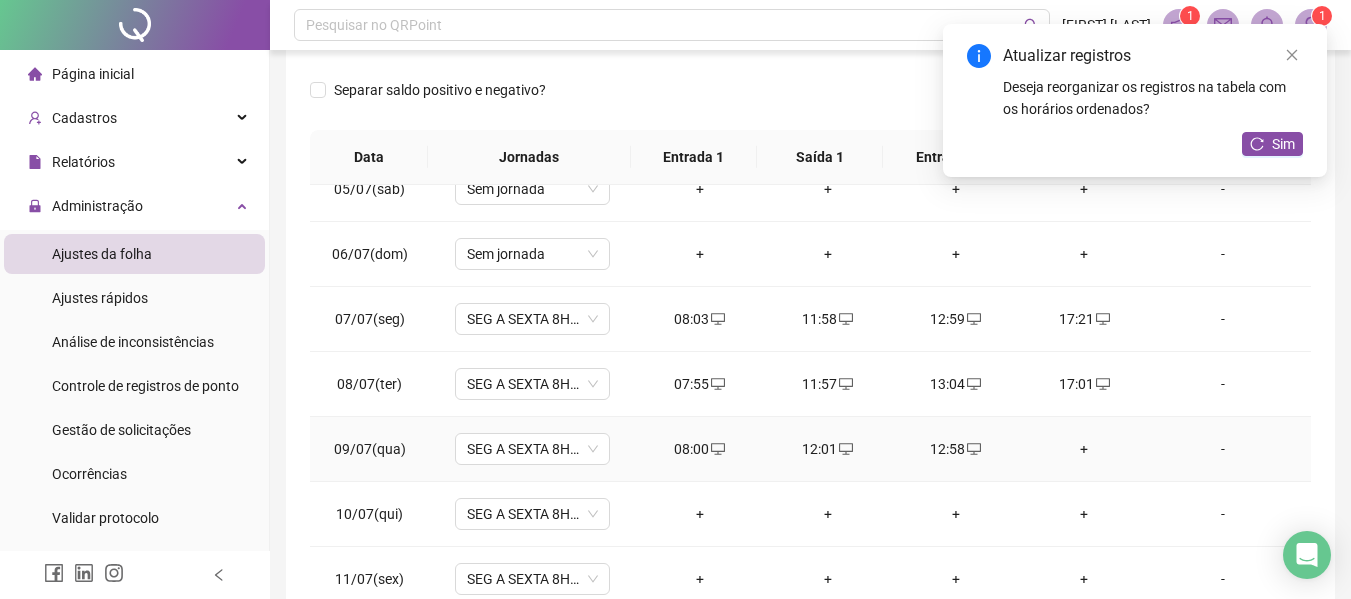 click on "+" at bounding box center [1084, 449] 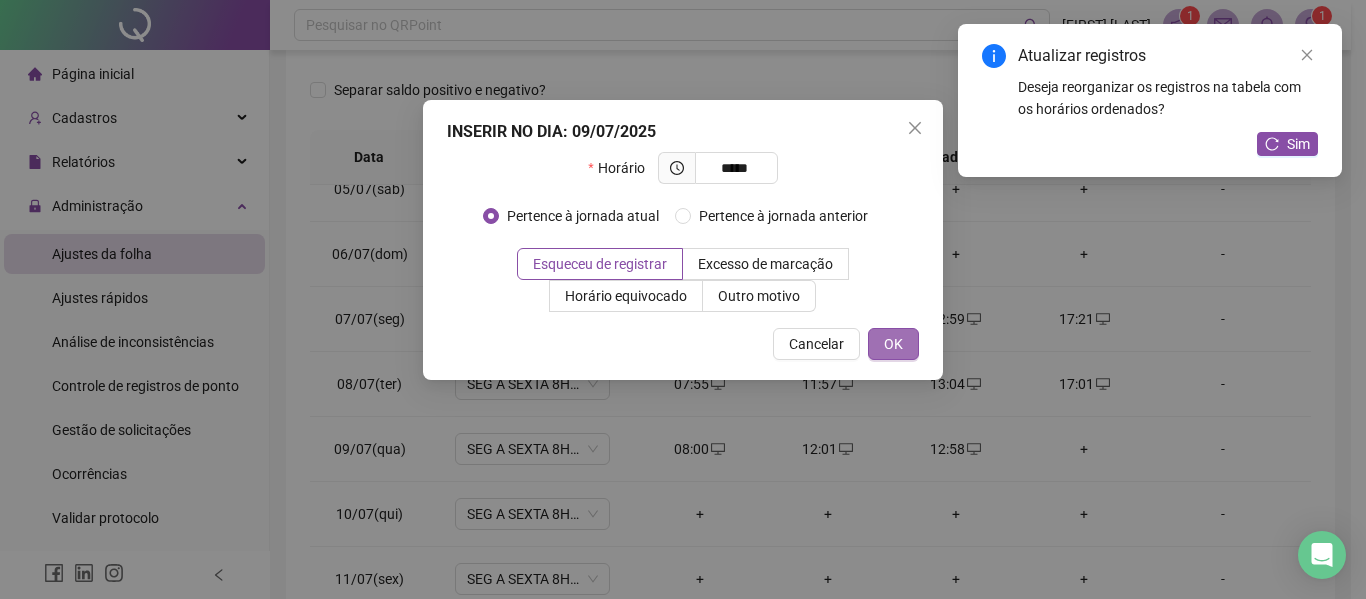 type on "*****" 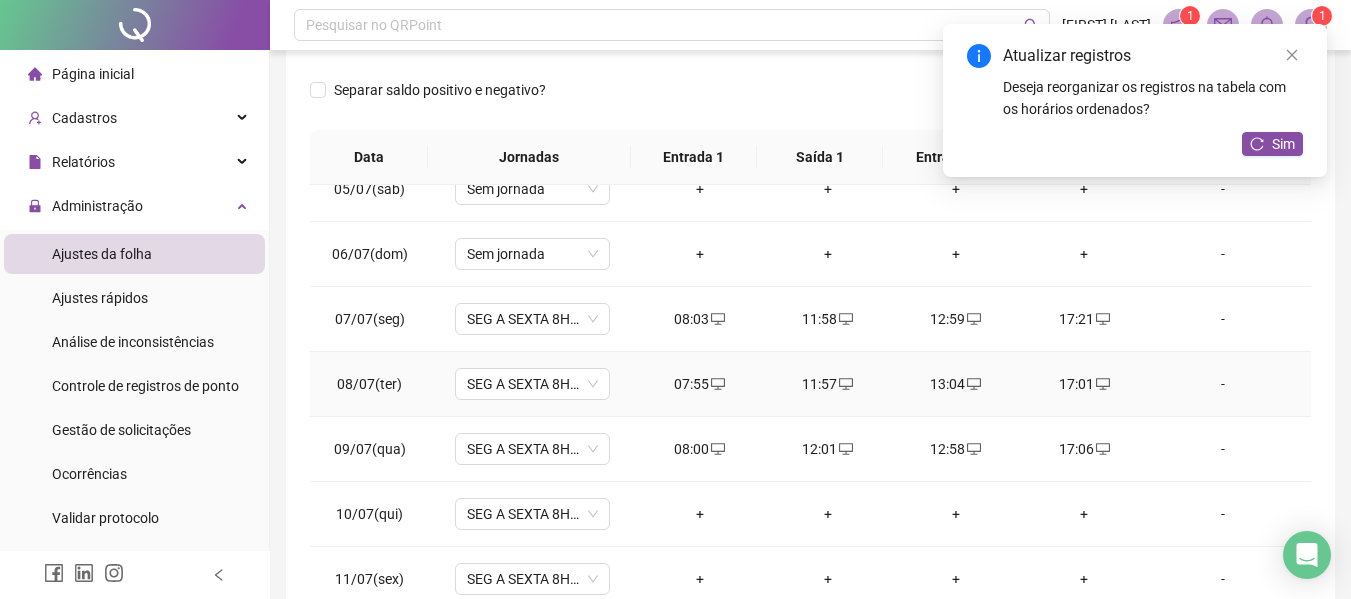 scroll, scrollTop: 400, scrollLeft: 0, axis: vertical 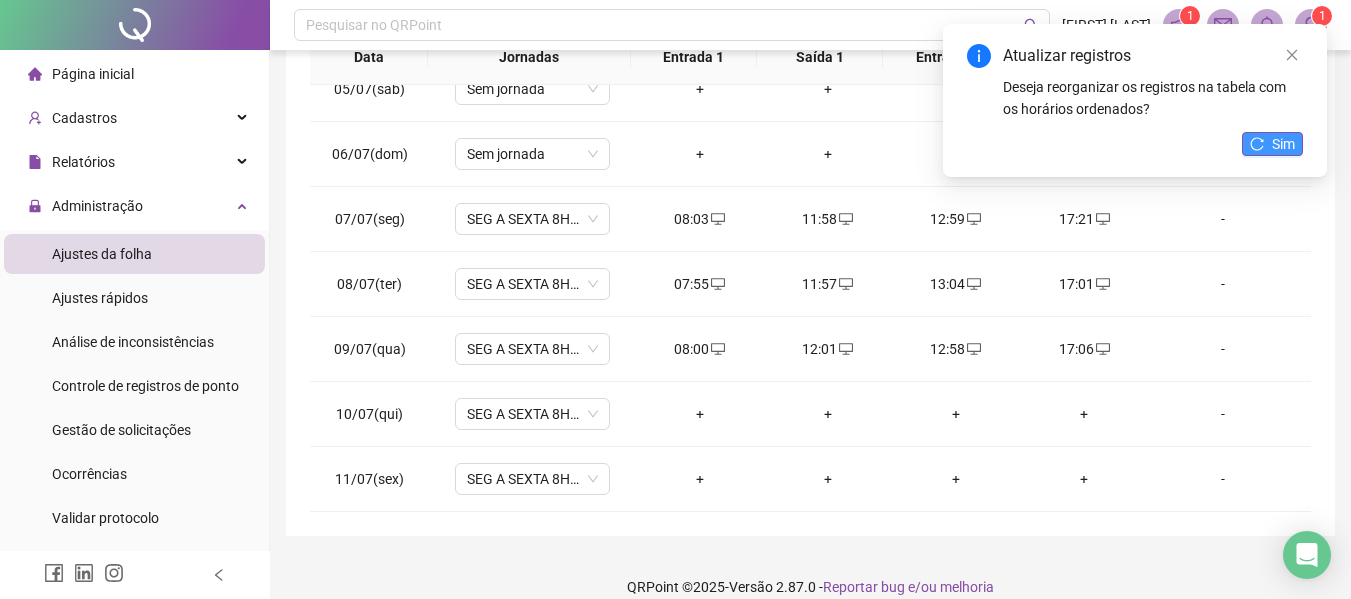 click 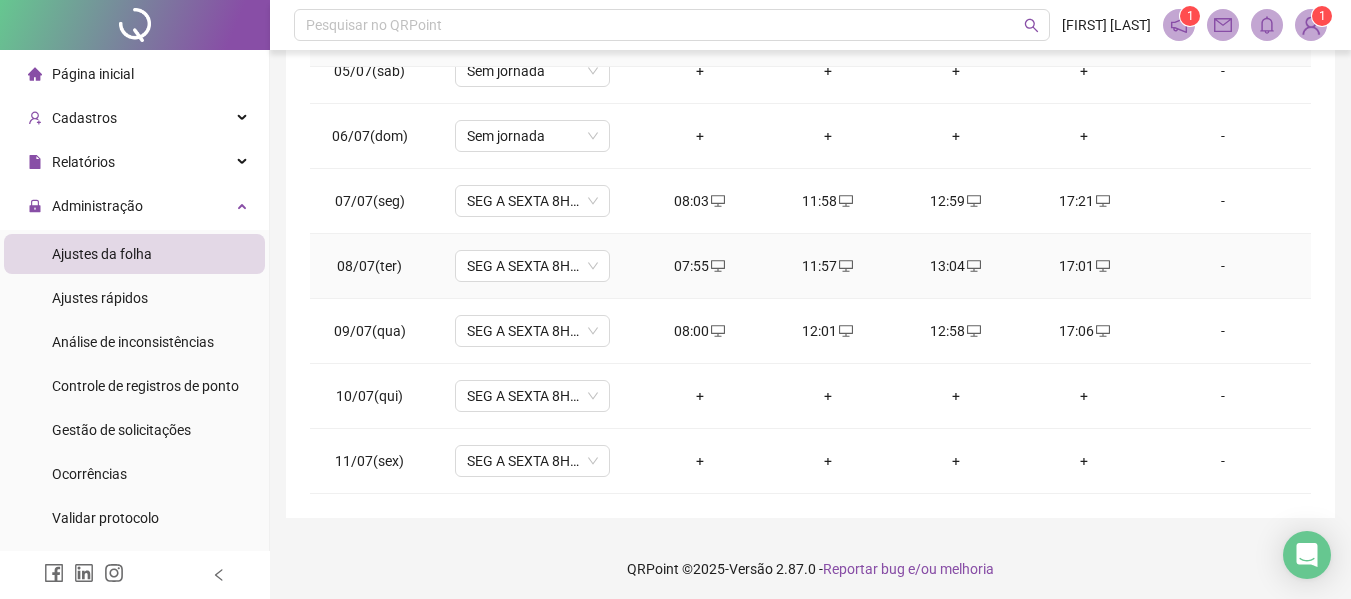 scroll, scrollTop: 423, scrollLeft: 0, axis: vertical 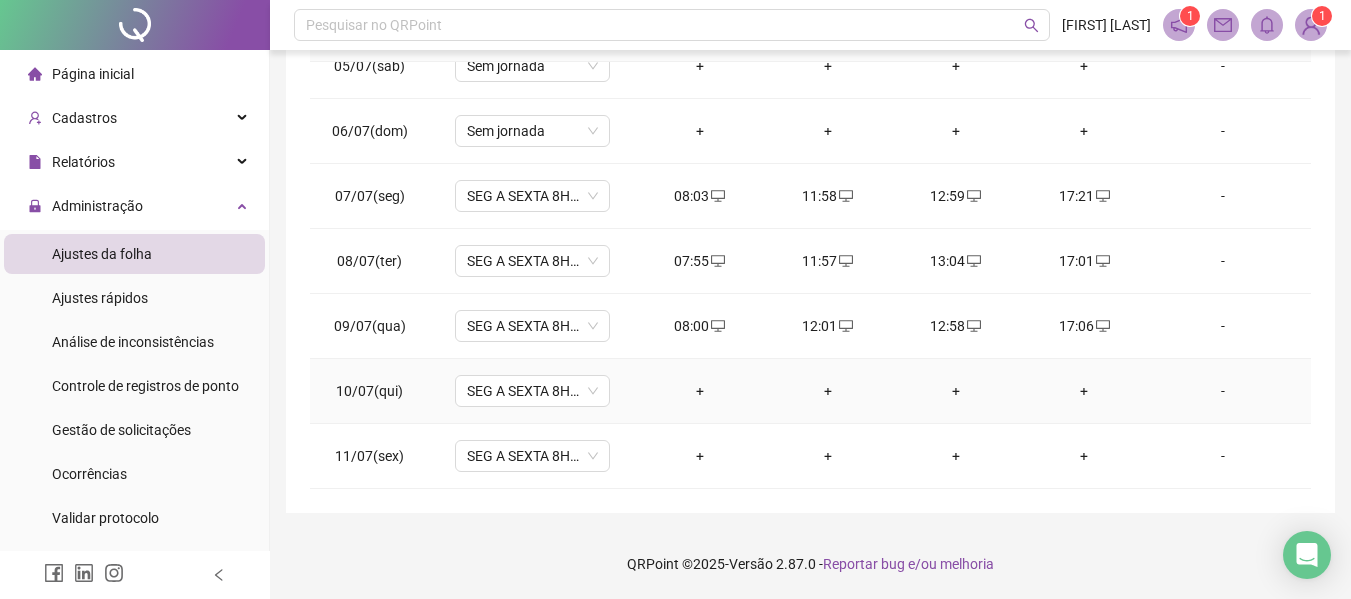 click on "+" at bounding box center (700, 391) 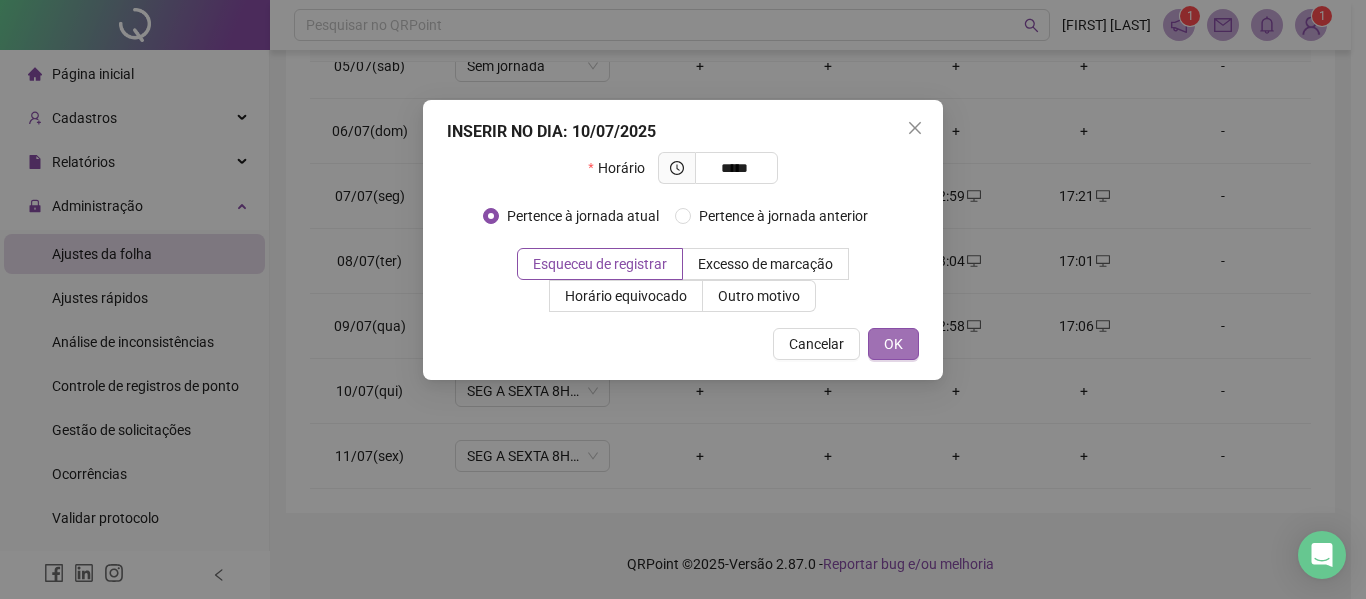type on "*****" 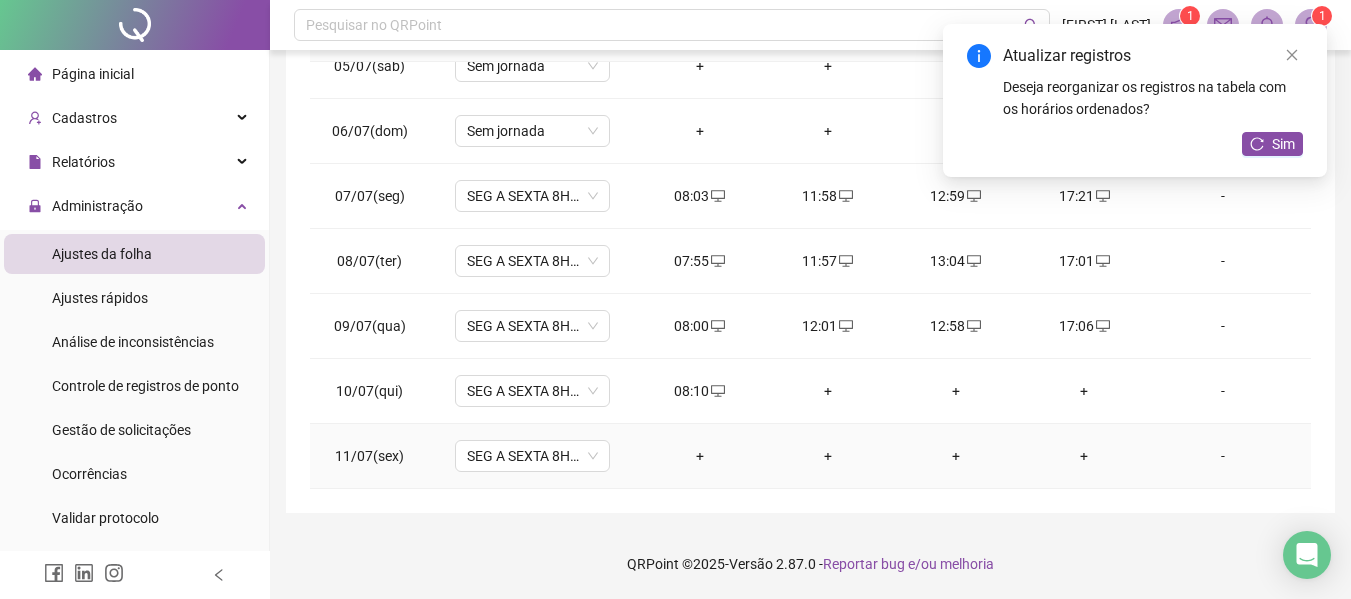 click on "+" at bounding box center (700, 456) 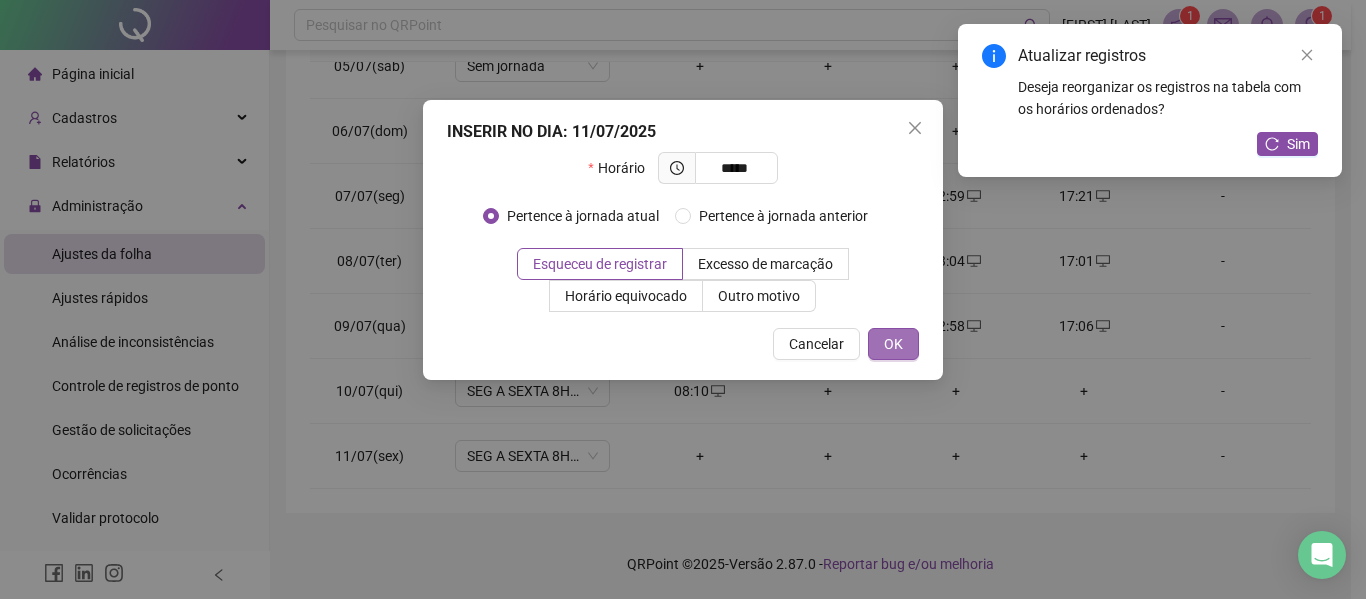 type on "*****" 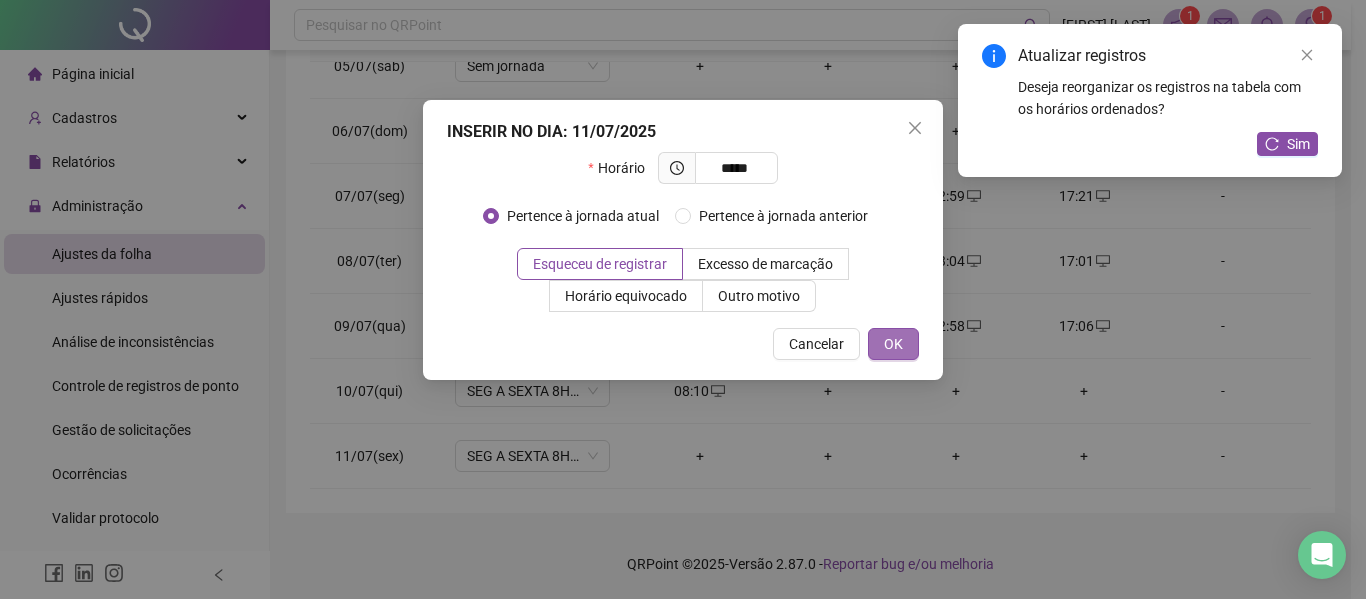 click on "OK" at bounding box center [893, 344] 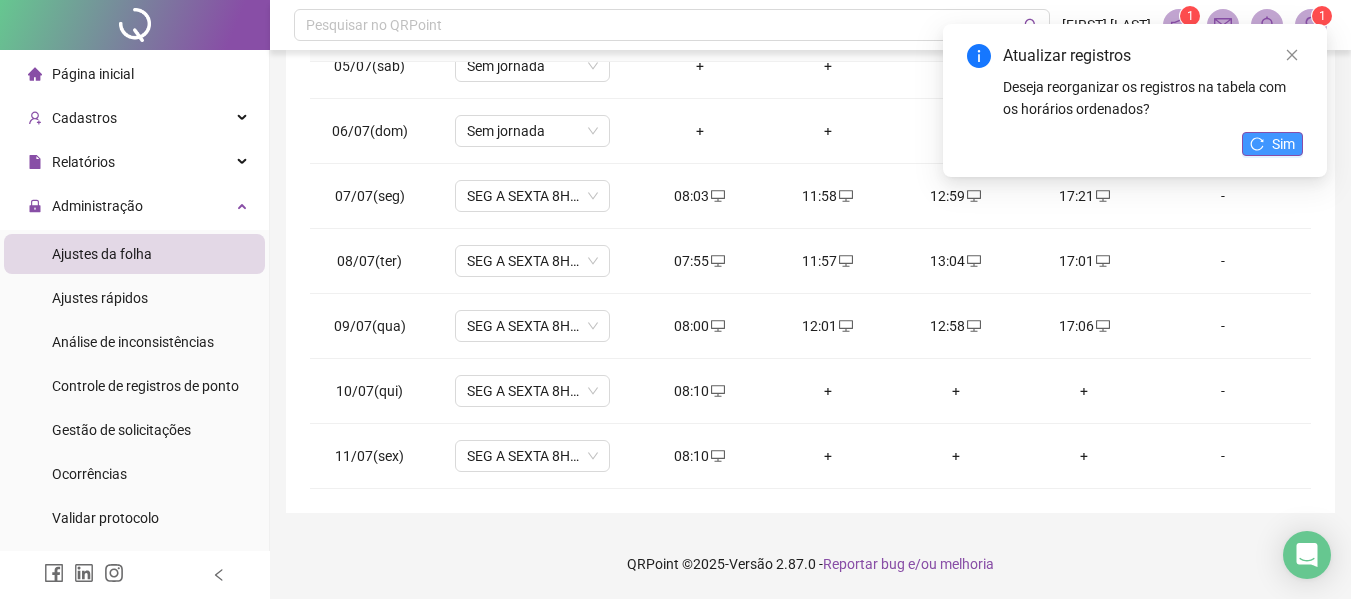 click on "Sim" at bounding box center [1283, 144] 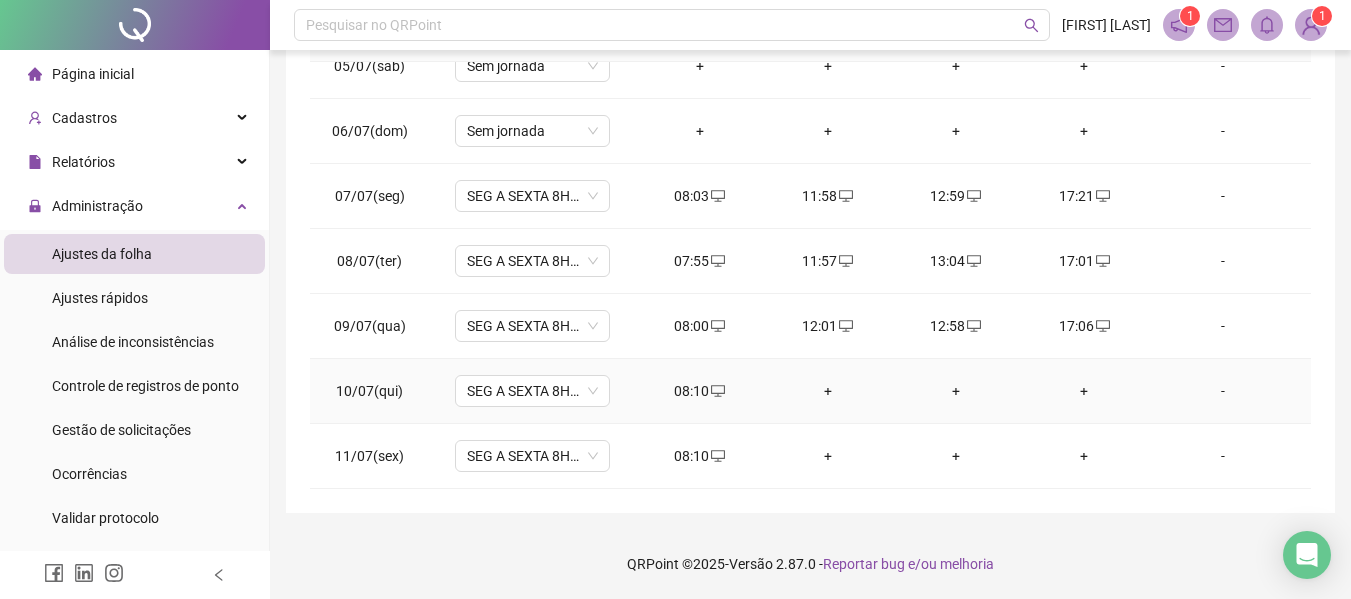 drag, startPoint x: 814, startPoint y: 392, endPoint x: 861, endPoint y: 391, distance: 47.010635 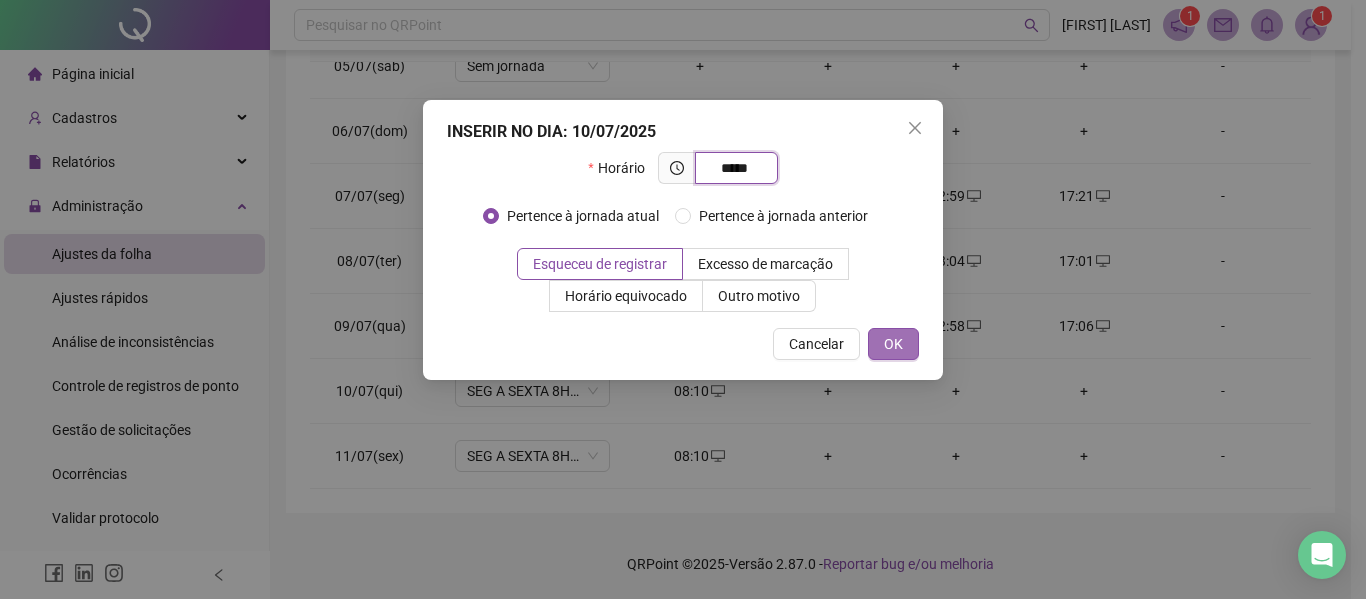 type on "*****" 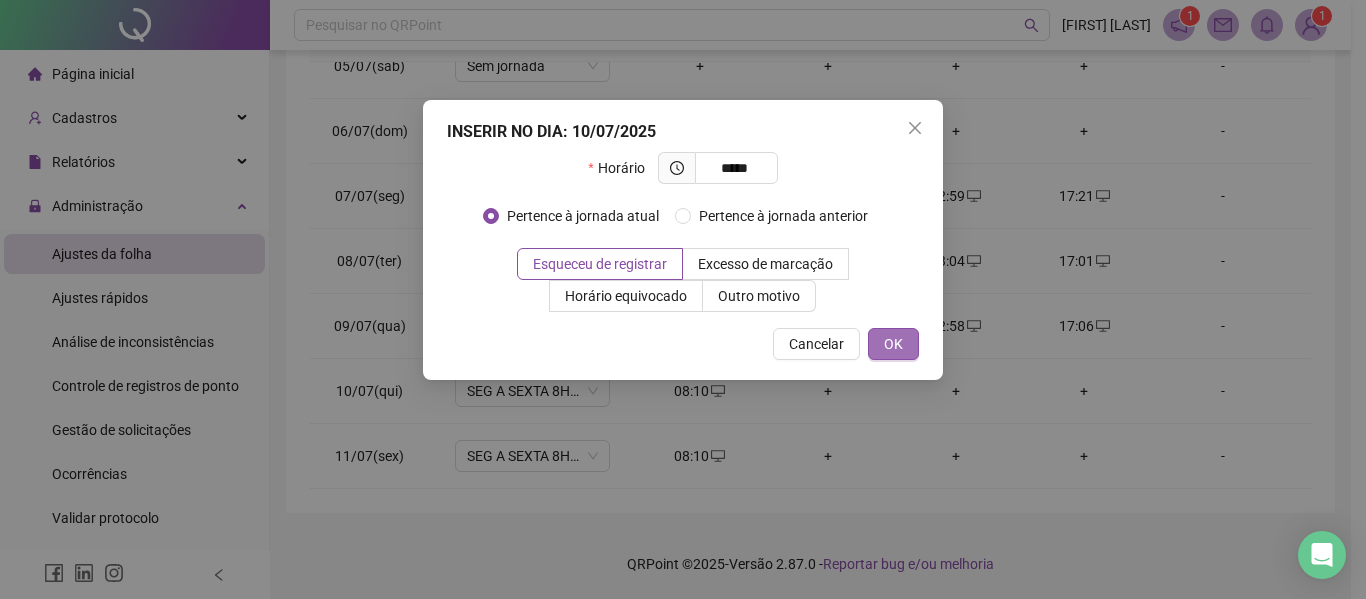 click on "OK" at bounding box center (893, 344) 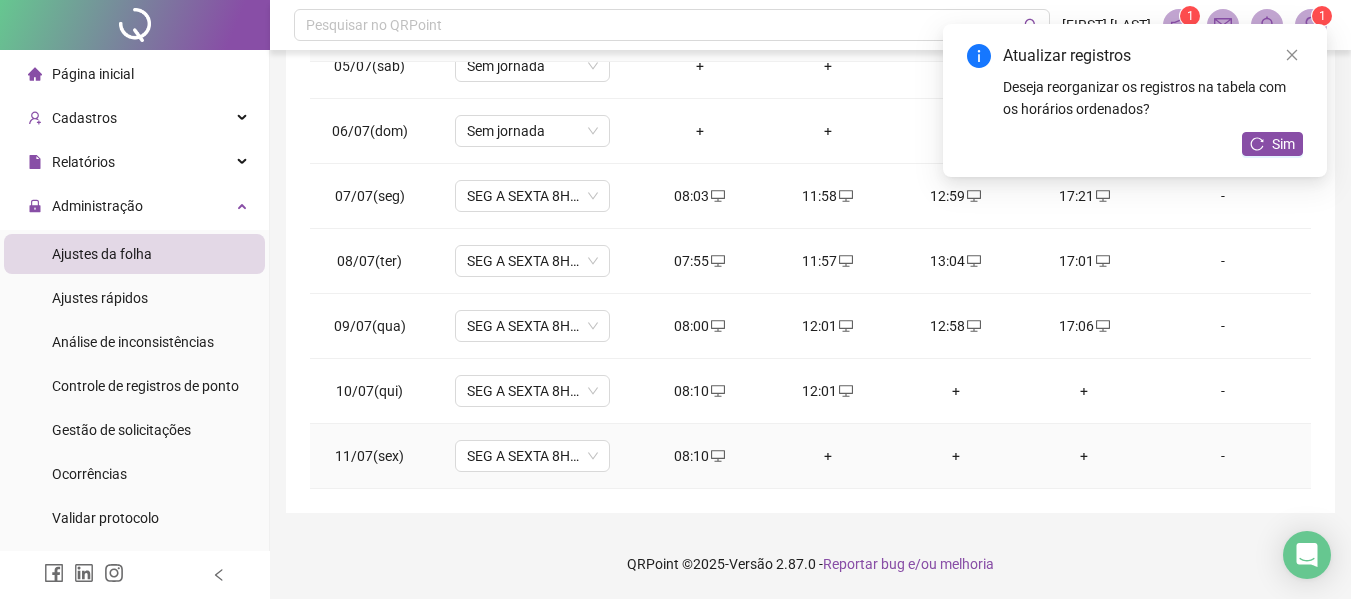 click on "+" at bounding box center (828, 456) 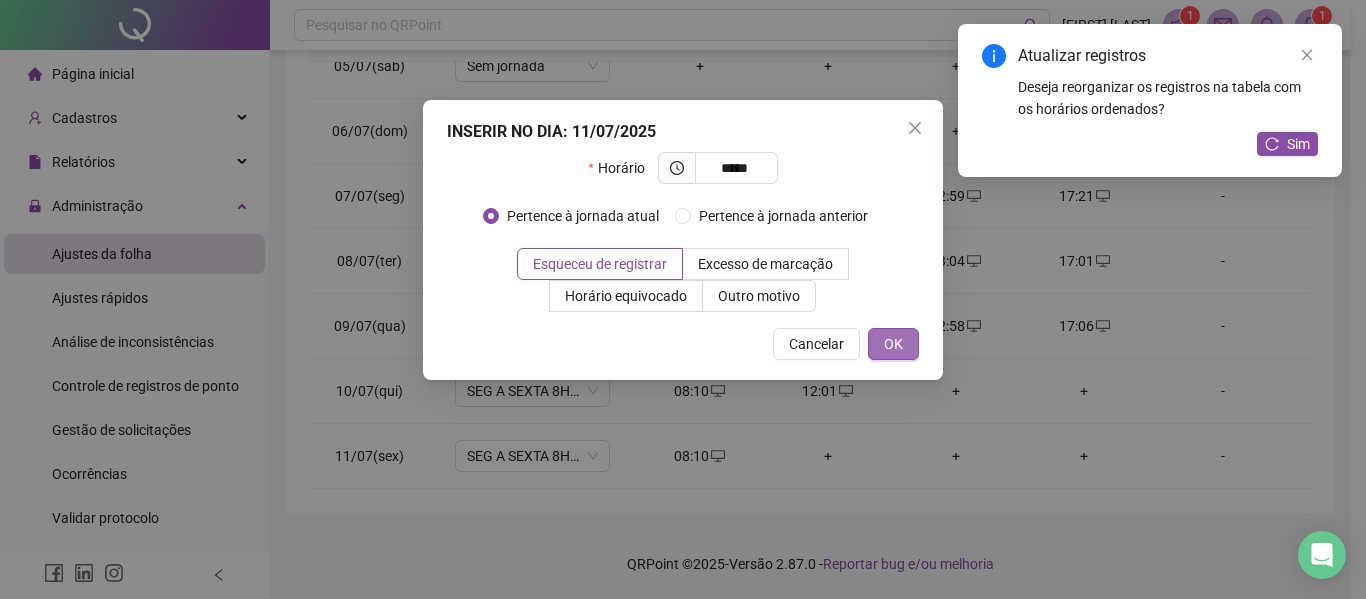 type on "*****" 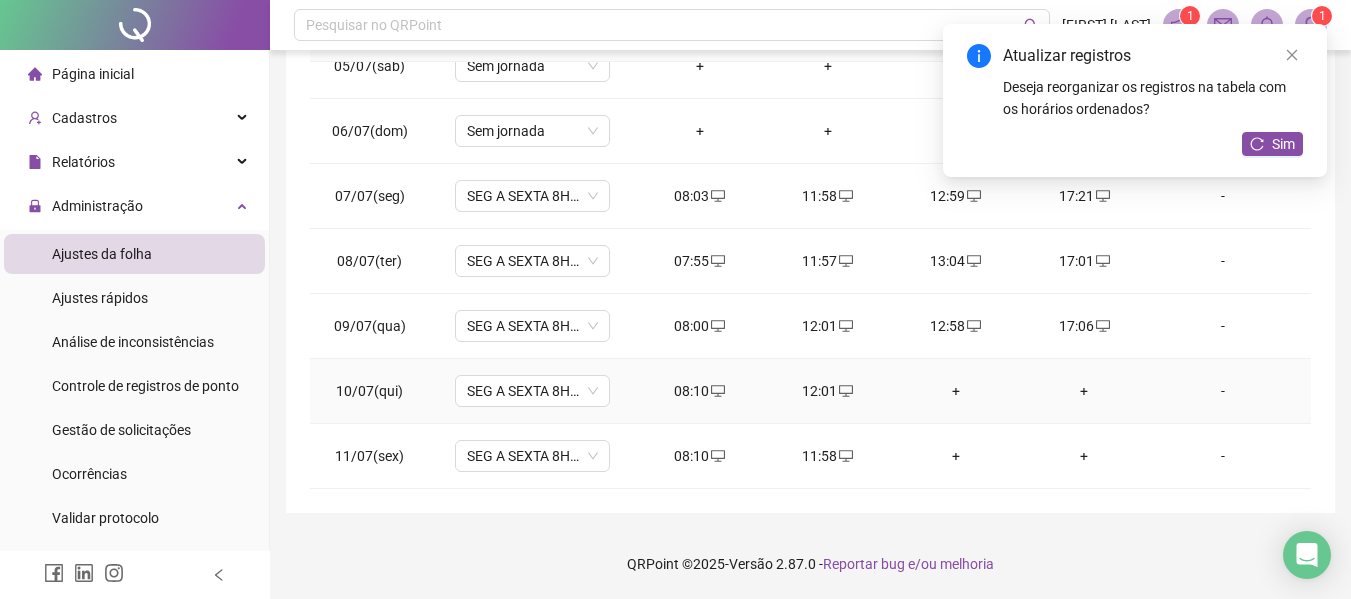 click on "+" at bounding box center (956, 391) 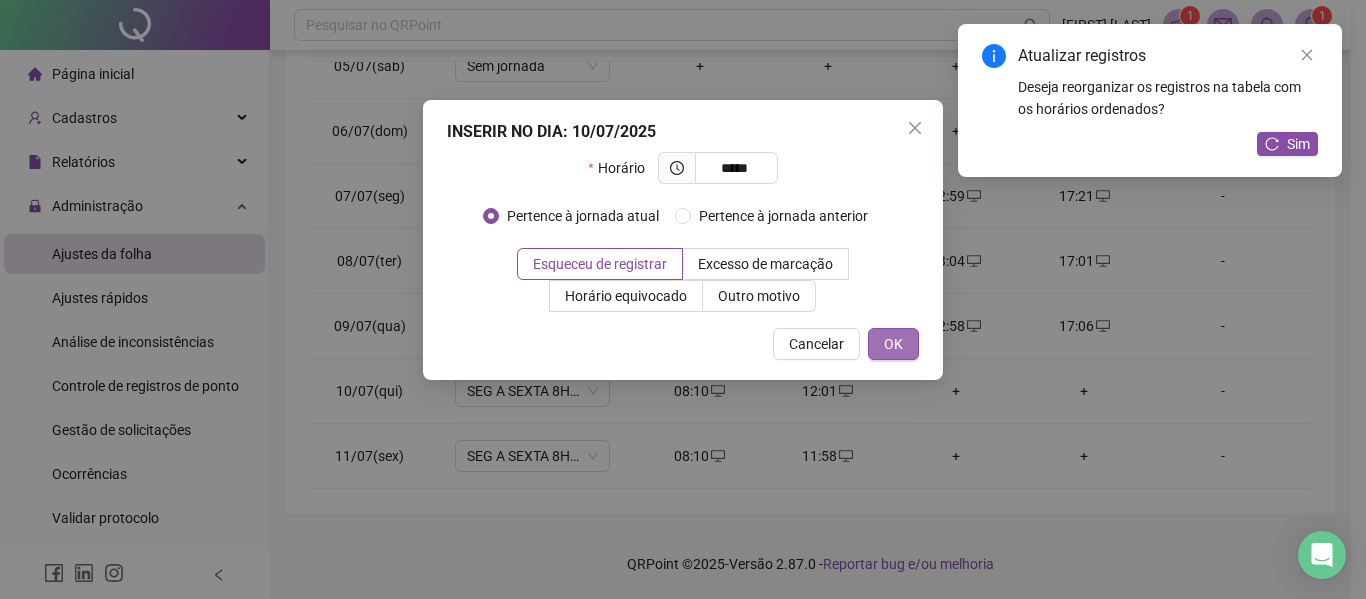 type on "*****" 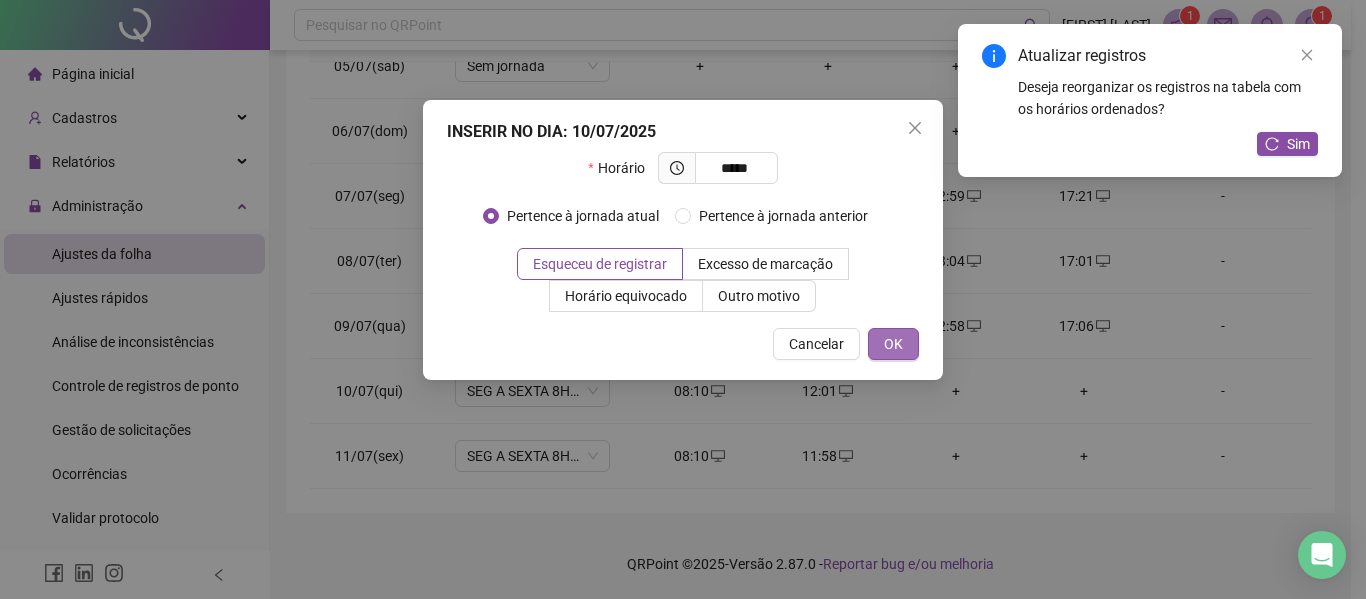 click on "OK" at bounding box center [893, 344] 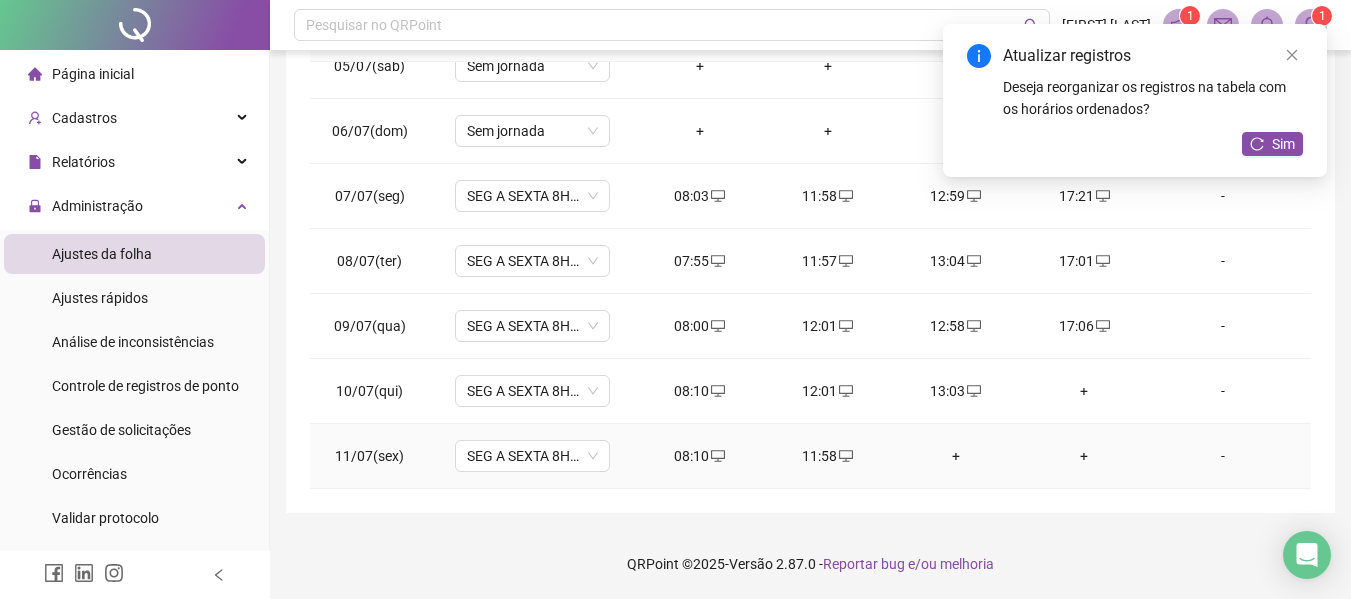 click on "+" at bounding box center (956, 456) 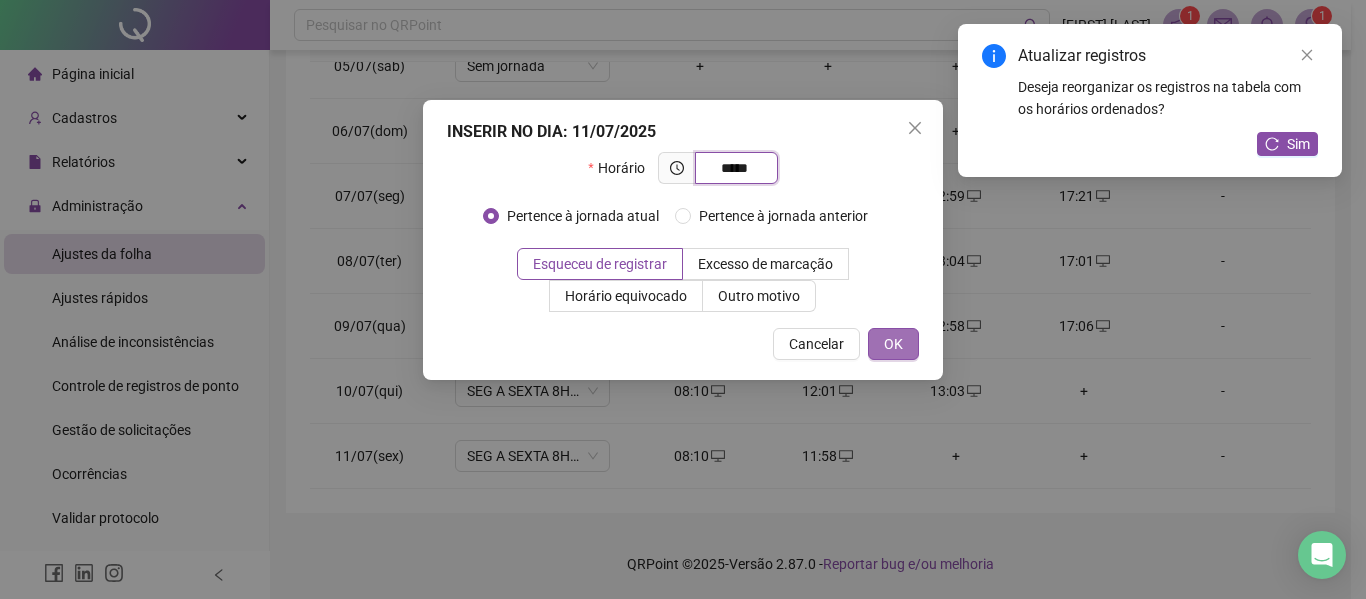 type on "*****" 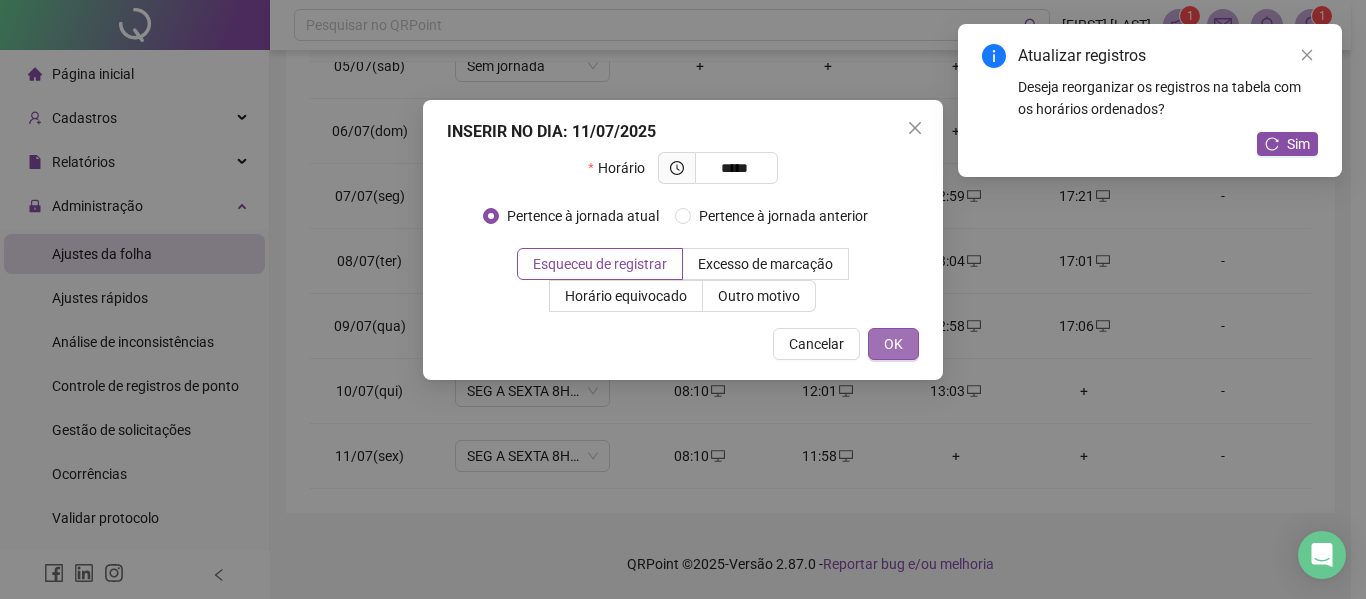 click on "OK" at bounding box center (893, 344) 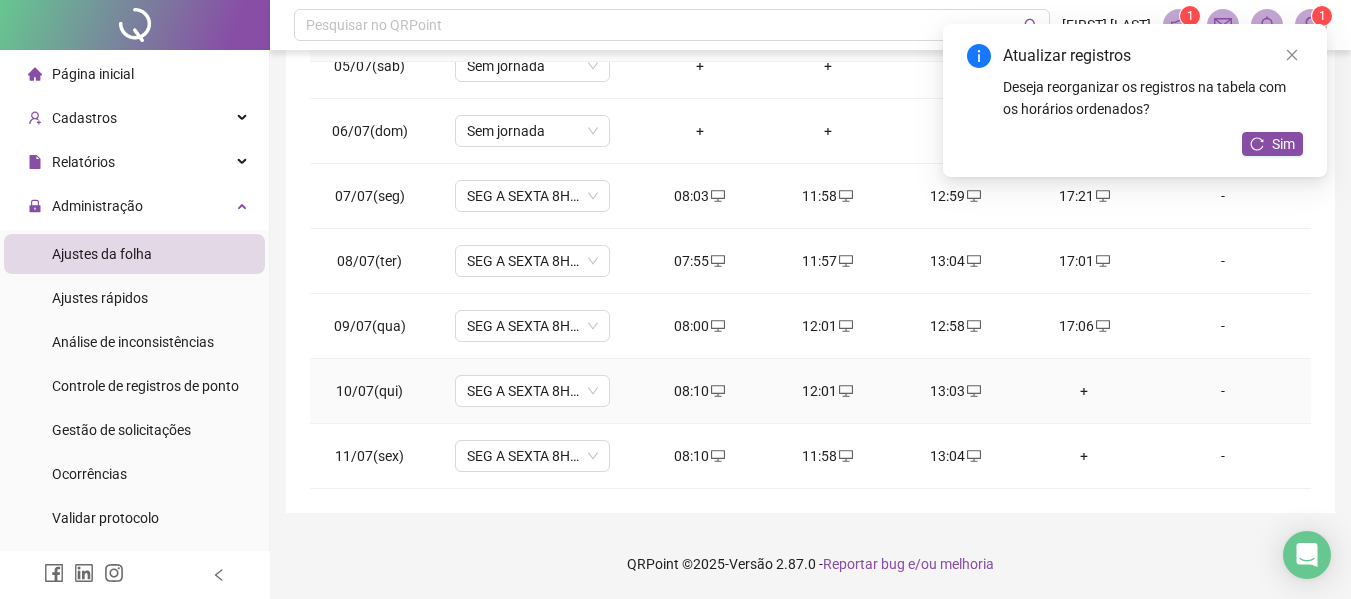 click on "+" at bounding box center (1084, 391) 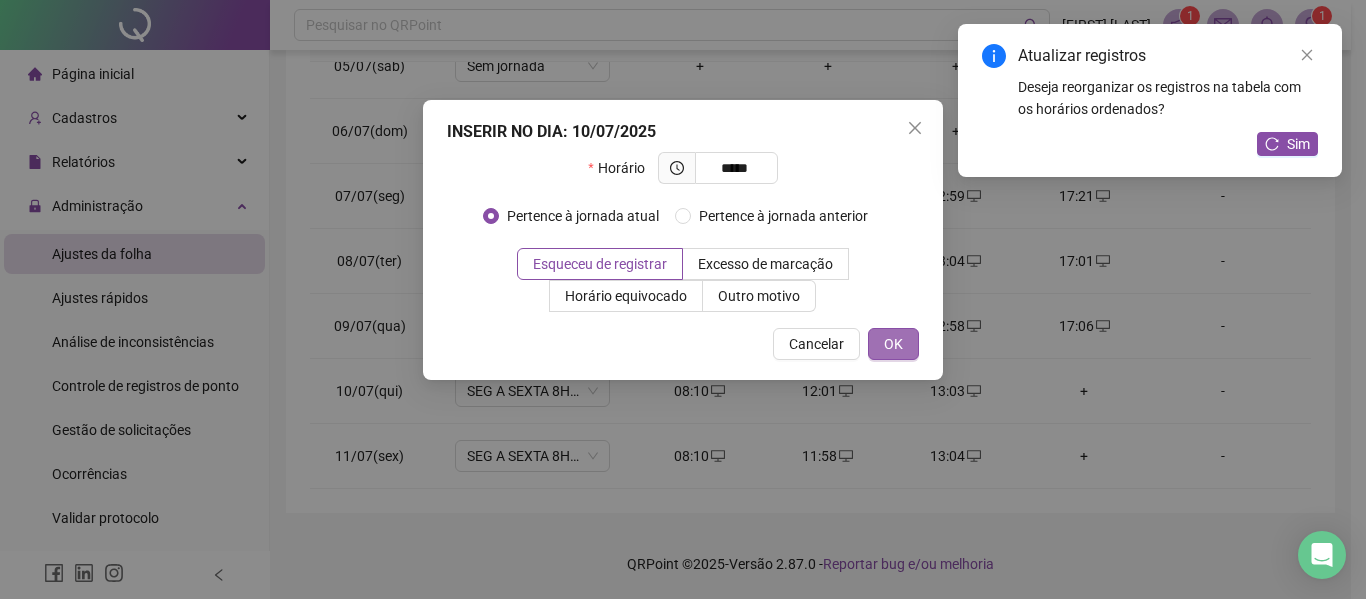 type on "*****" 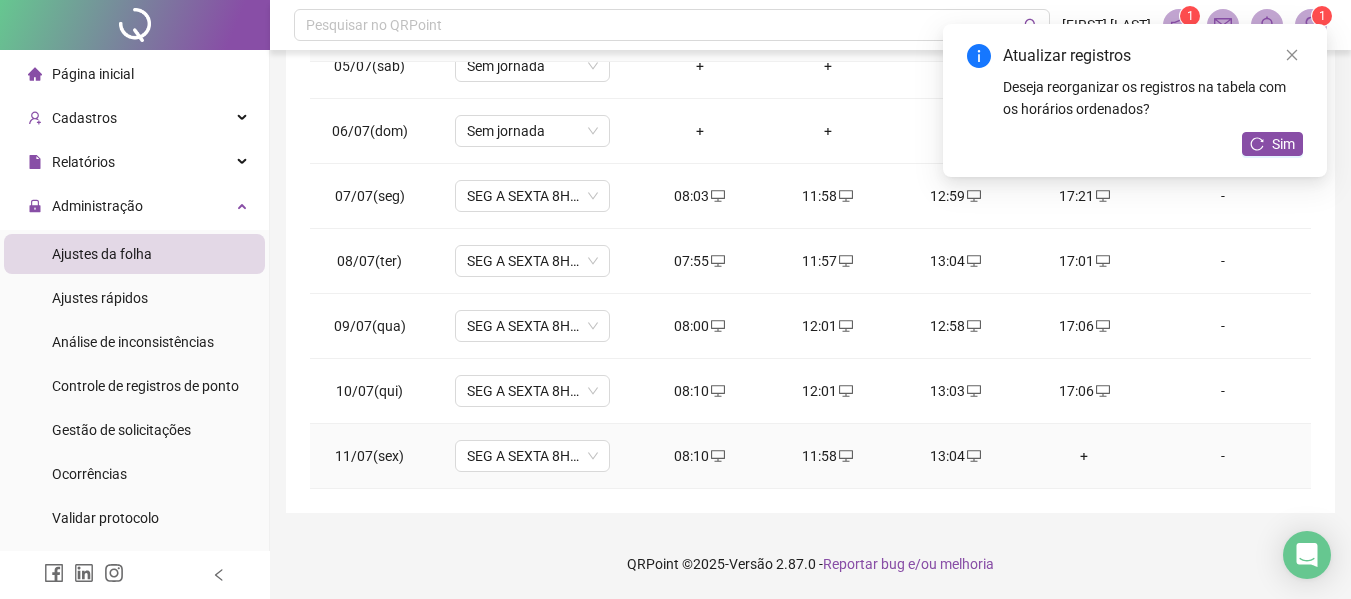 click on "+" at bounding box center [1084, 456] 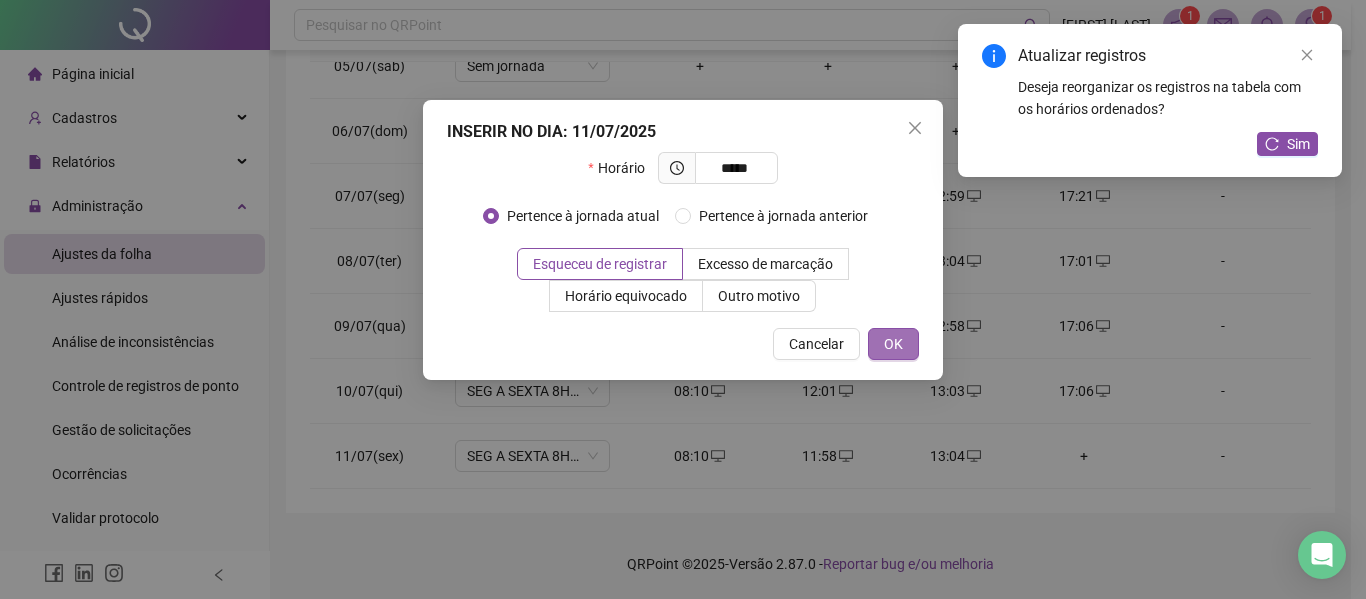 type on "*****" 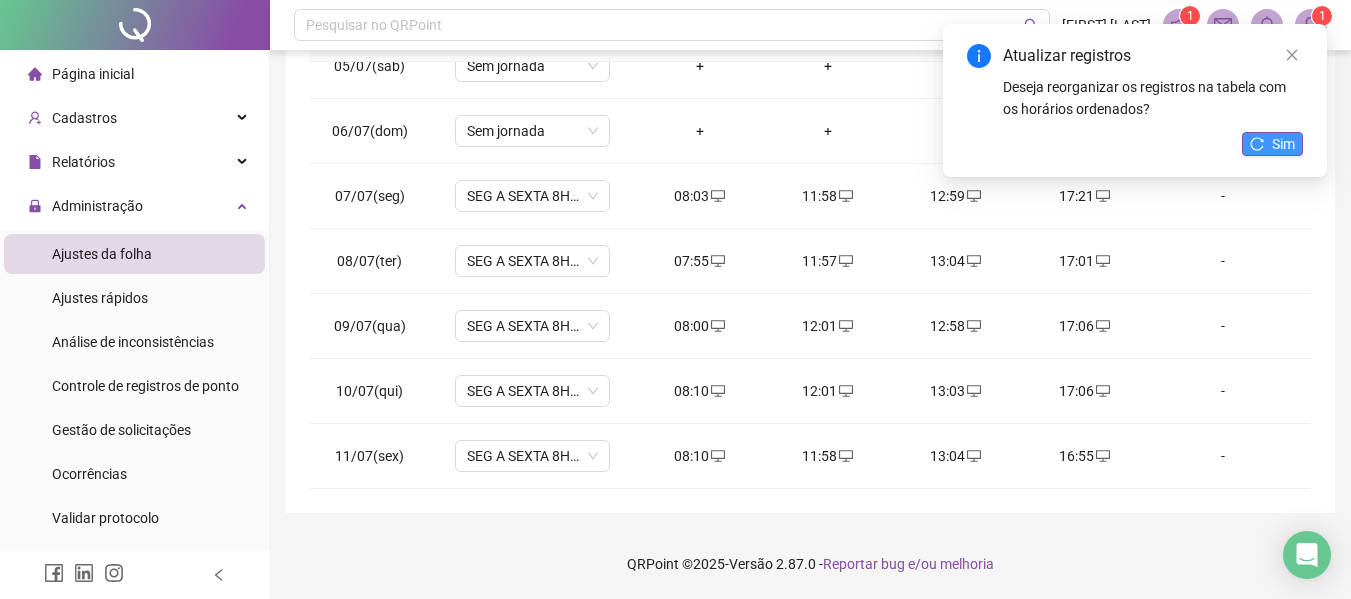 click 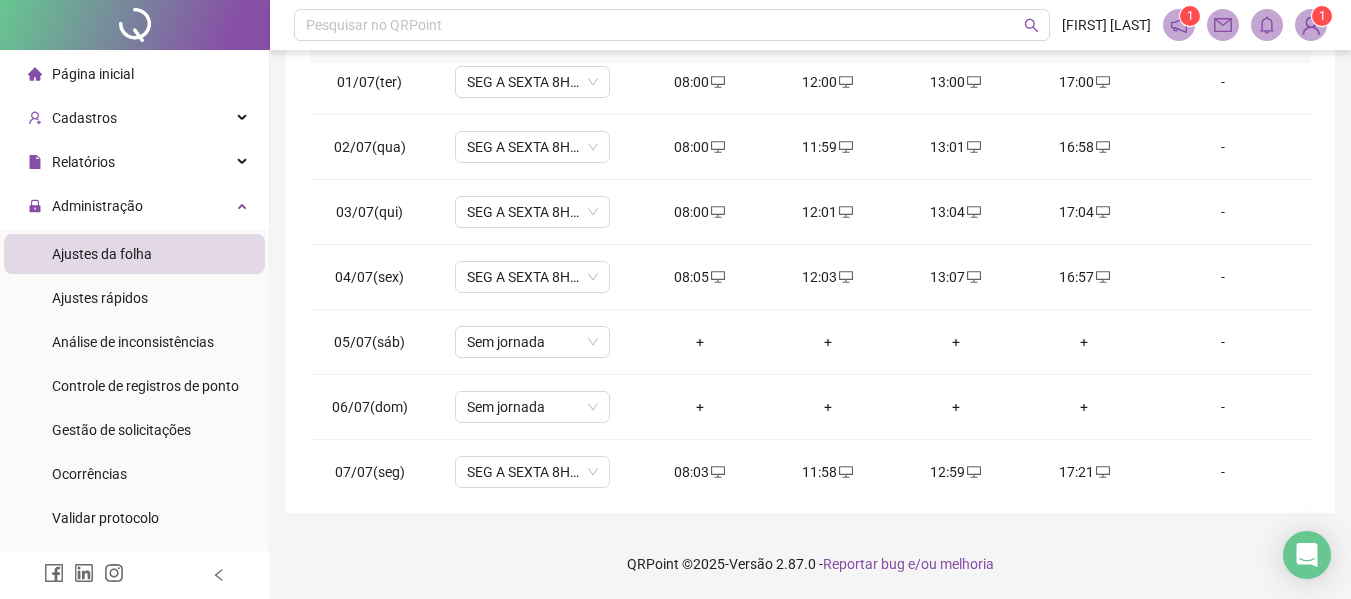 scroll, scrollTop: 0, scrollLeft: 0, axis: both 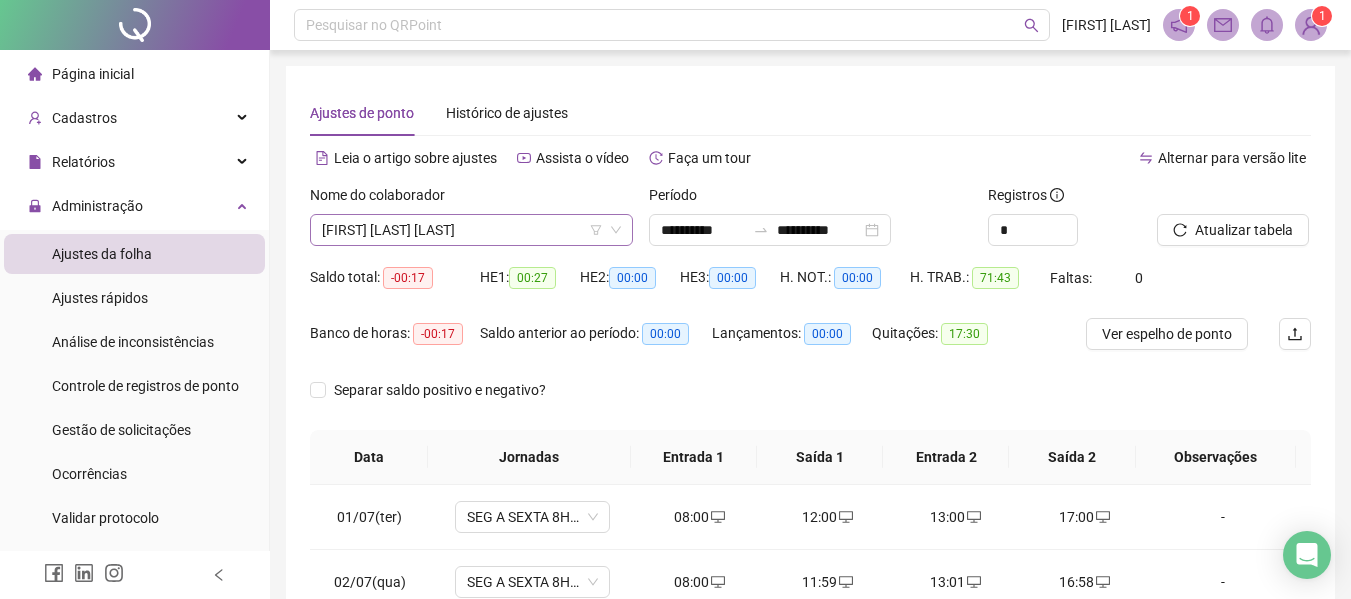 click on "[FIRST] [LAST] [LAST]" at bounding box center [471, 230] 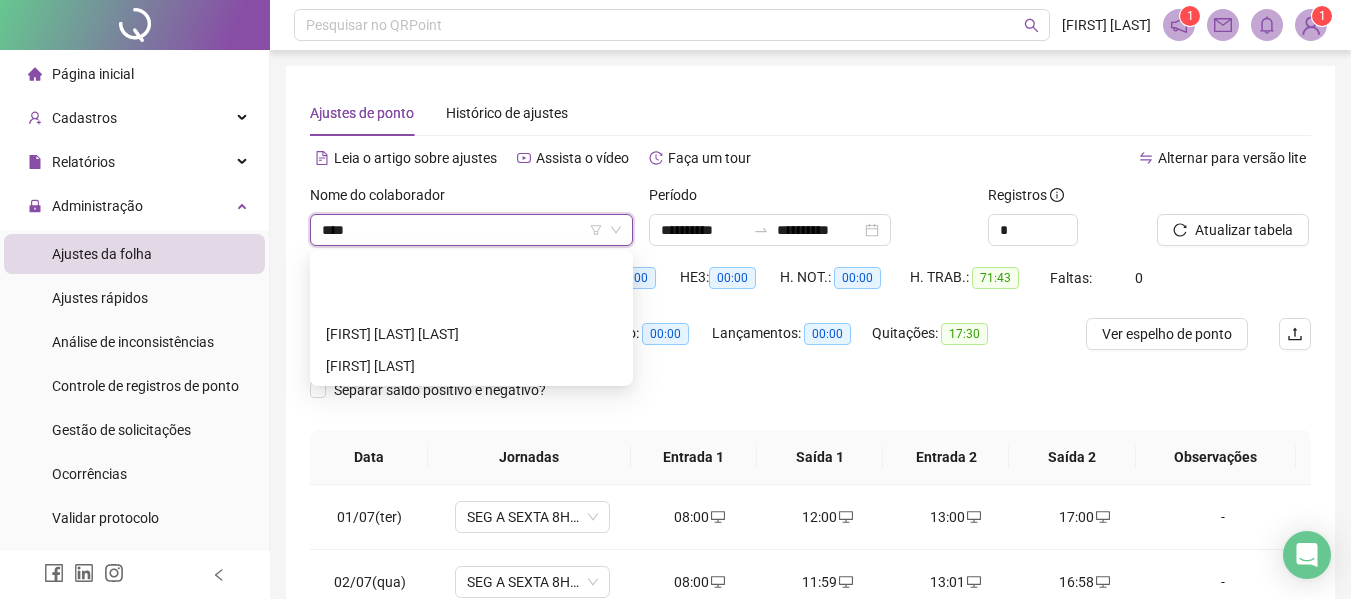 scroll, scrollTop: 0, scrollLeft: 0, axis: both 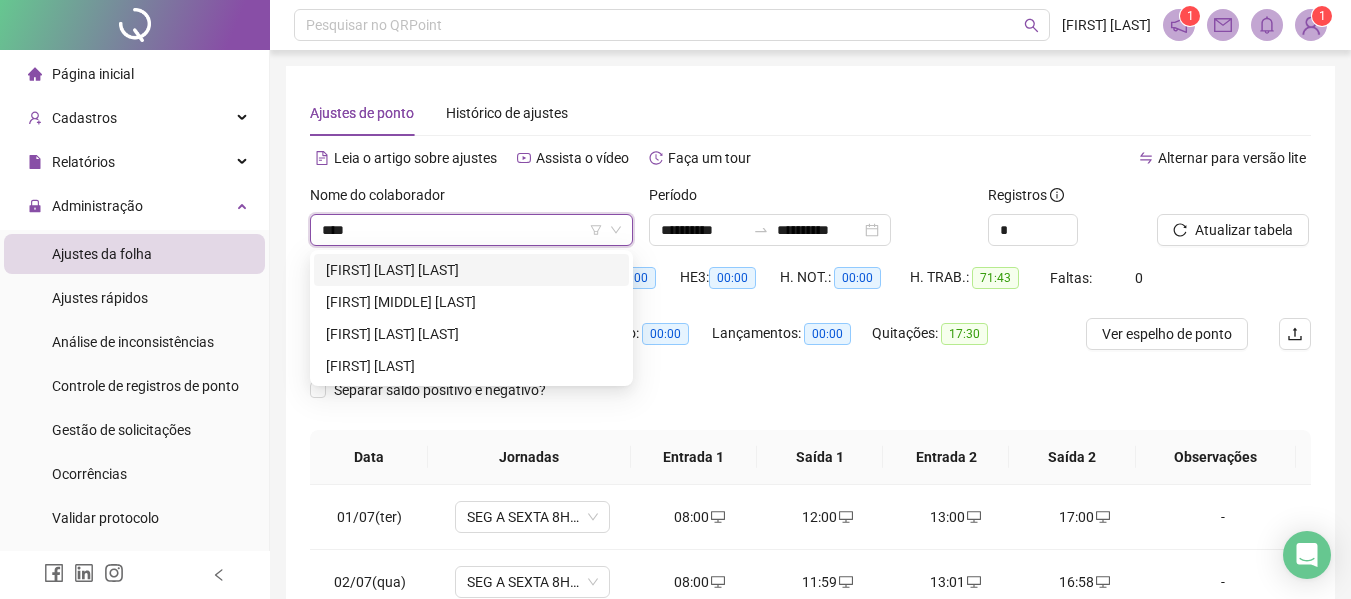 type on "*****" 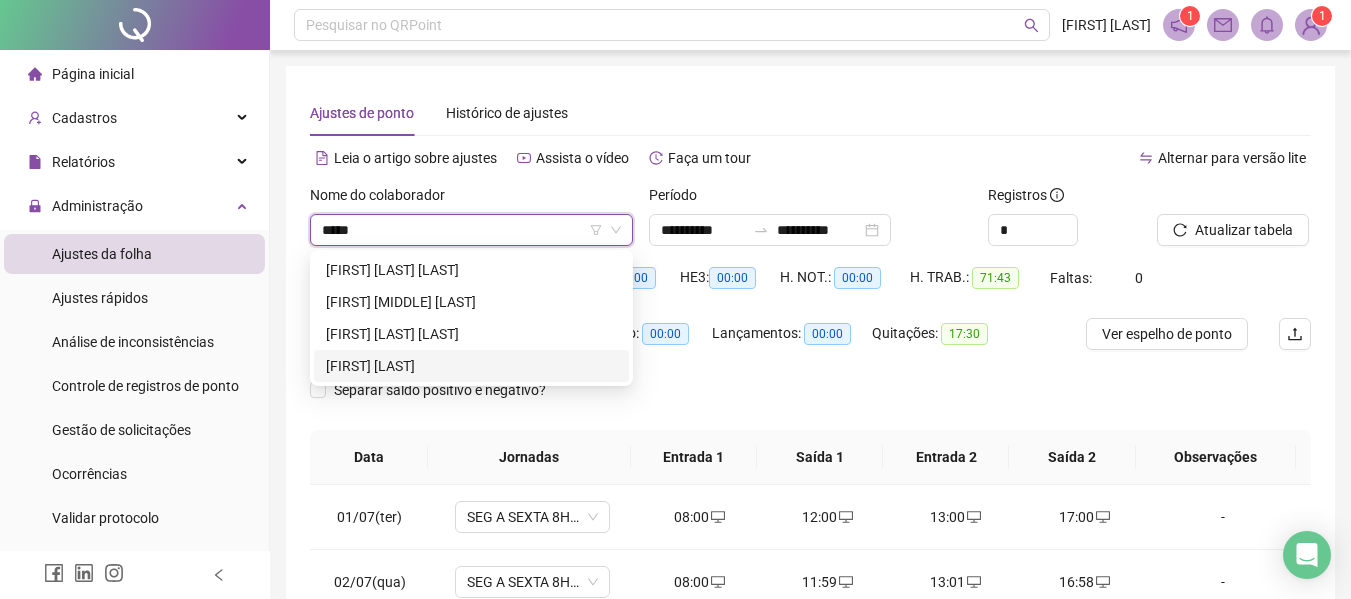 click on "[FIRST] [LAST]" at bounding box center (471, 366) 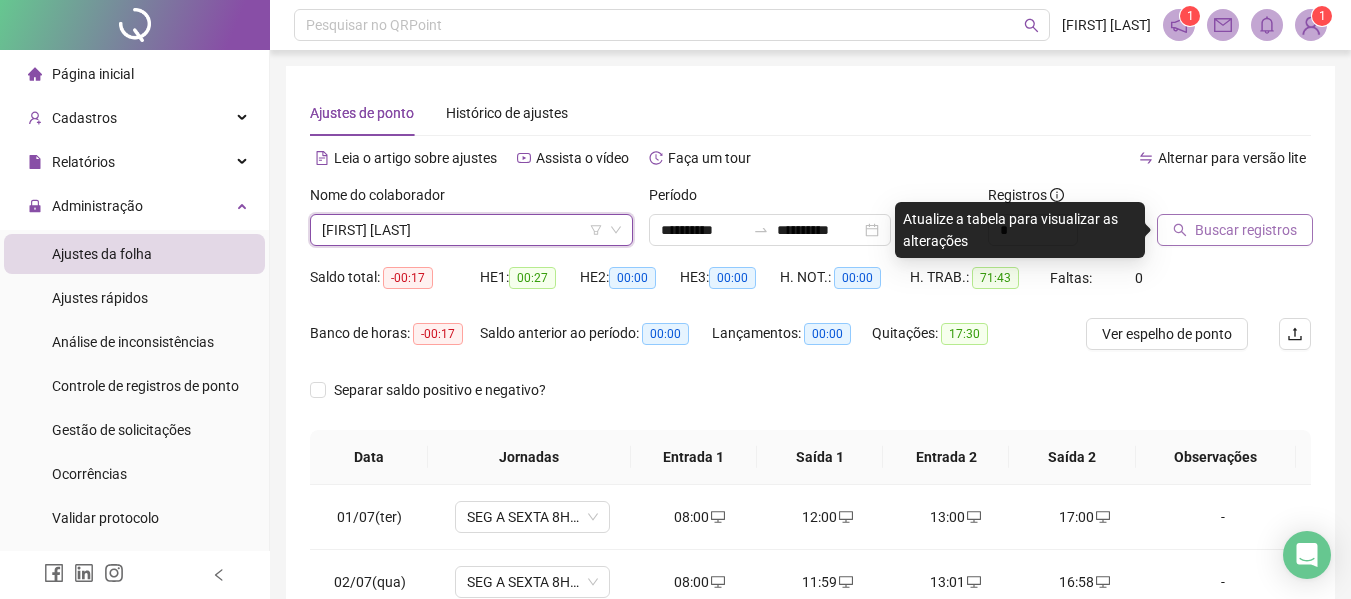click on "Buscar registros" at bounding box center [1246, 230] 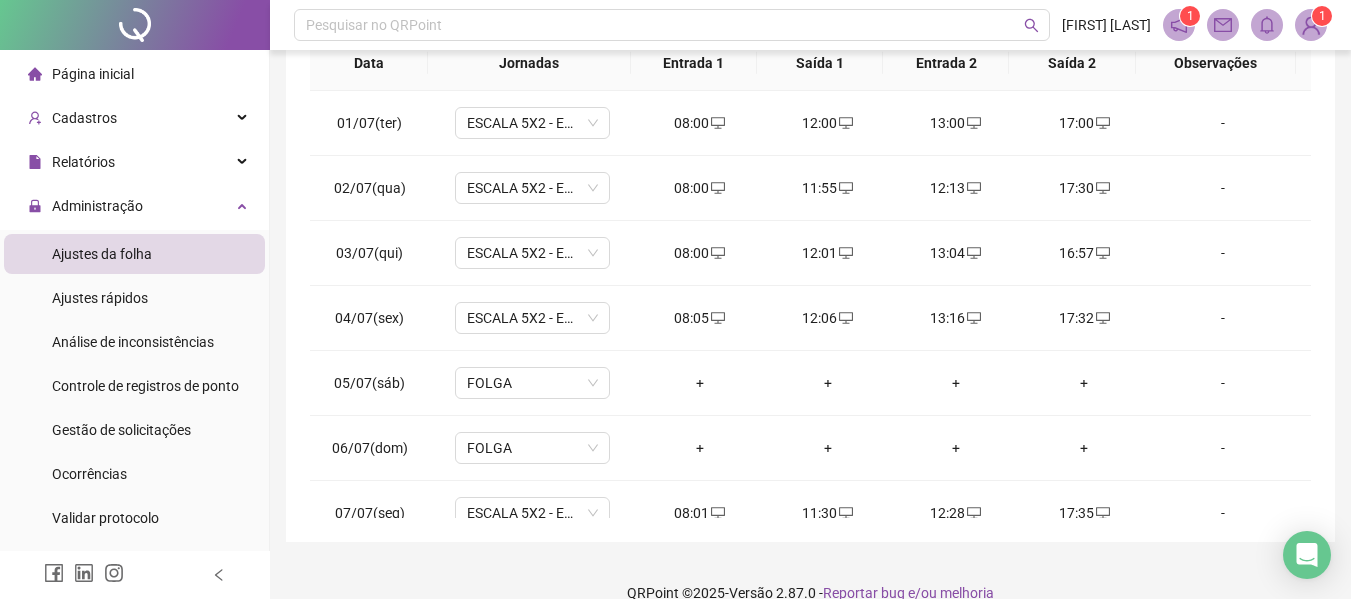 scroll, scrollTop: 400, scrollLeft: 0, axis: vertical 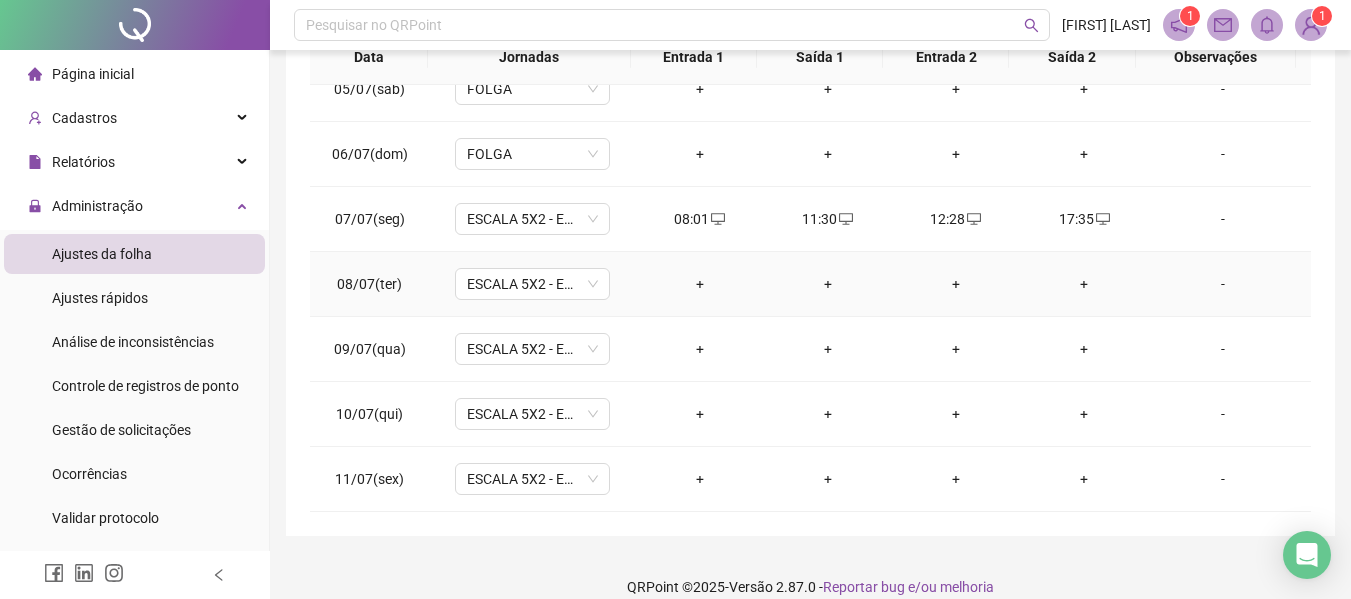 click on "+" at bounding box center [700, 284] 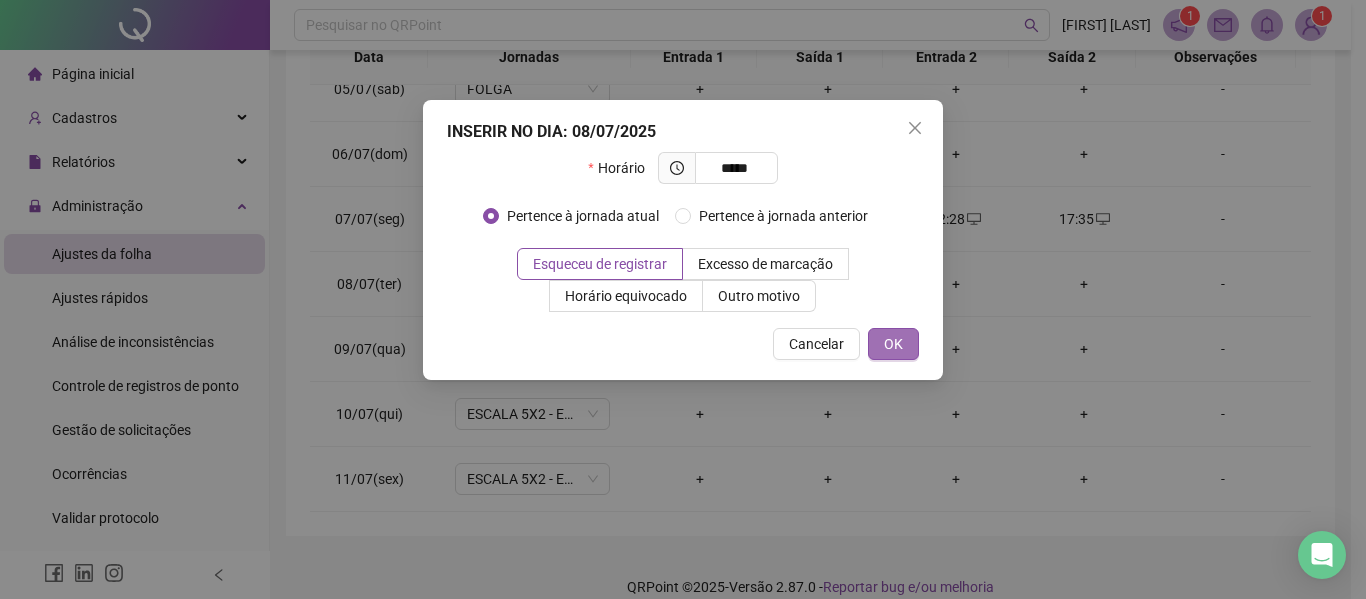 type on "*****" 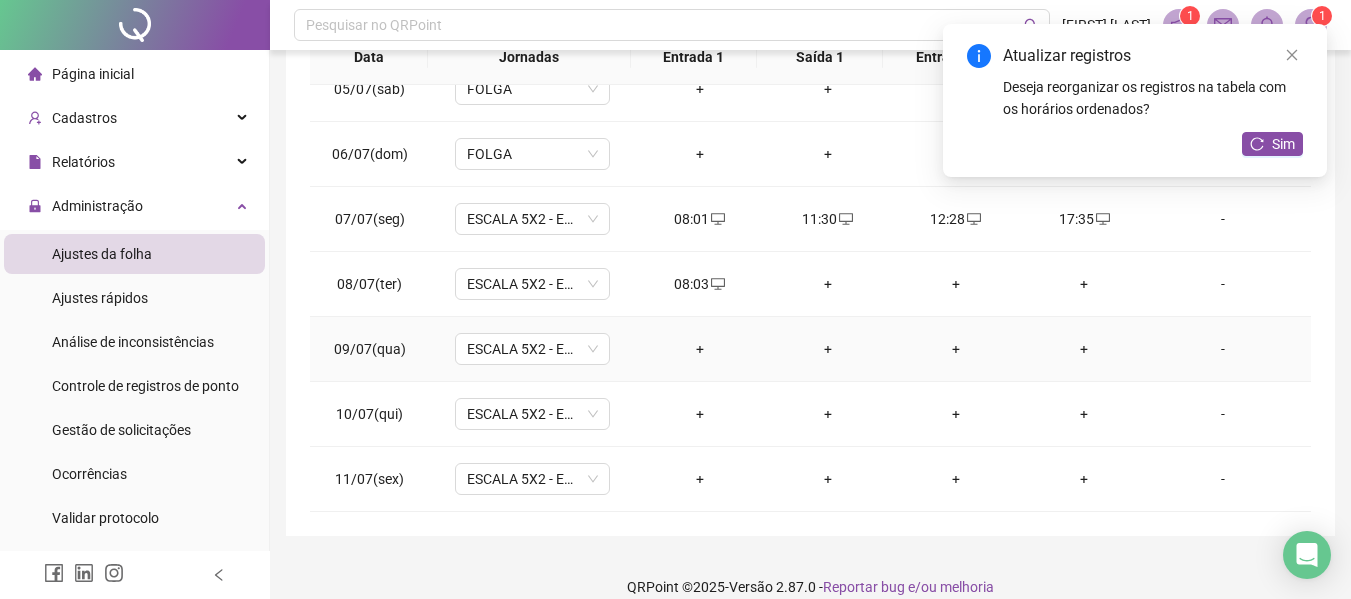 click on "+" at bounding box center [700, 349] 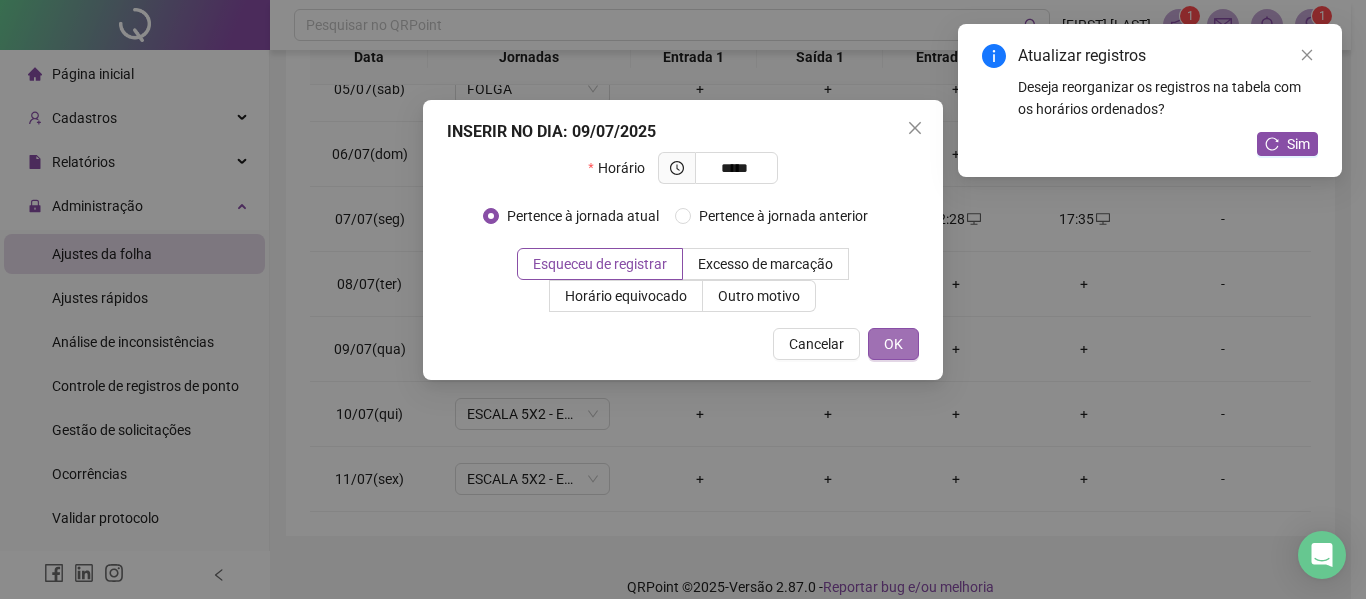 type on "*****" 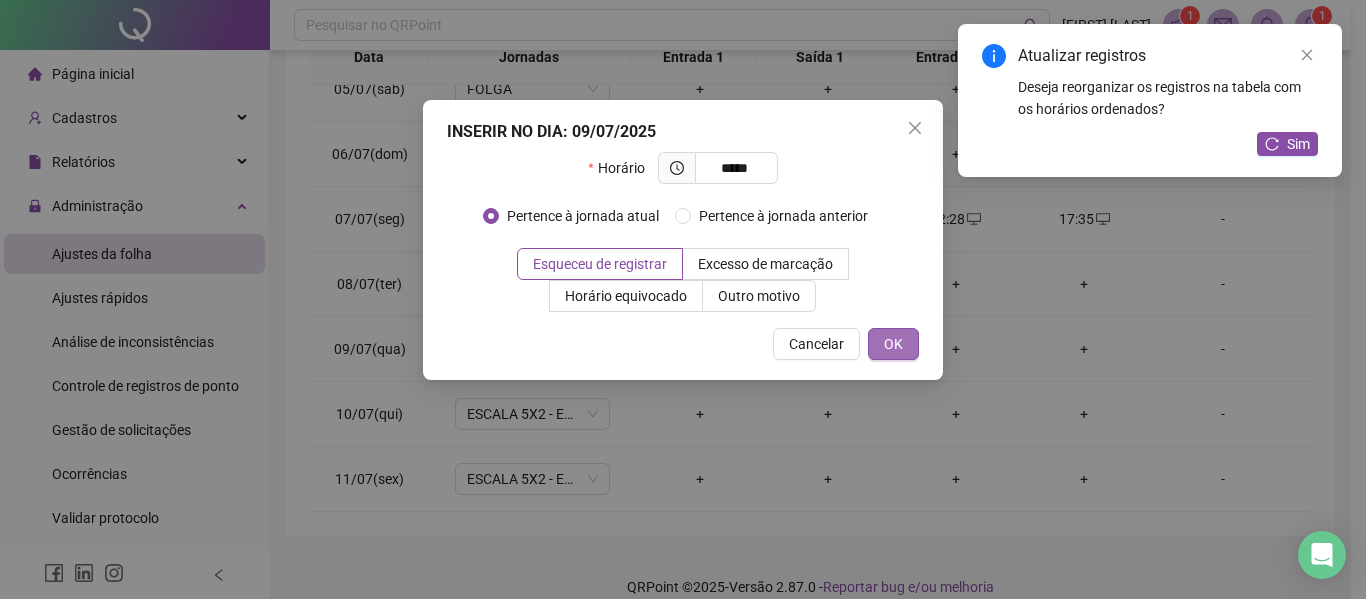 click on "OK" at bounding box center [893, 344] 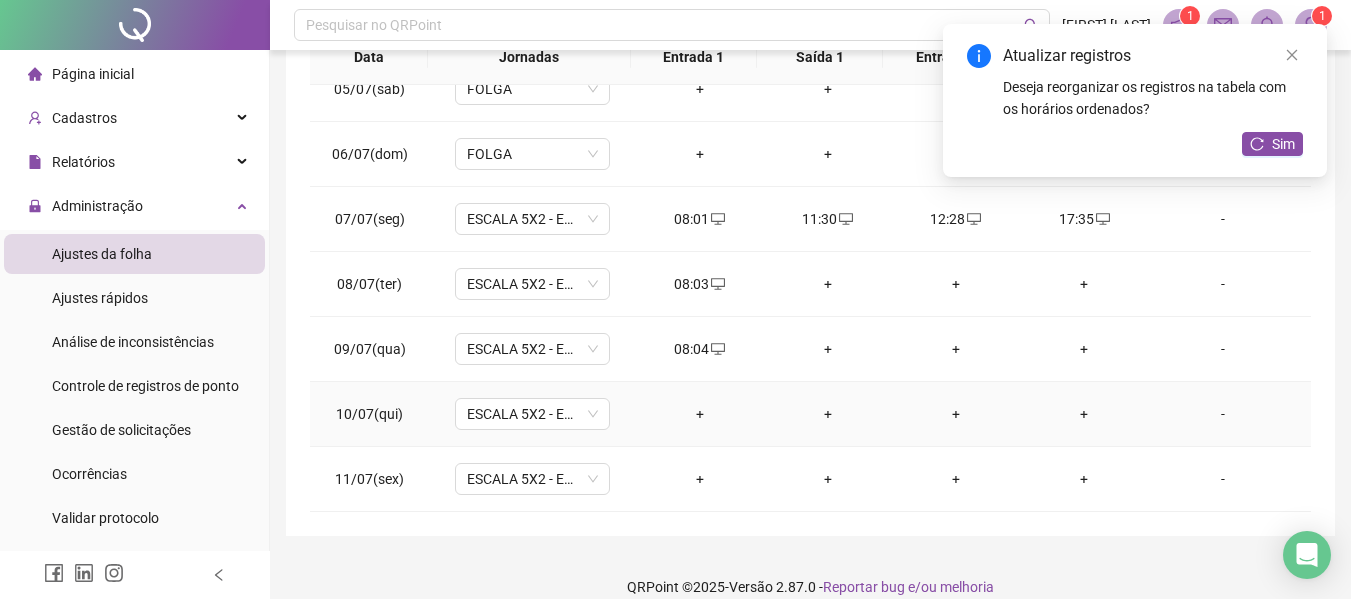 click on "+" at bounding box center (700, 414) 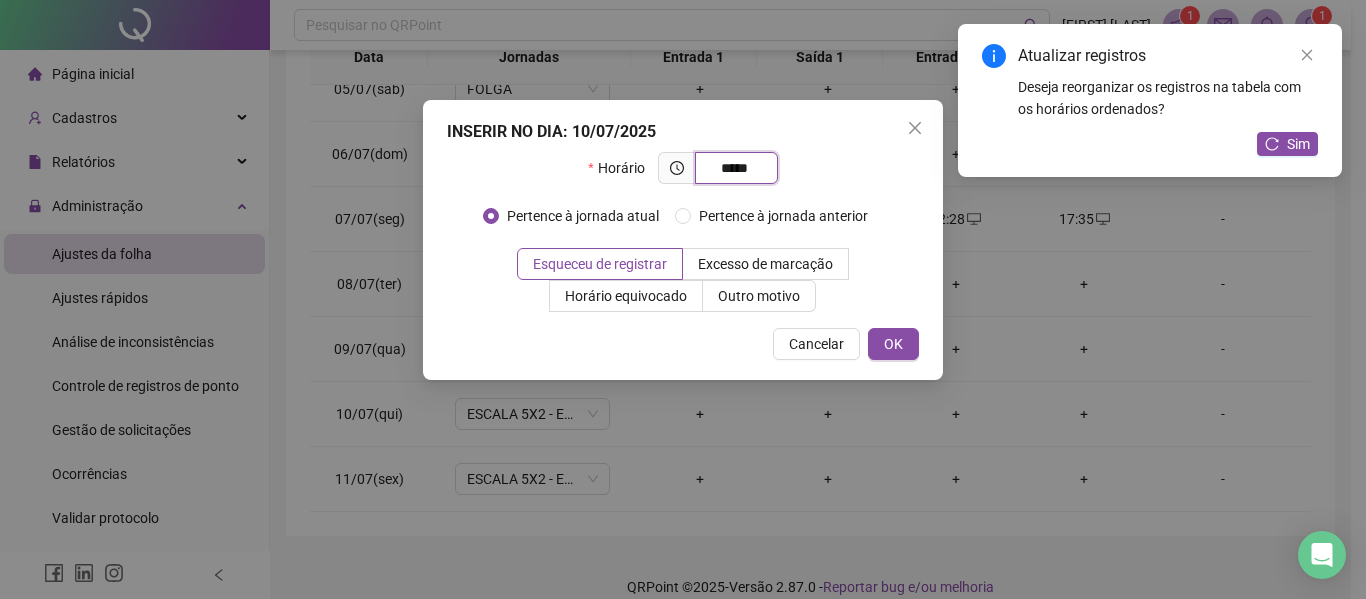 type on "*****" 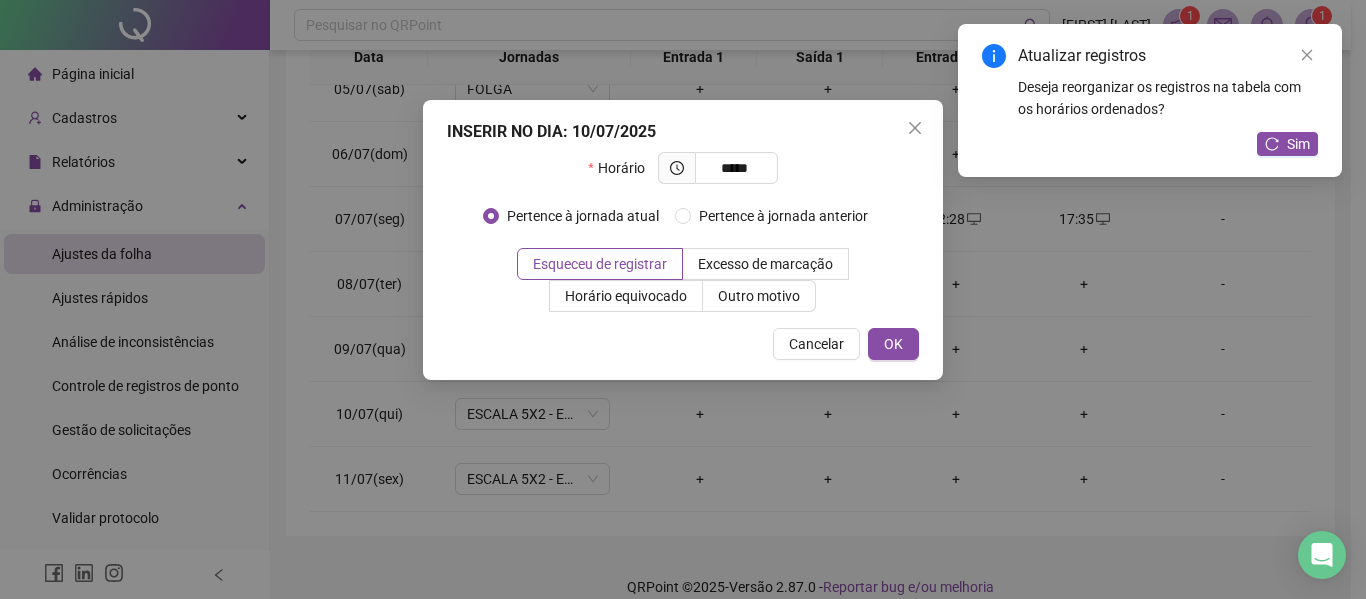 click on "INSERIR NO DIA :   10/07/2025 Horário ***** Pertence à jornada atual Pertence à jornada anterior Esqueceu de registrar Excesso de marcação Horário equivocado Outro motivo Motivo Cancelar OK" at bounding box center [683, 240] 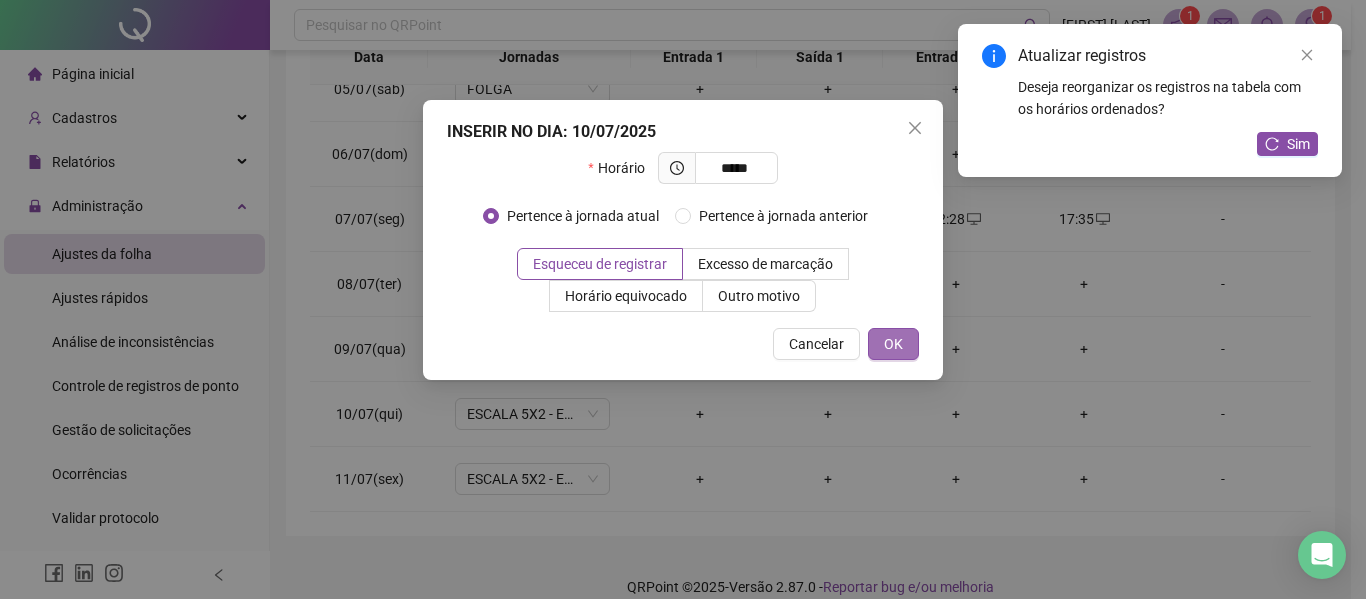click on "OK" at bounding box center (893, 344) 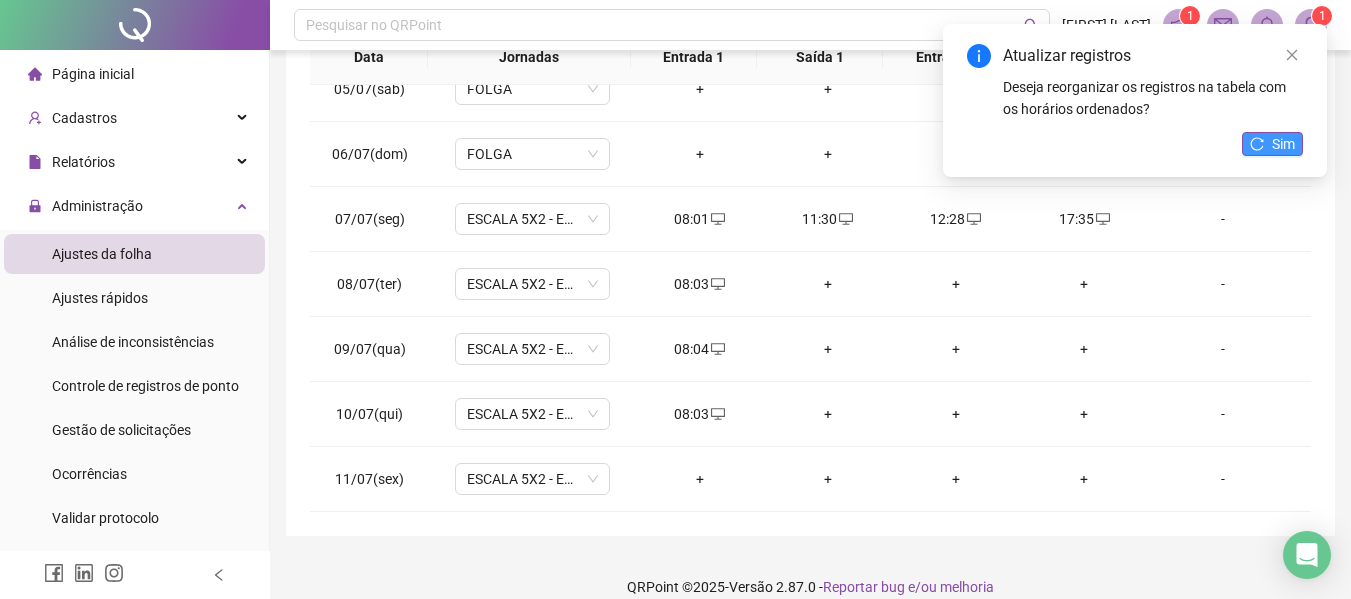 click on "Sim" at bounding box center [1283, 144] 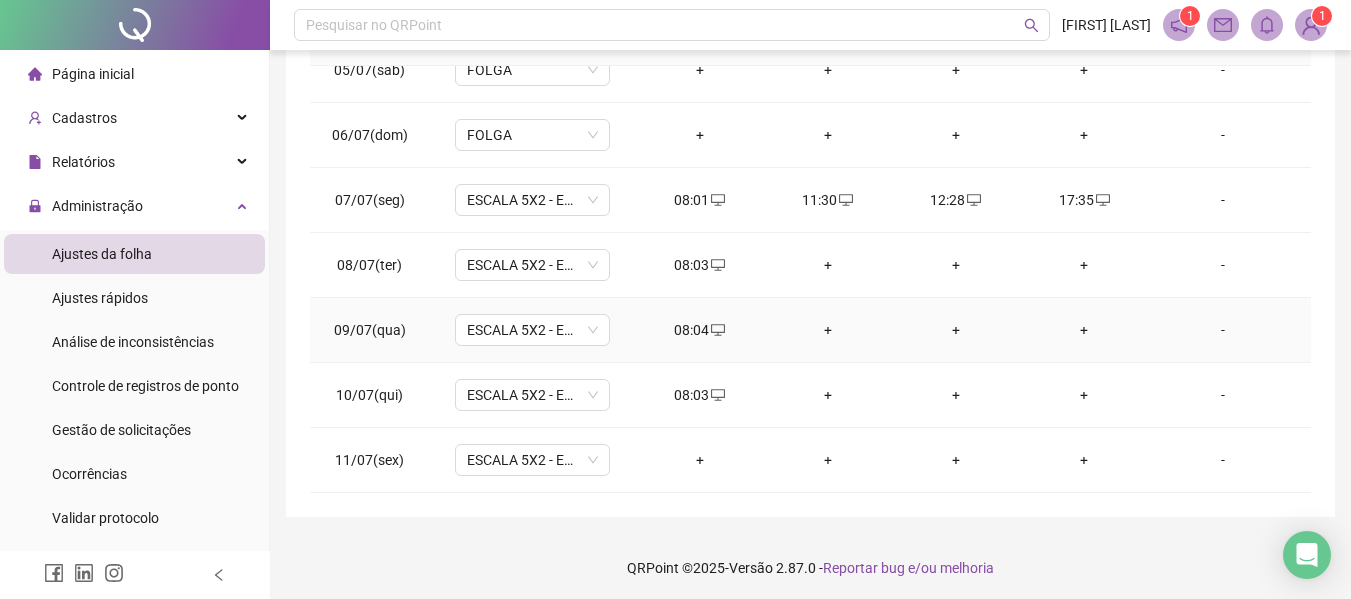 scroll, scrollTop: 423, scrollLeft: 0, axis: vertical 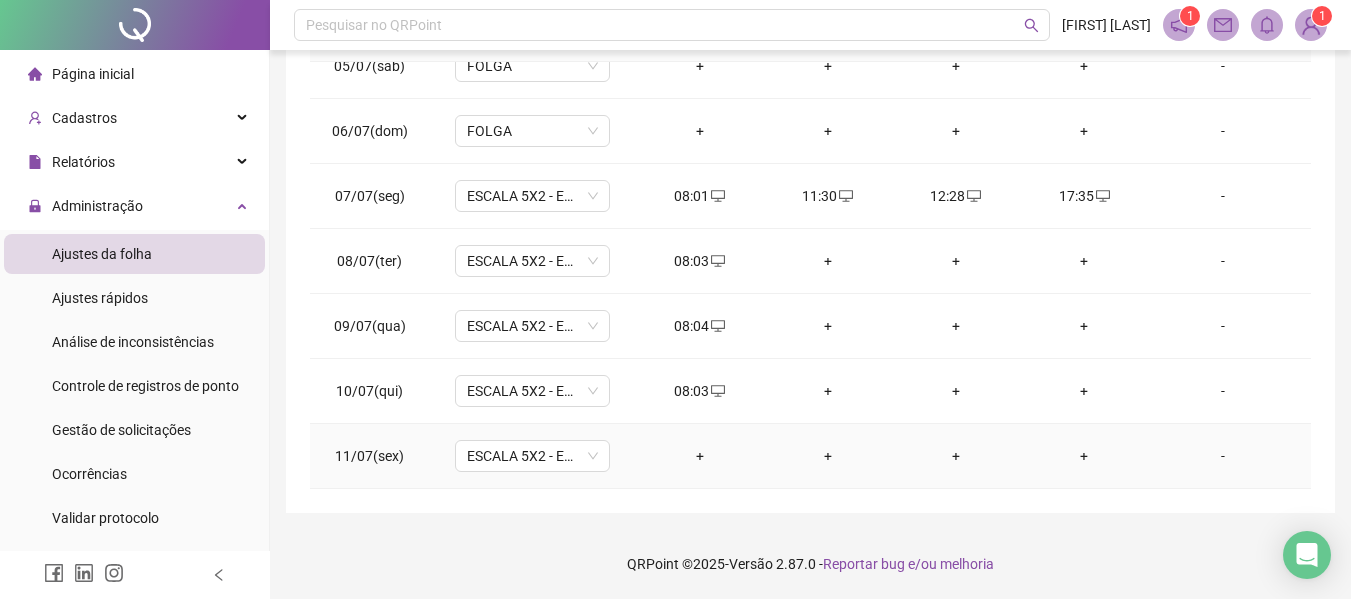 click on "+" at bounding box center [700, 456] 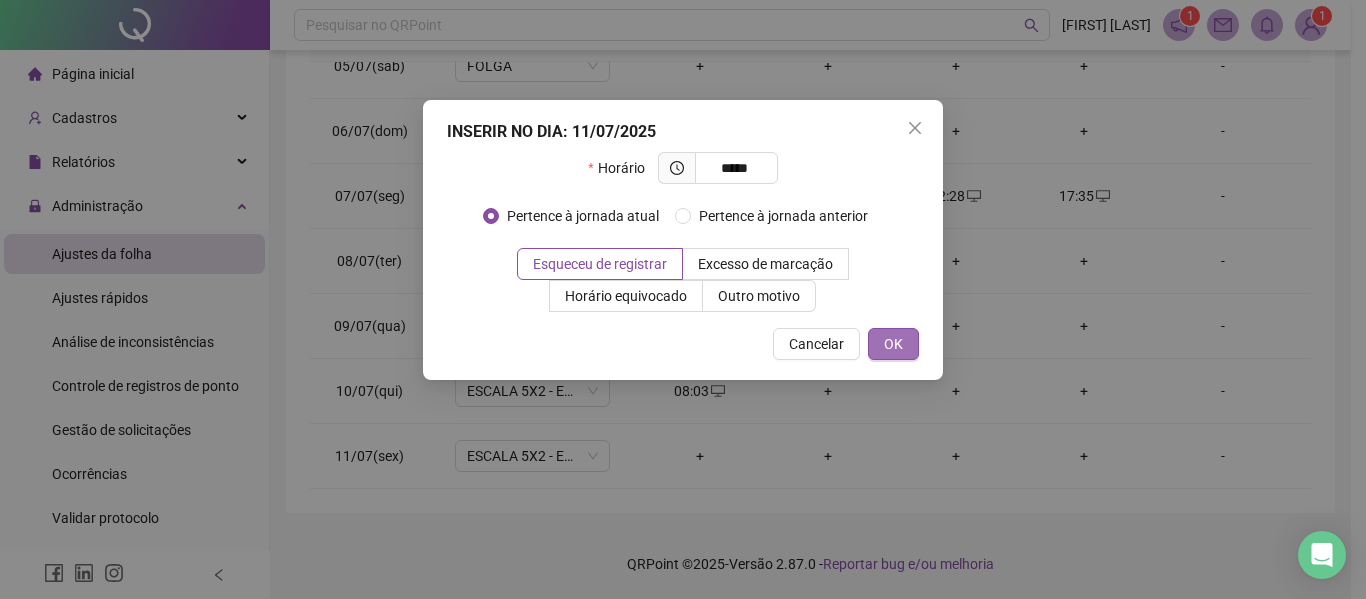 type on "*****" 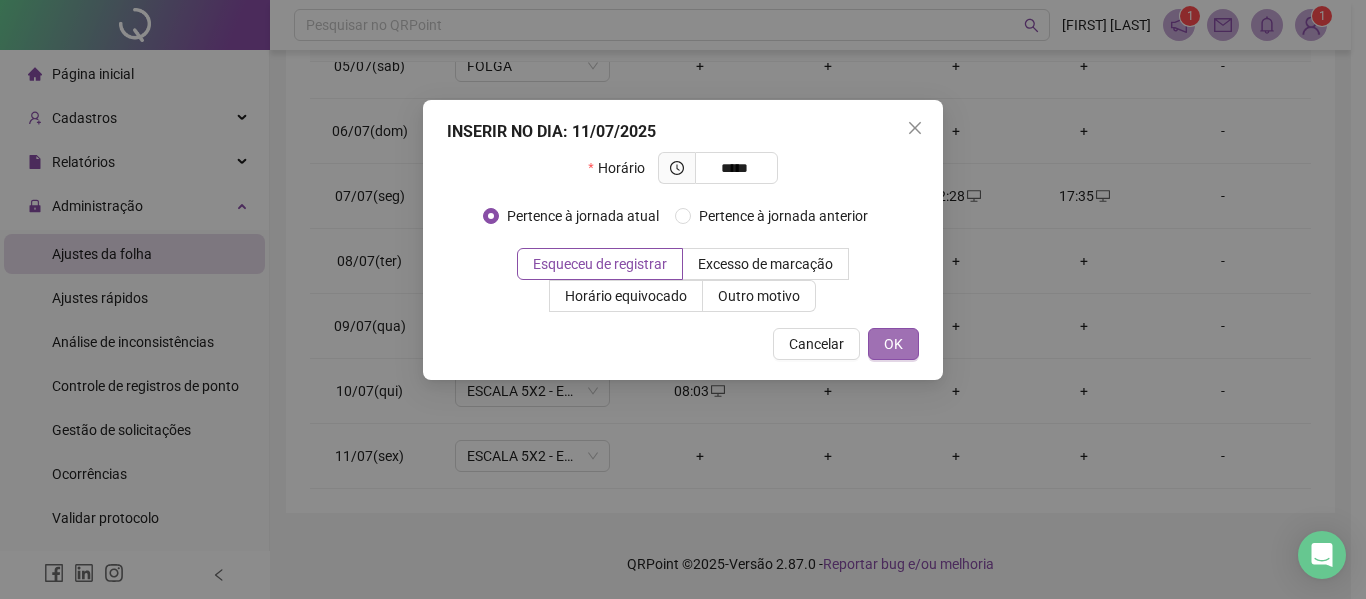 click on "OK" at bounding box center (893, 344) 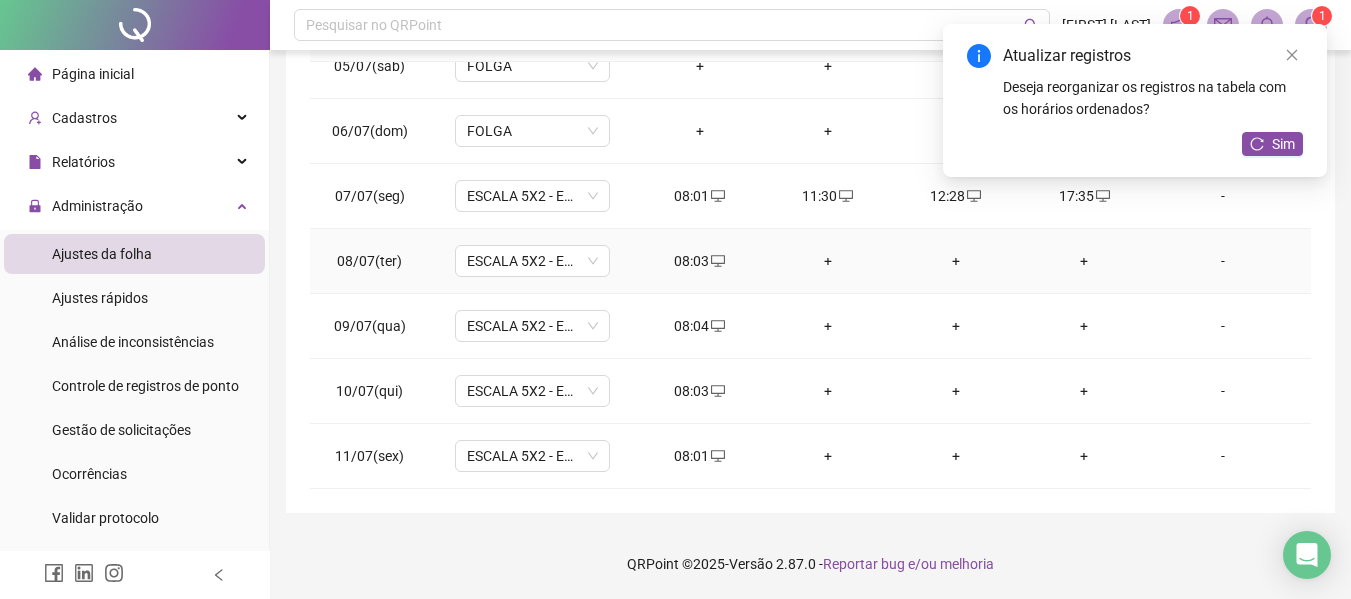 click on "+" at bounding box center (828, 261) 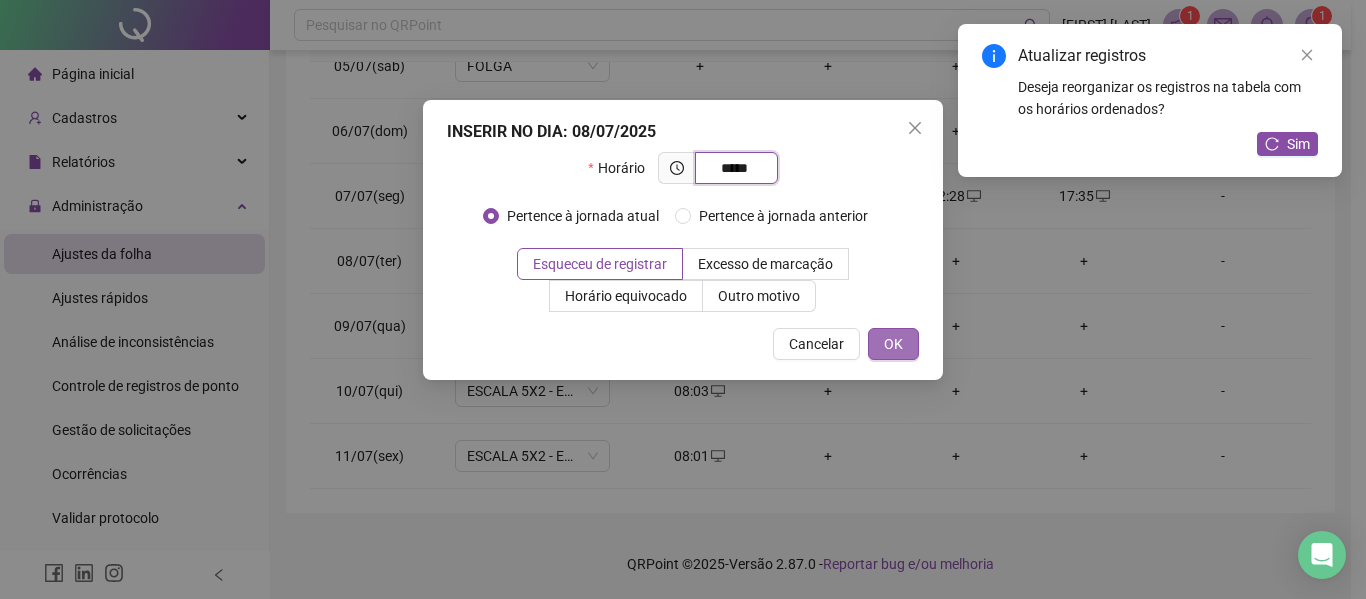 type on "*****" 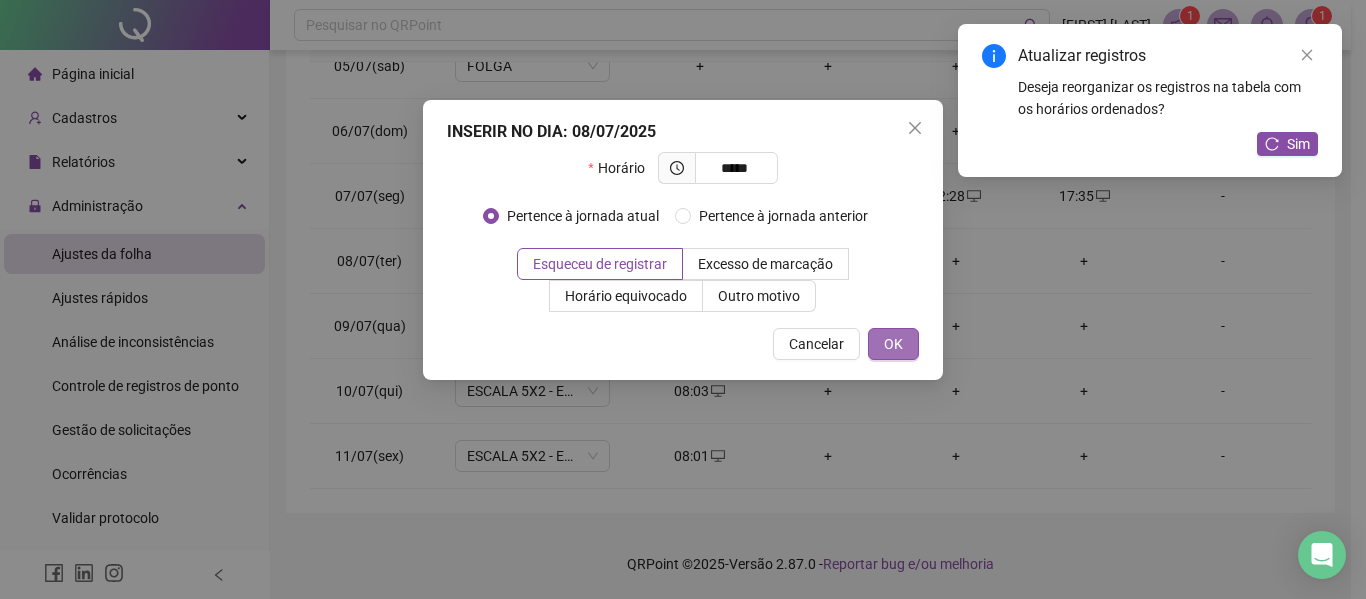 click on "OK" at bounding box center [893, 344] 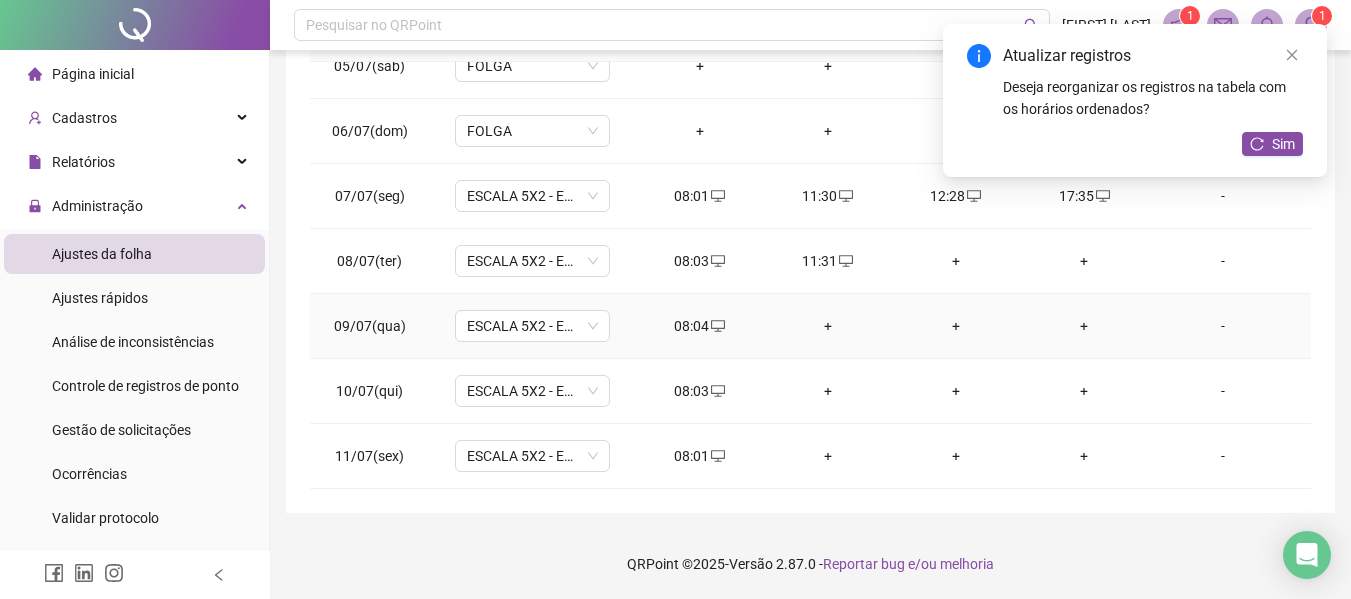 click on "+" at bounding box center (828, 326) 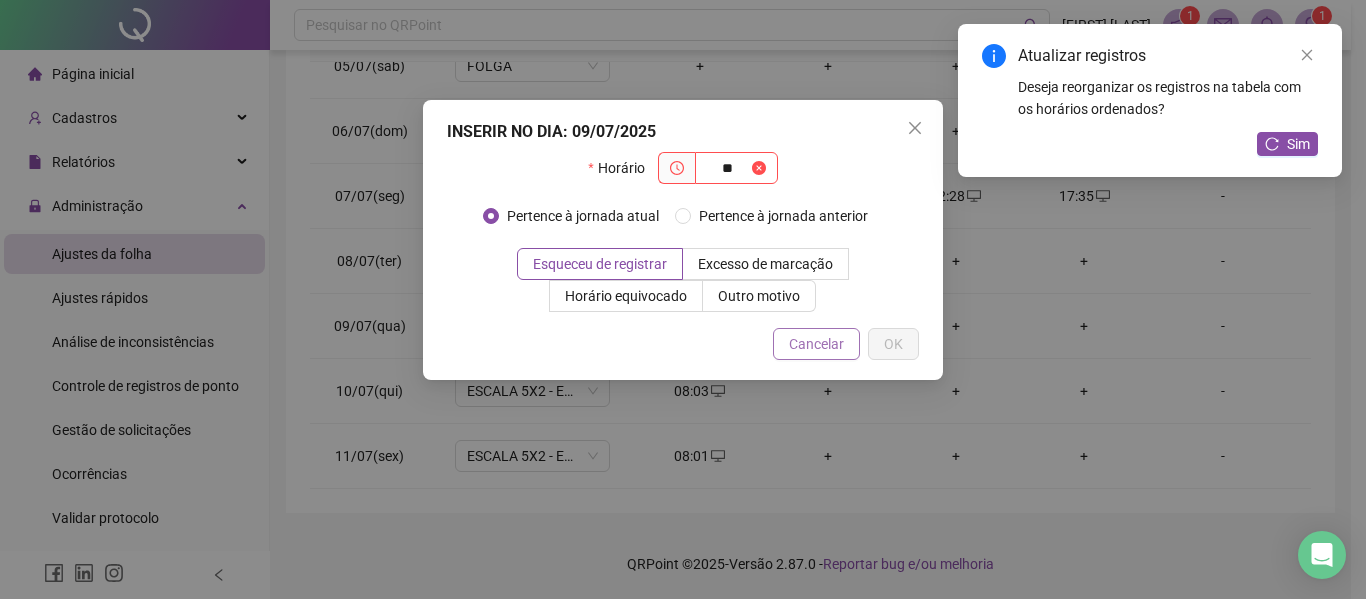 type on "*" 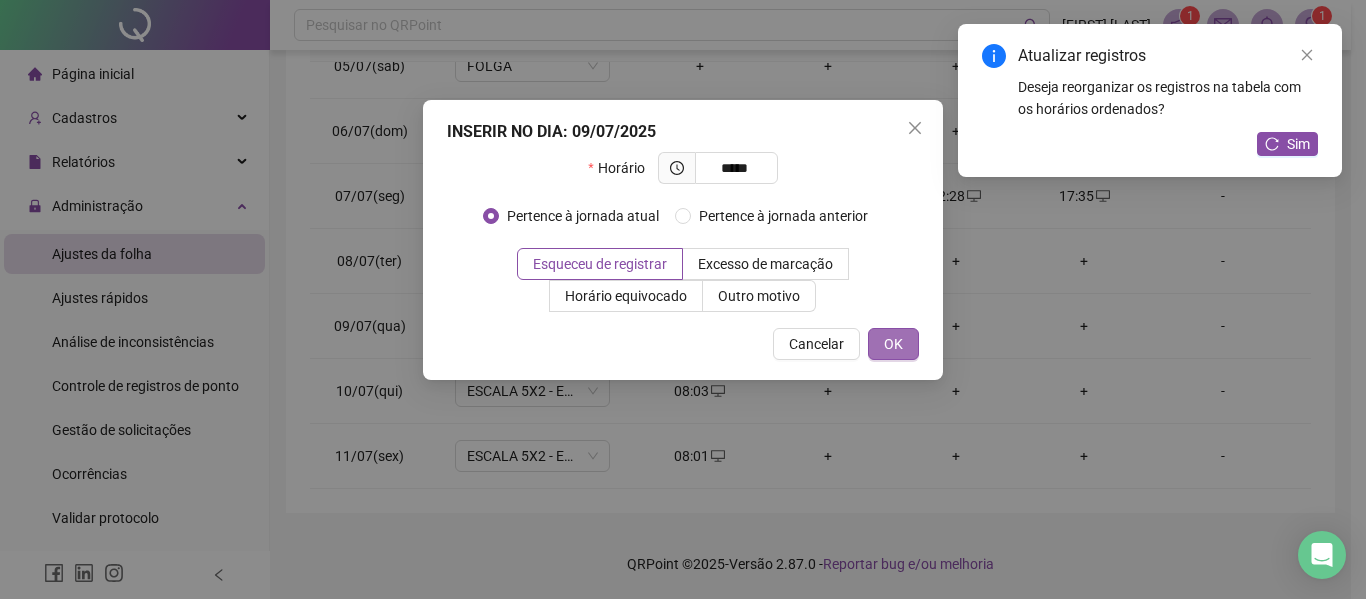 type on "*****" 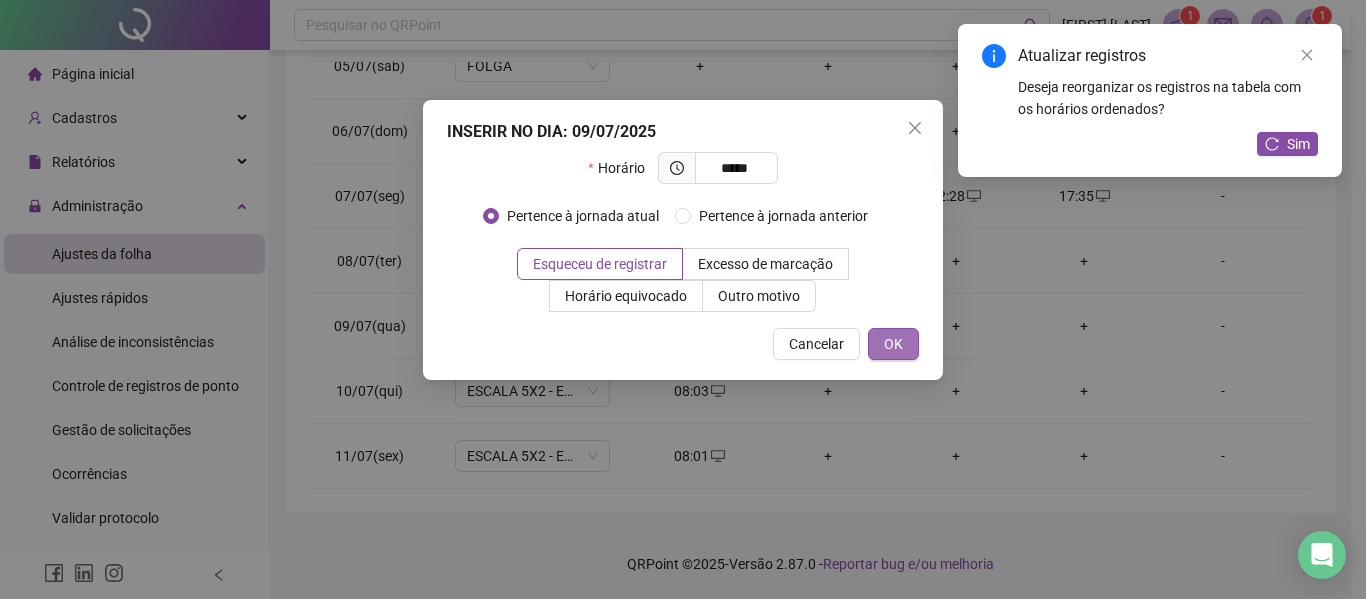click on "OK" at bounding box center [893, 344] 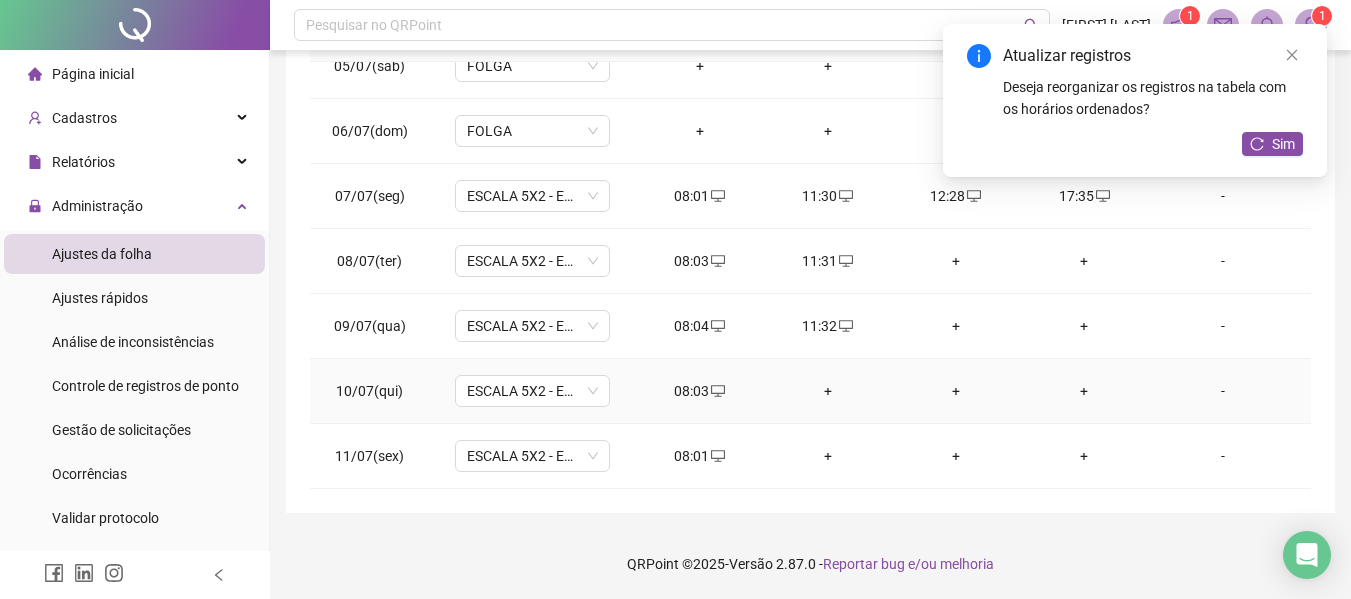 click on "+" at bounding box center [828, 391] 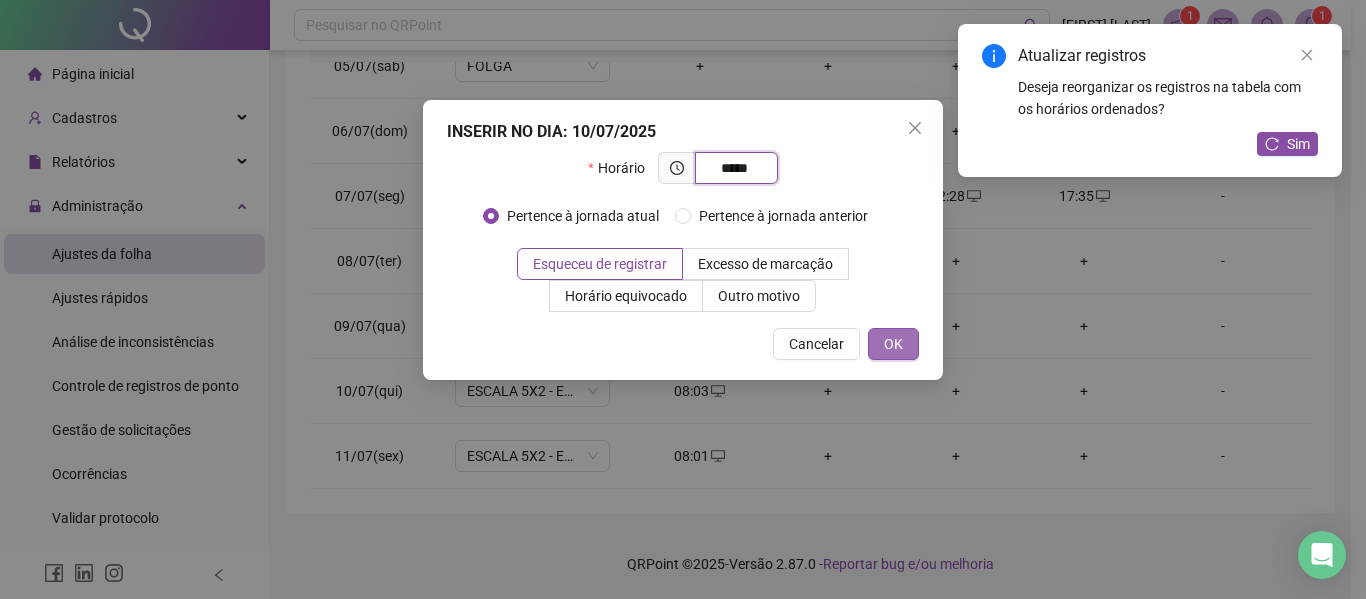 type on "*****" 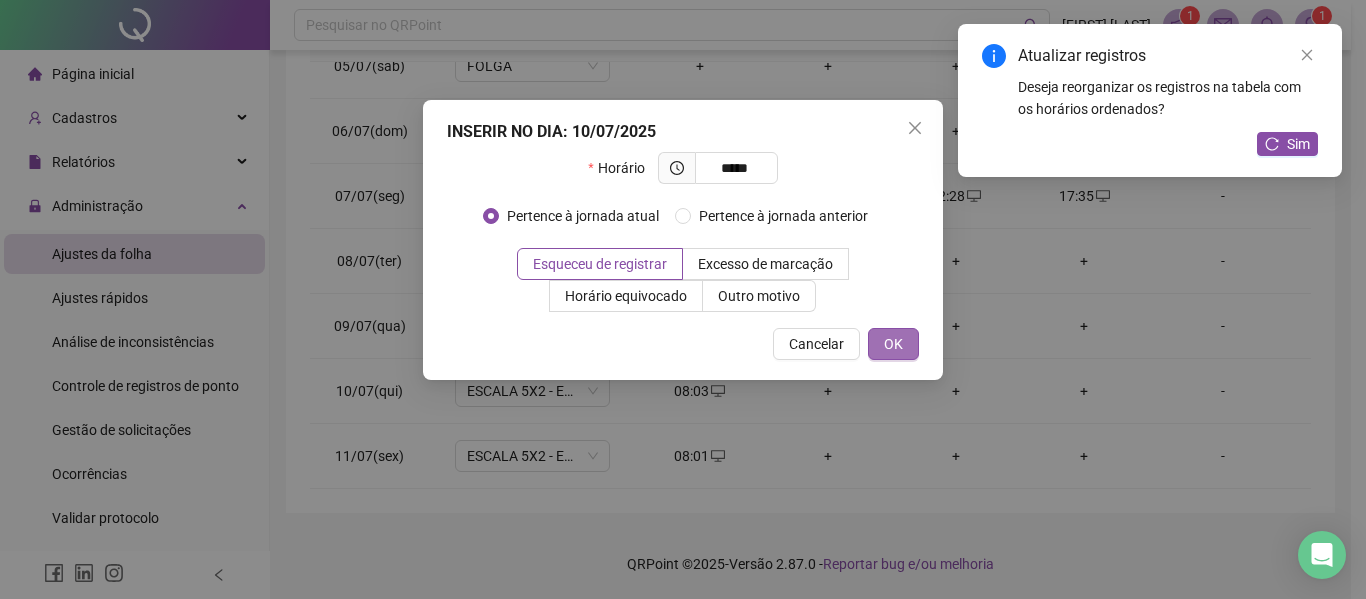 click on "OK" at bounding box center (893, 344) 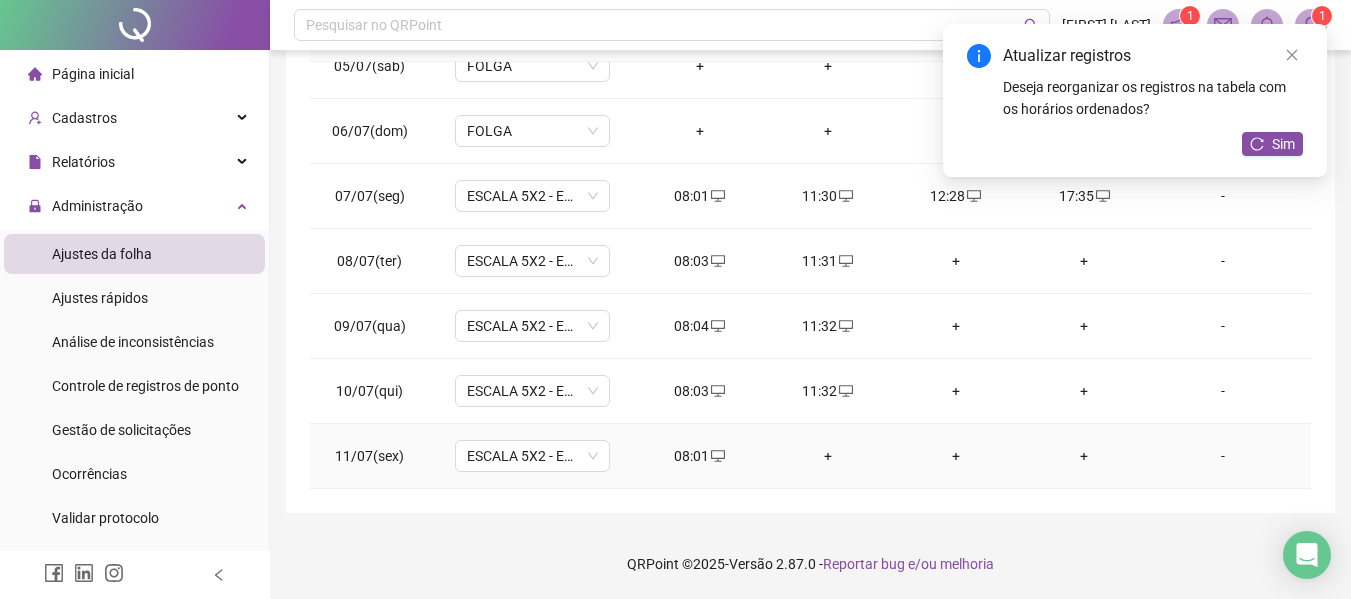 click on "+" at bounding box center (828, 456) 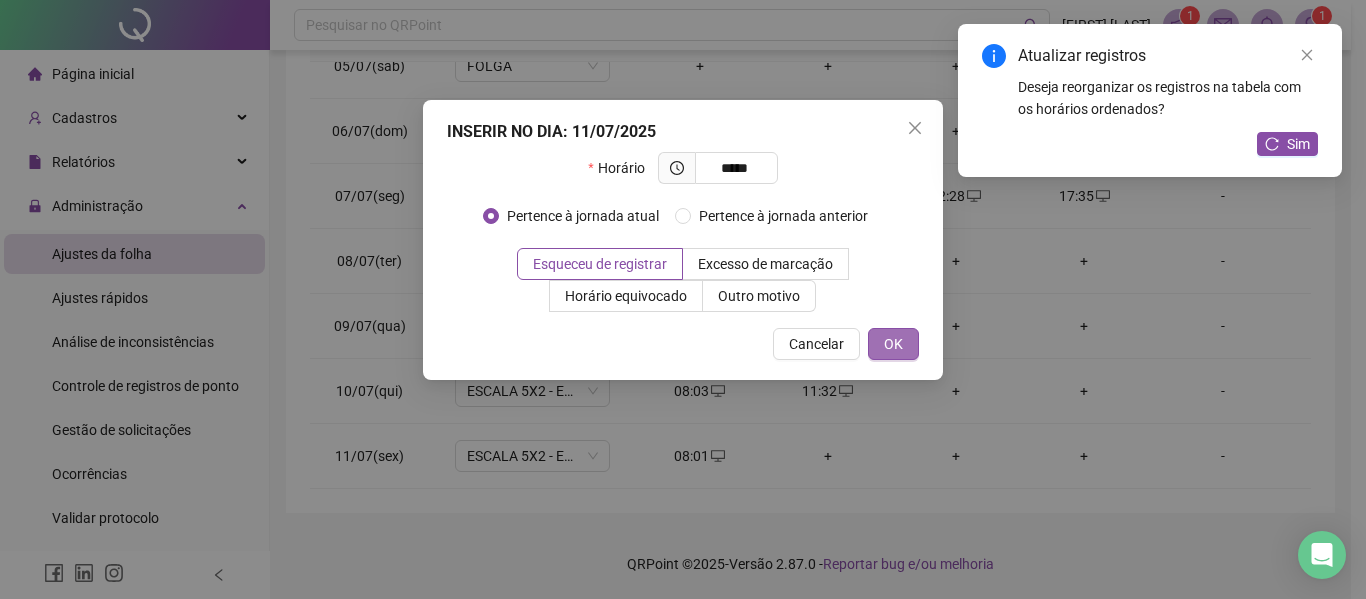 type on "*****" 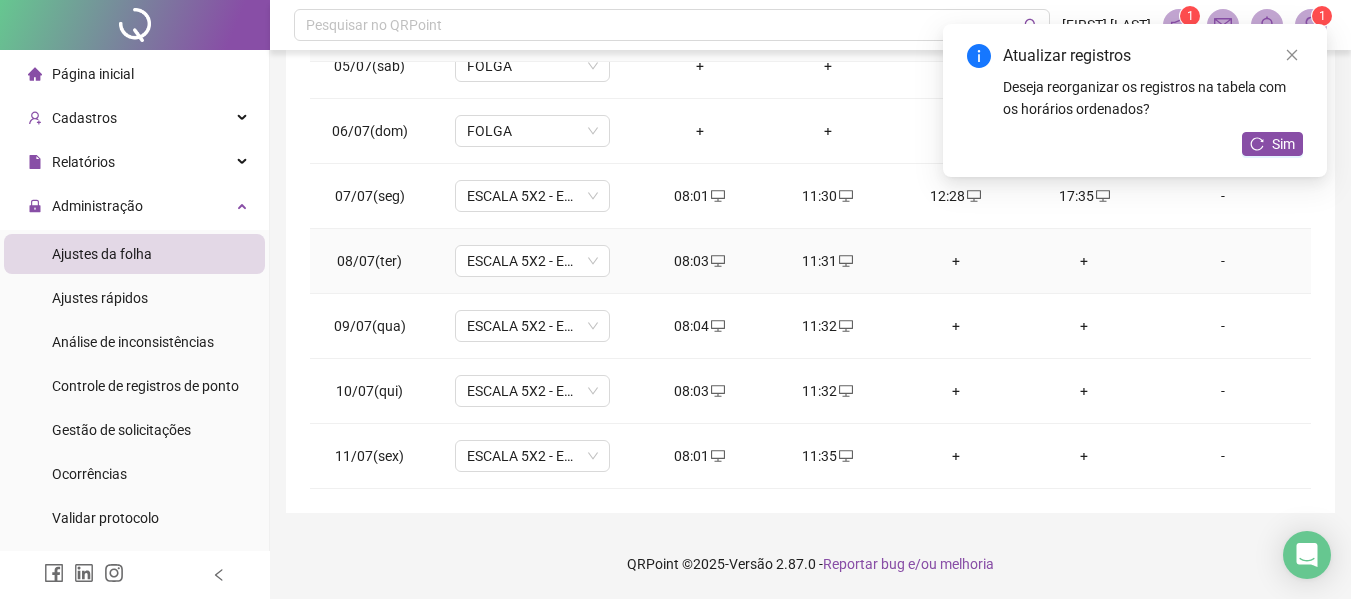 click on "+" at bounding box center (956, 261) 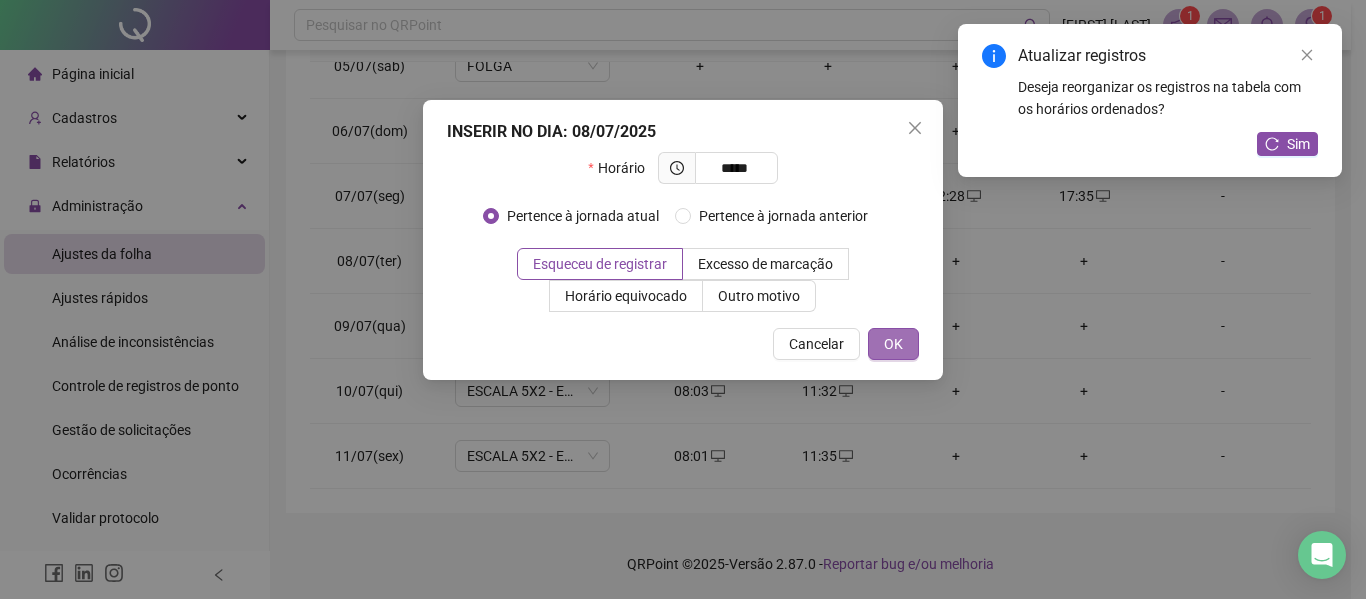 type on "*****" 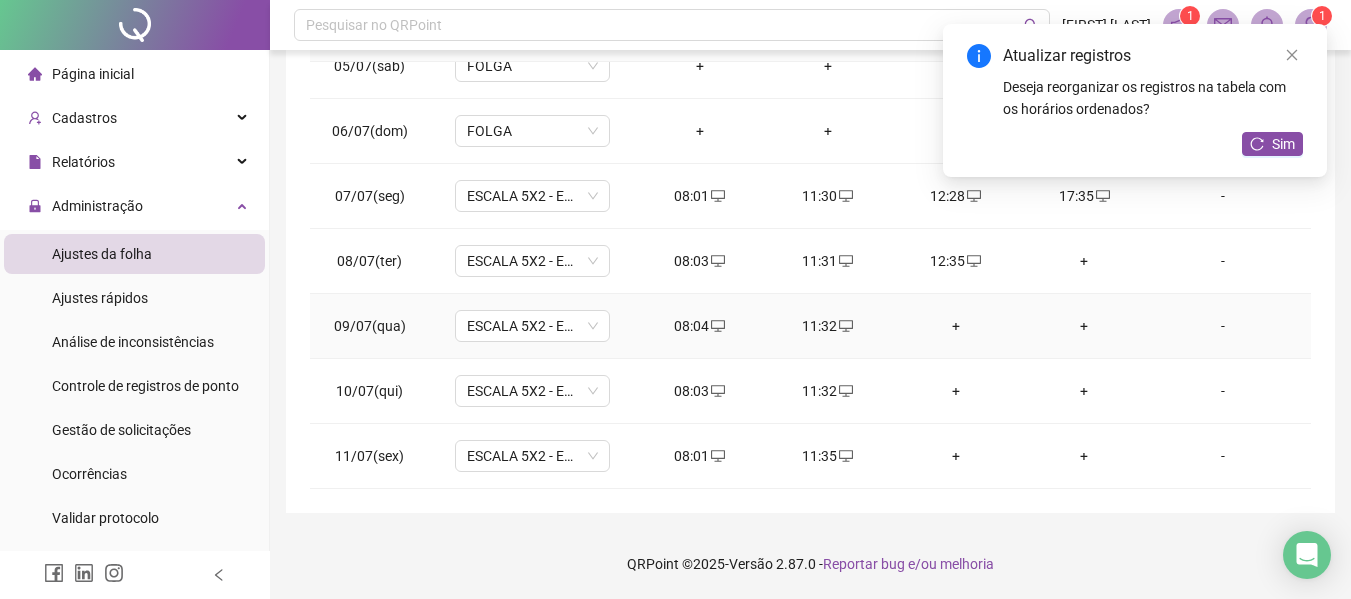 click on "+" at bounding box center (956, 326) 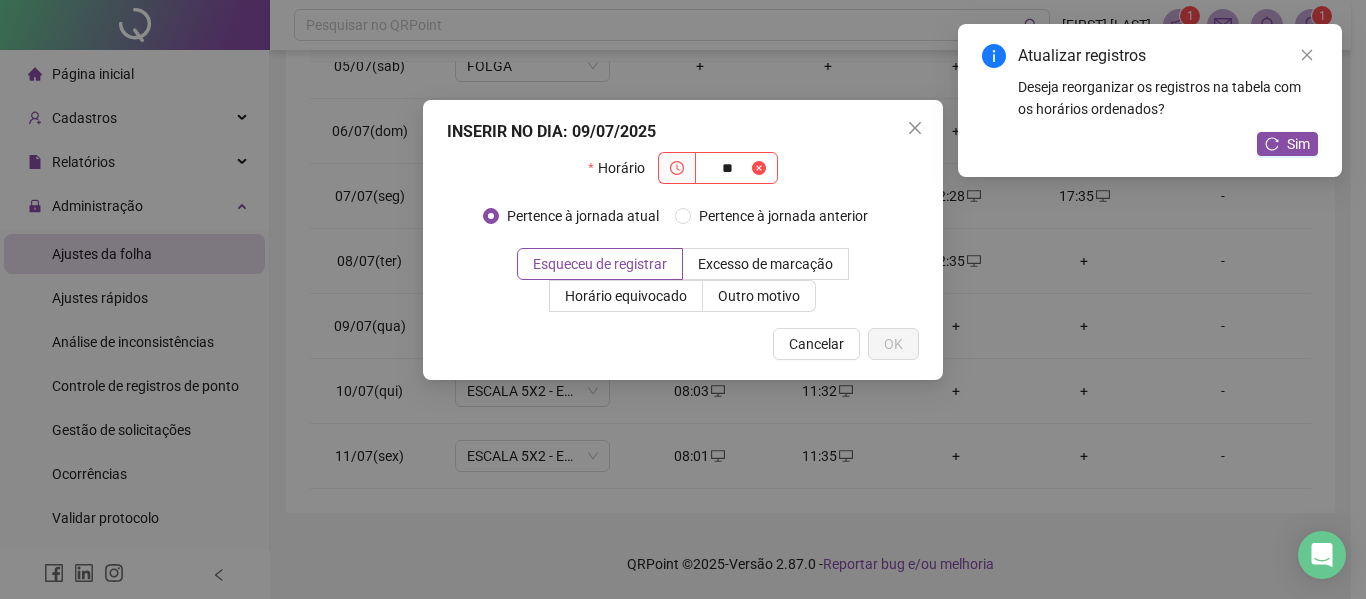 type on "*" 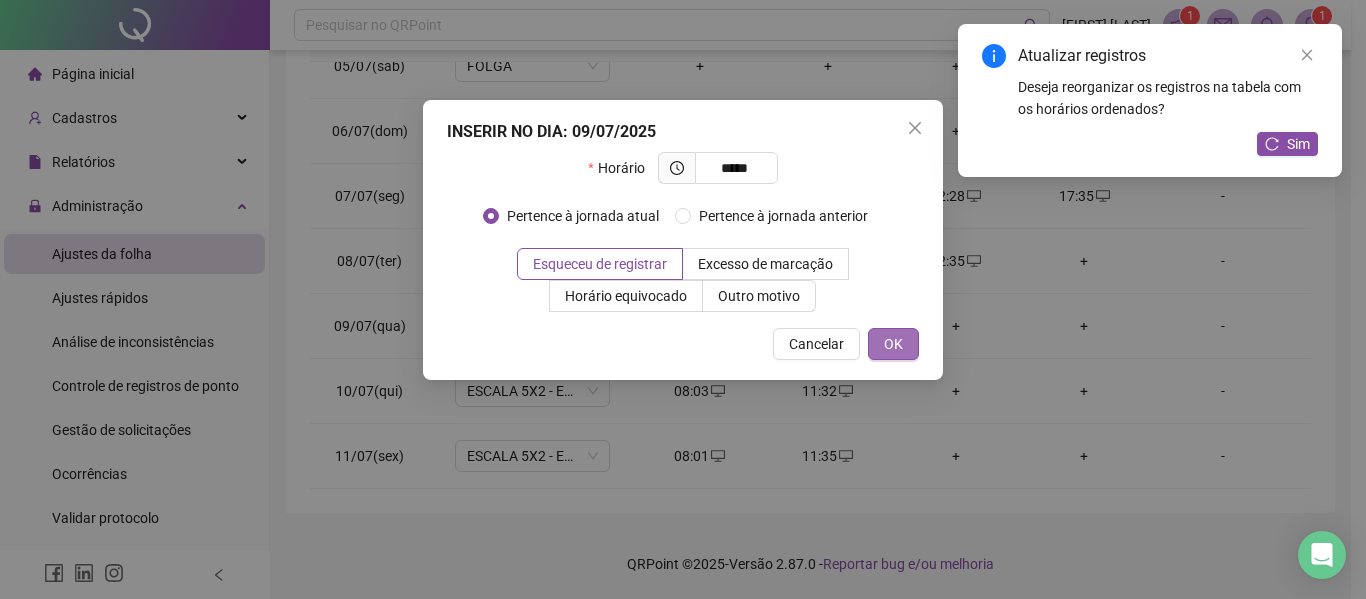 type on "*****" 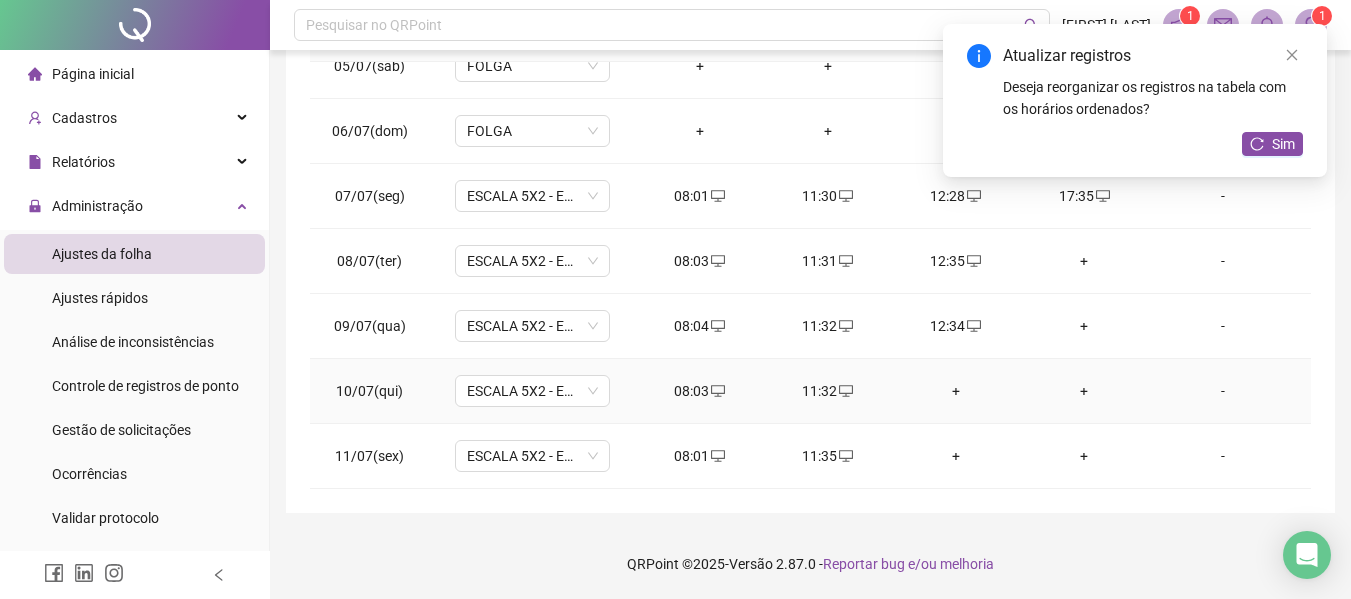 click on "+" at bounding box center [956, 391] 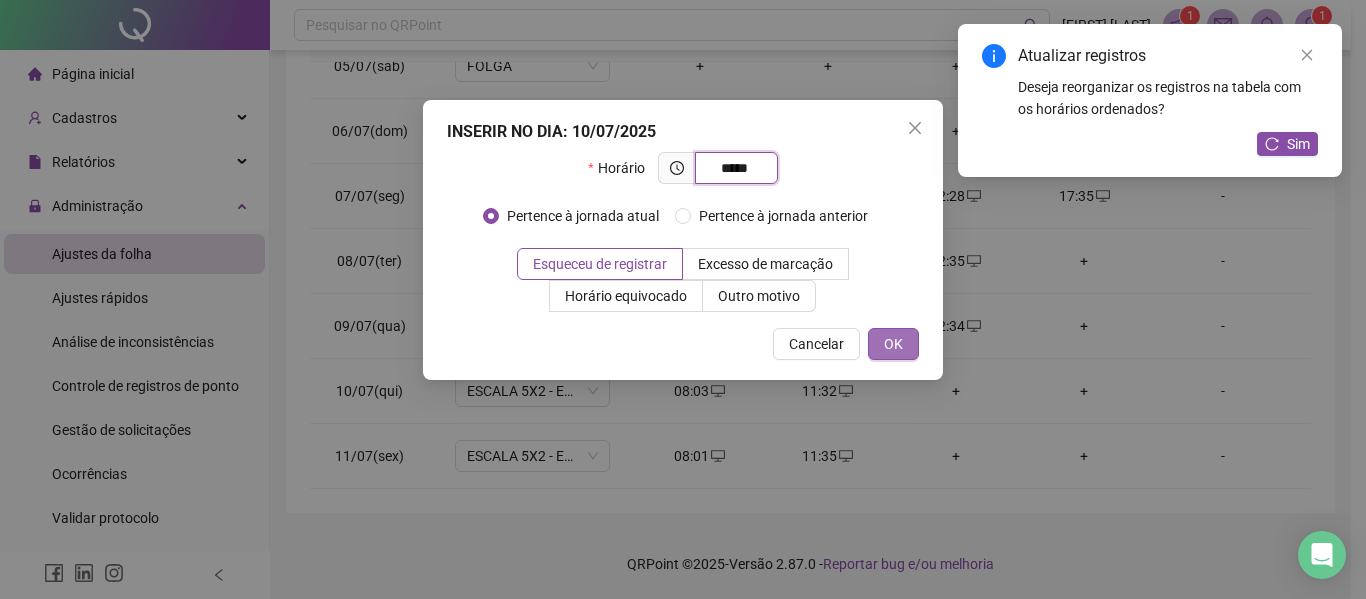 type on "*****" 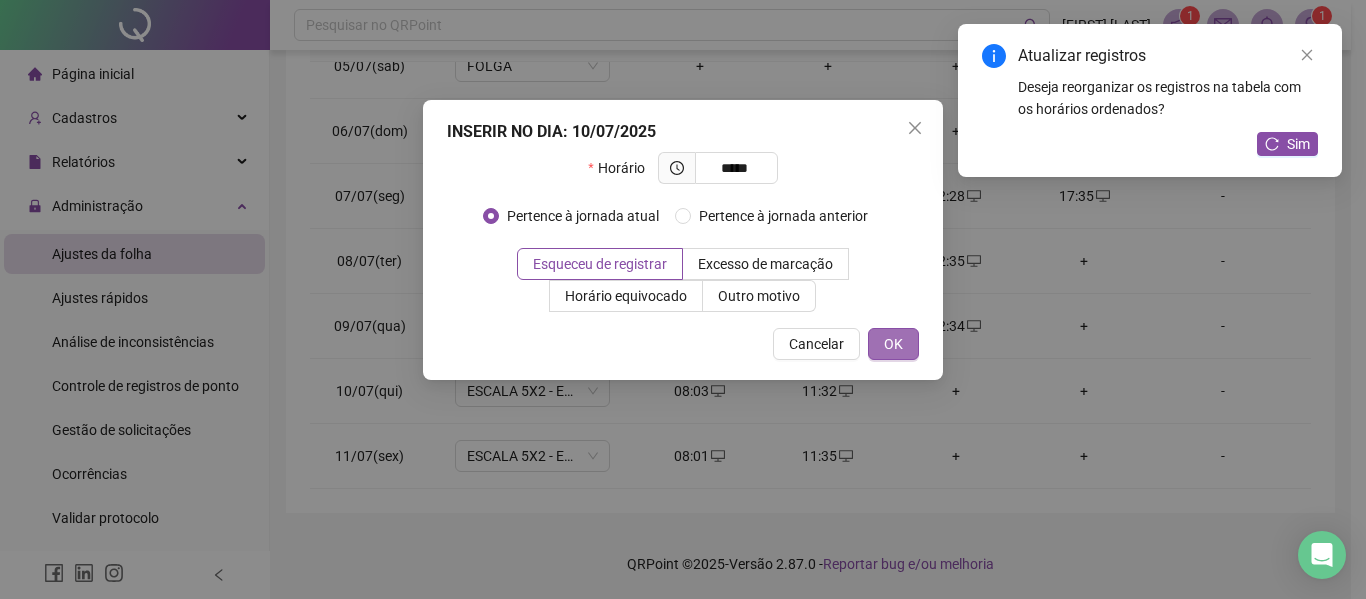 click on "OK" at bounding box center [893, 344] 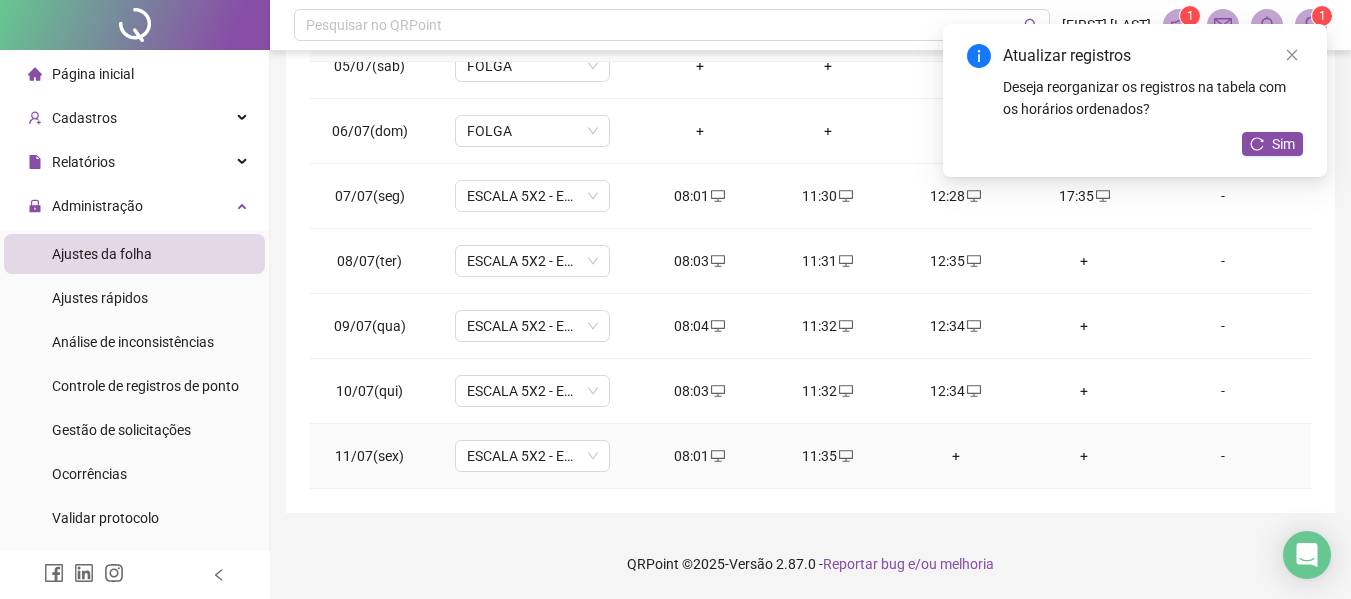 click on "+" at bounding box center [956, 456] 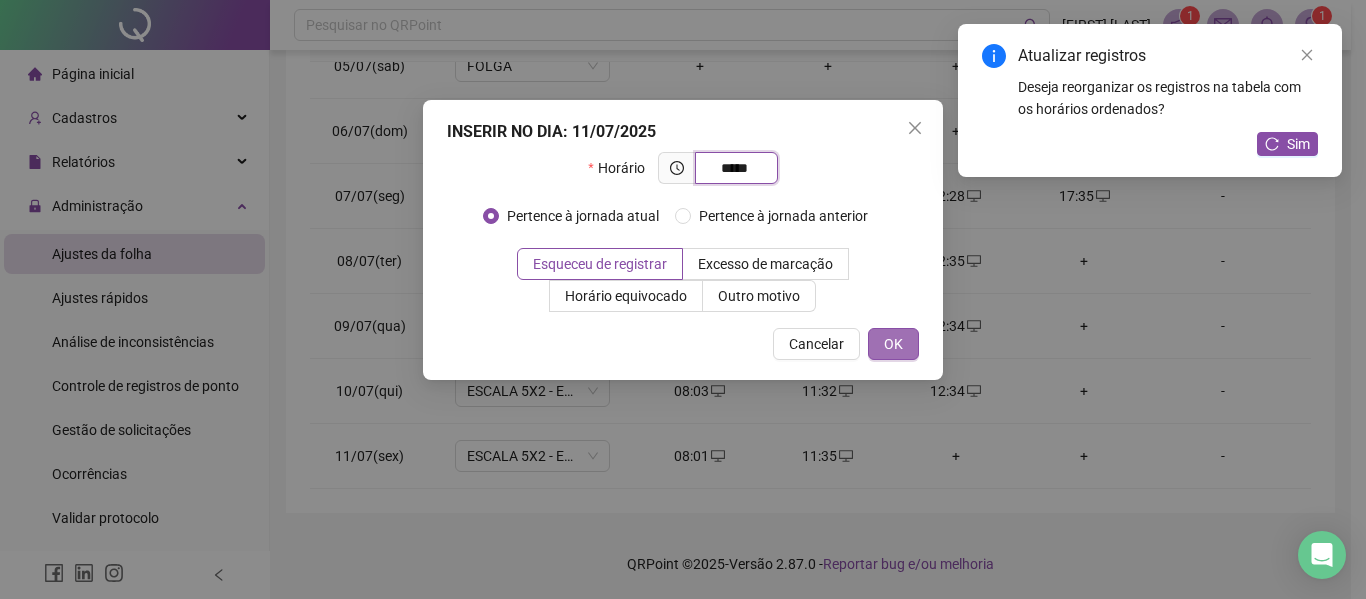 type on "*****" 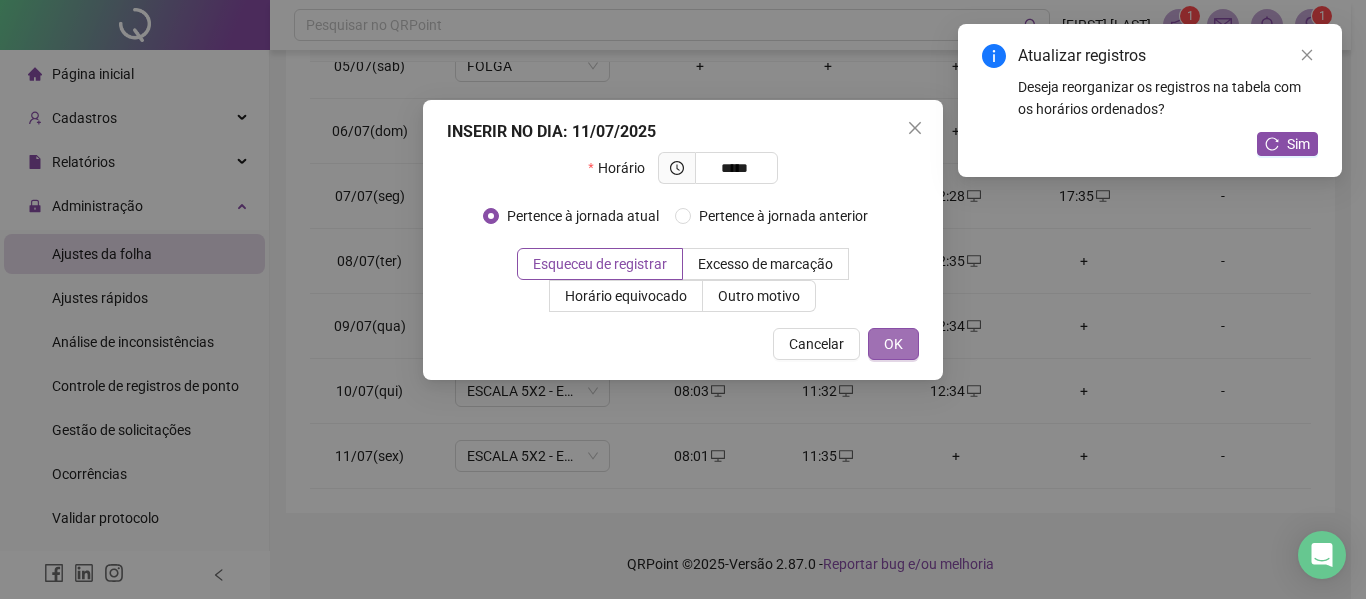 click on "OK" at bounding box center [893, 344] 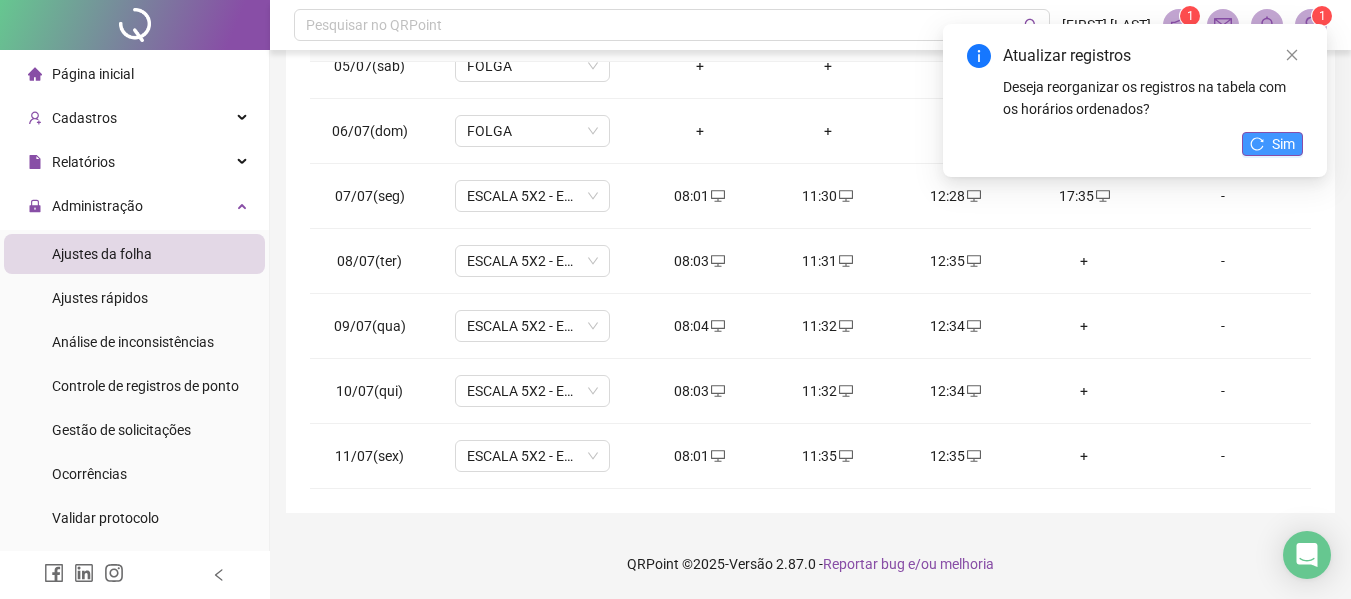click 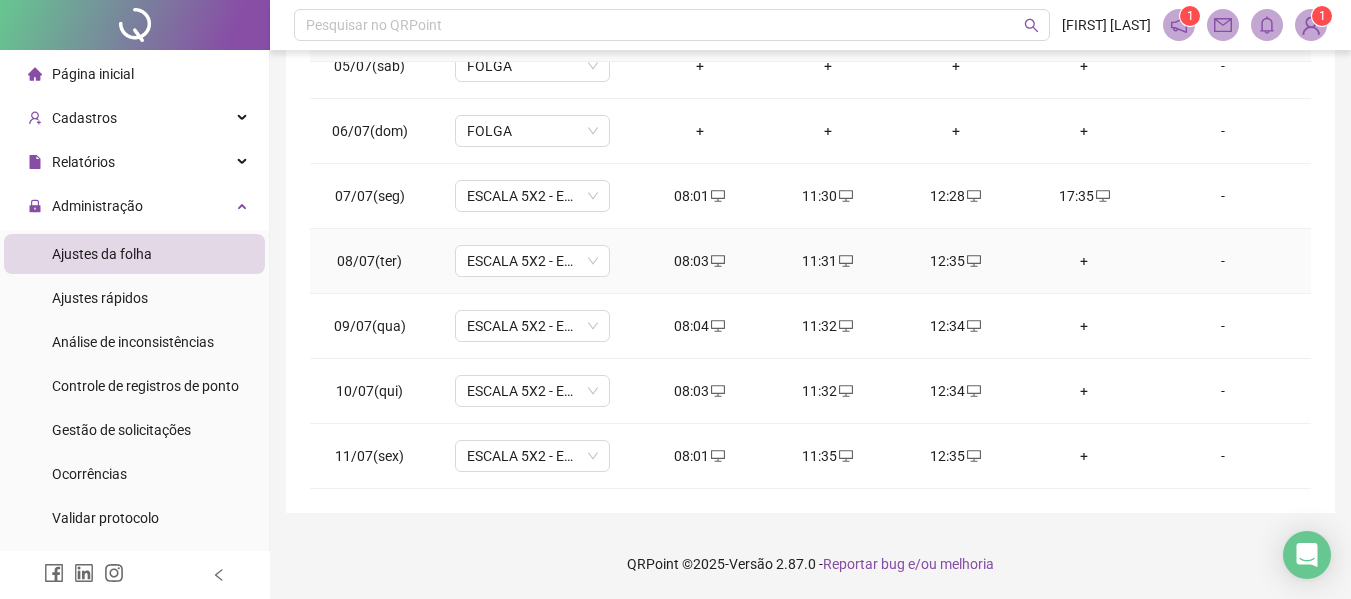 click on "+" at bounding box center [1084, 261] 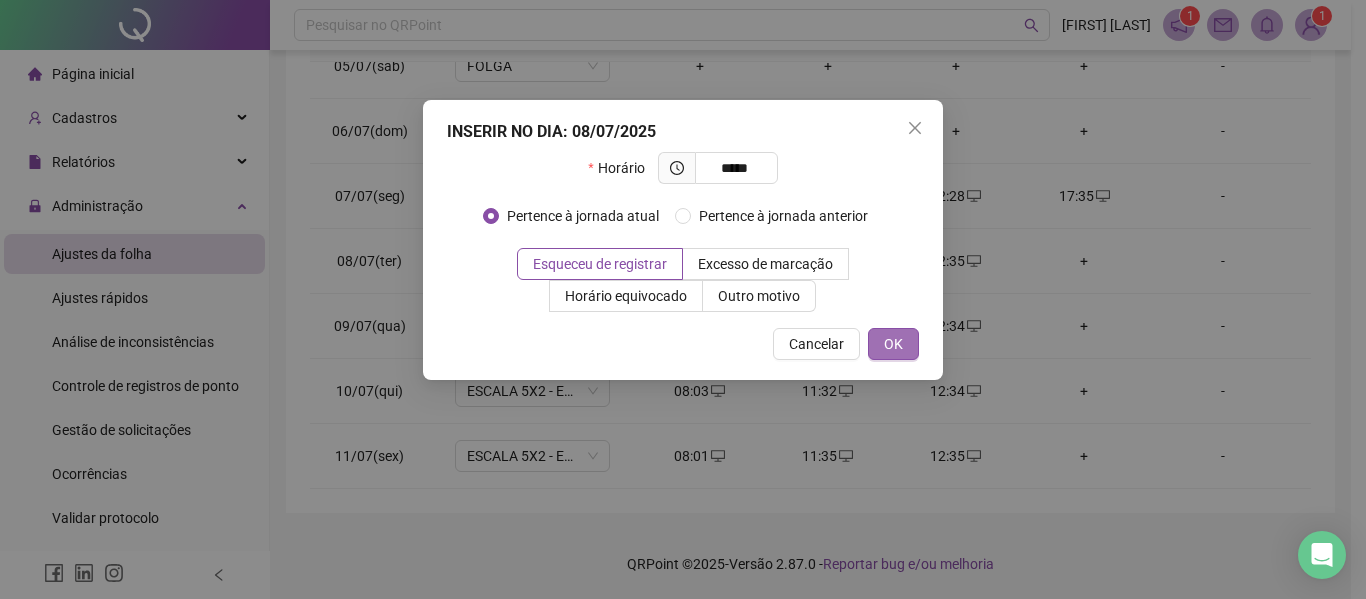 type on "*****" 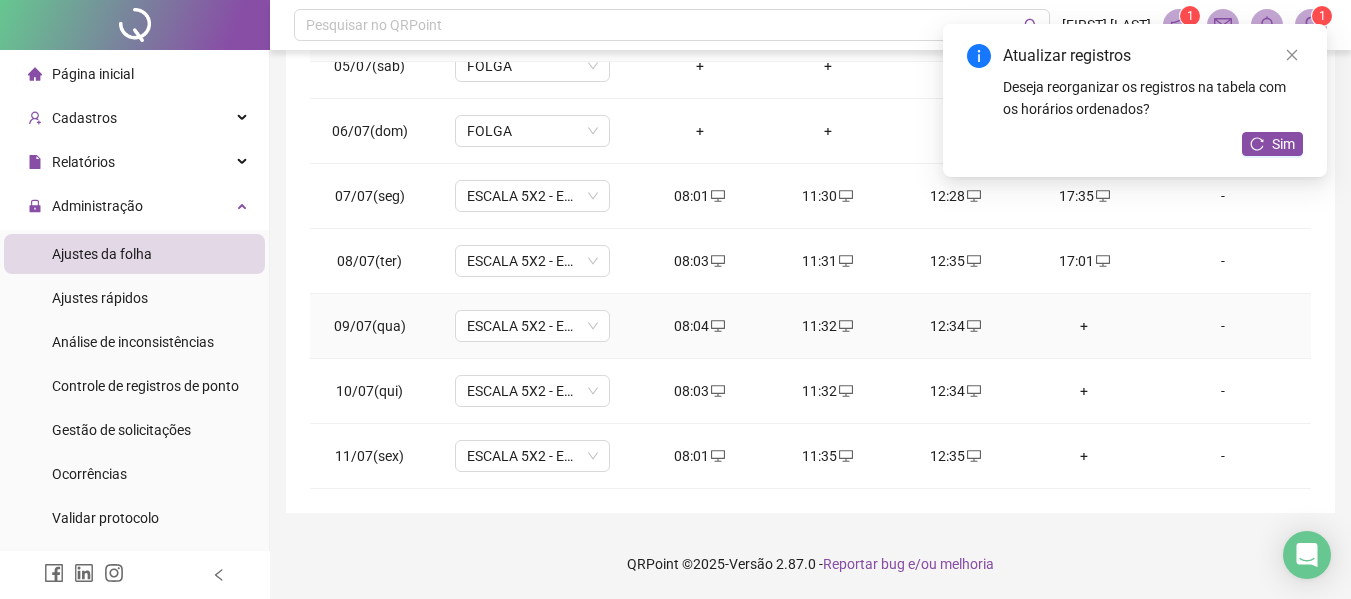 click on "+" at bounding box center [1084, 326] 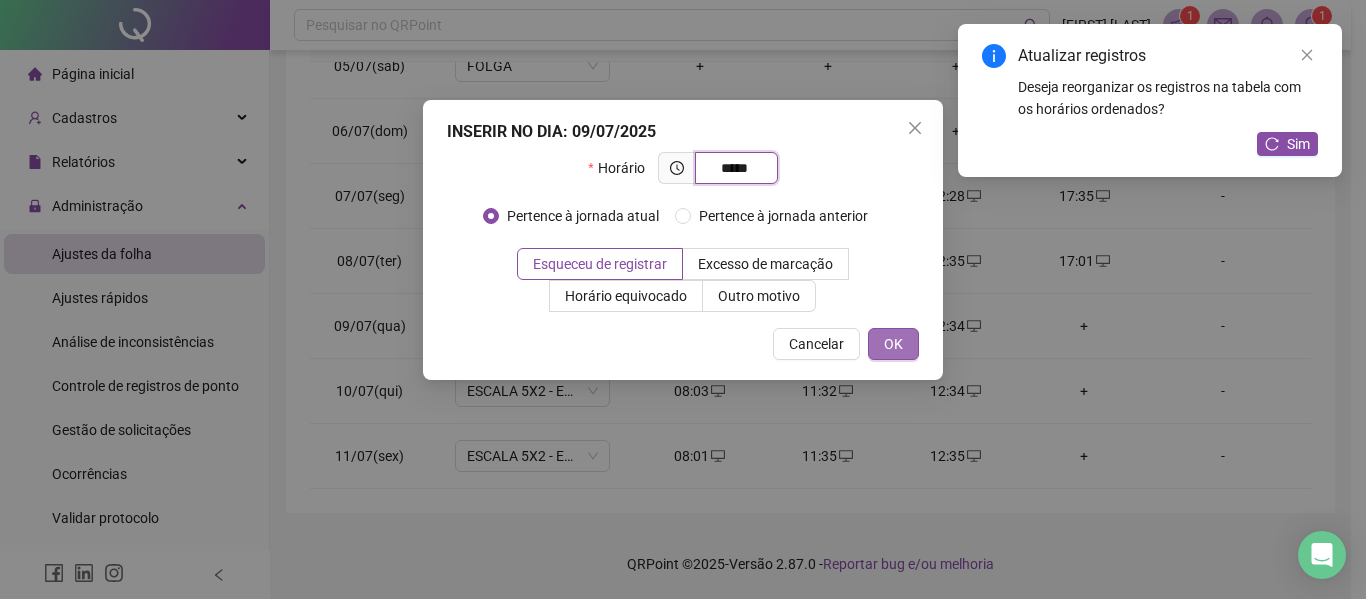 type on "*****" 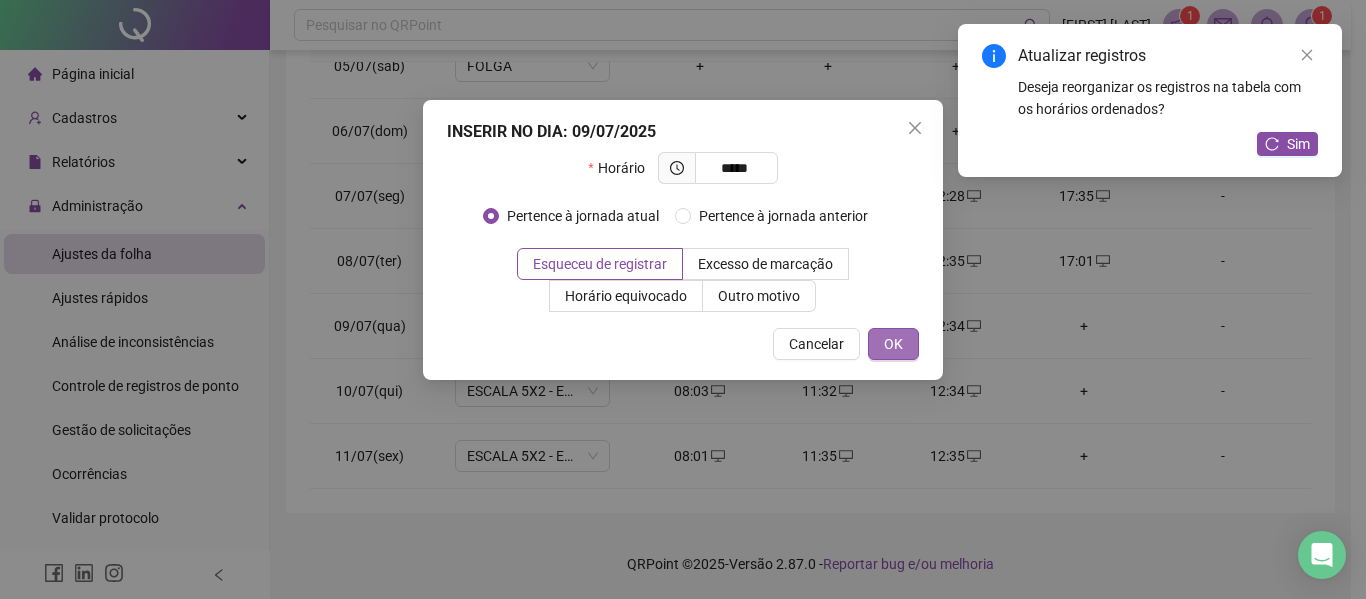 click on "OK" at bounding box center [893, 344] 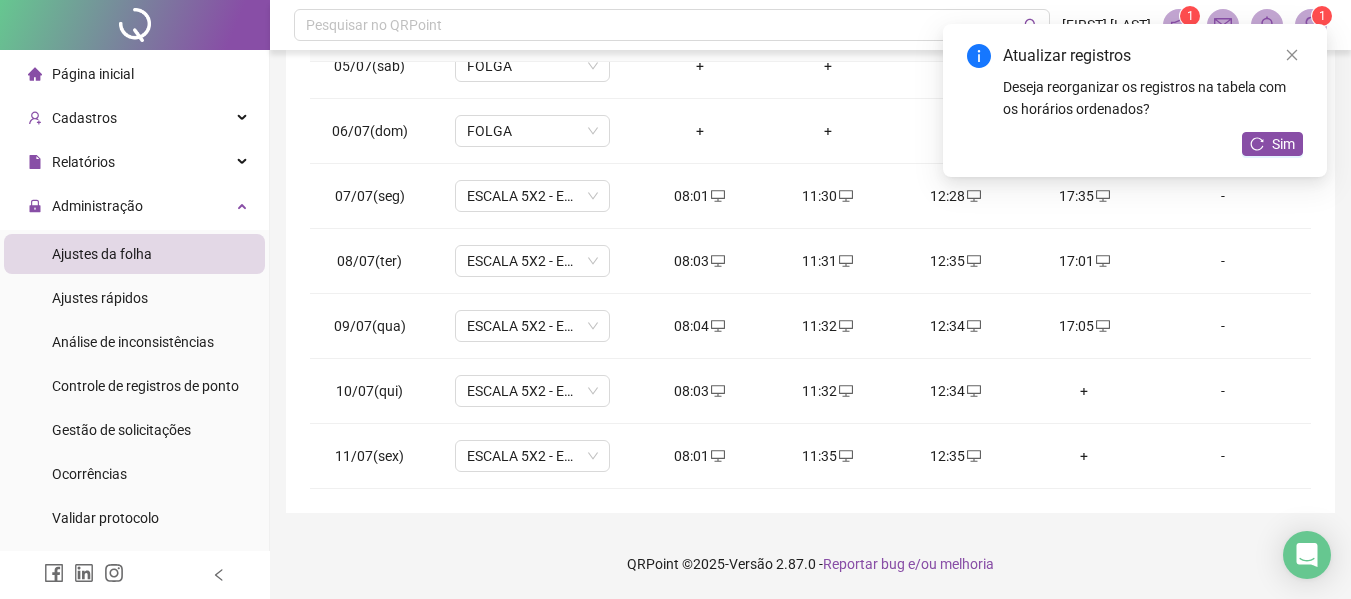 click on "Atualizar registros Deseja reorganizar os registros na tabela com os horários ordenados? Sim" at bounding box center [1135, 100] 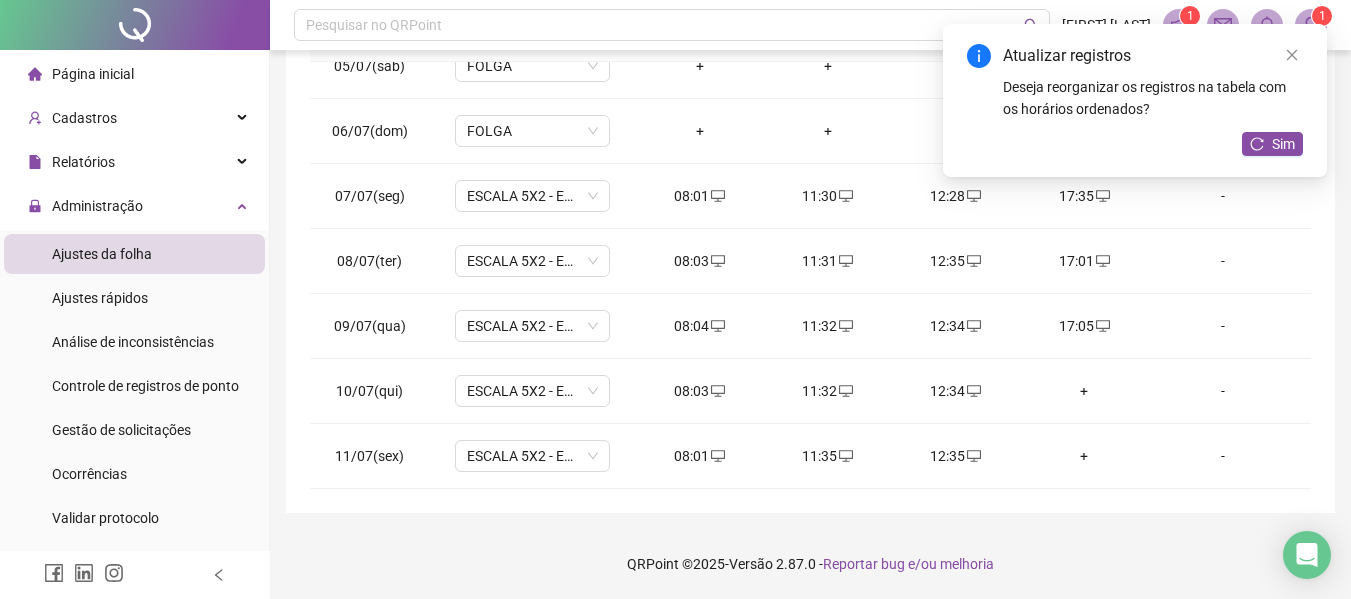 click on "Atualizar registros Deseja reorganizar os registros na tabela com os horários ordenados? Sim" at bounding box center (1135, 100) 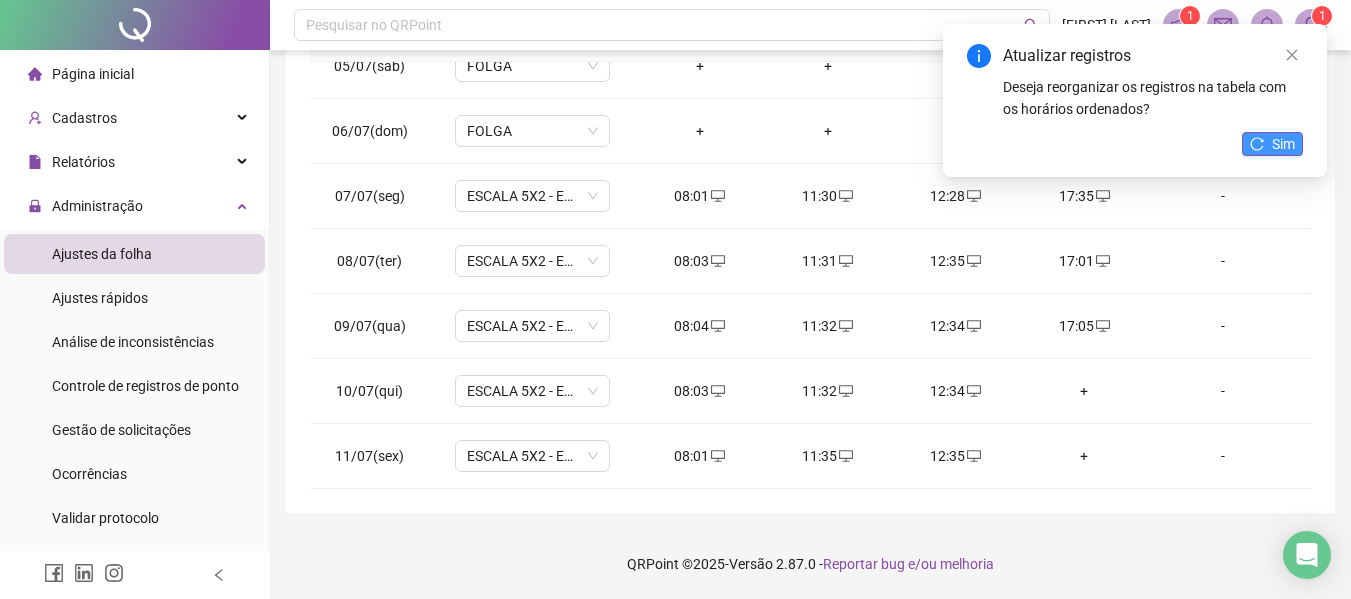 click 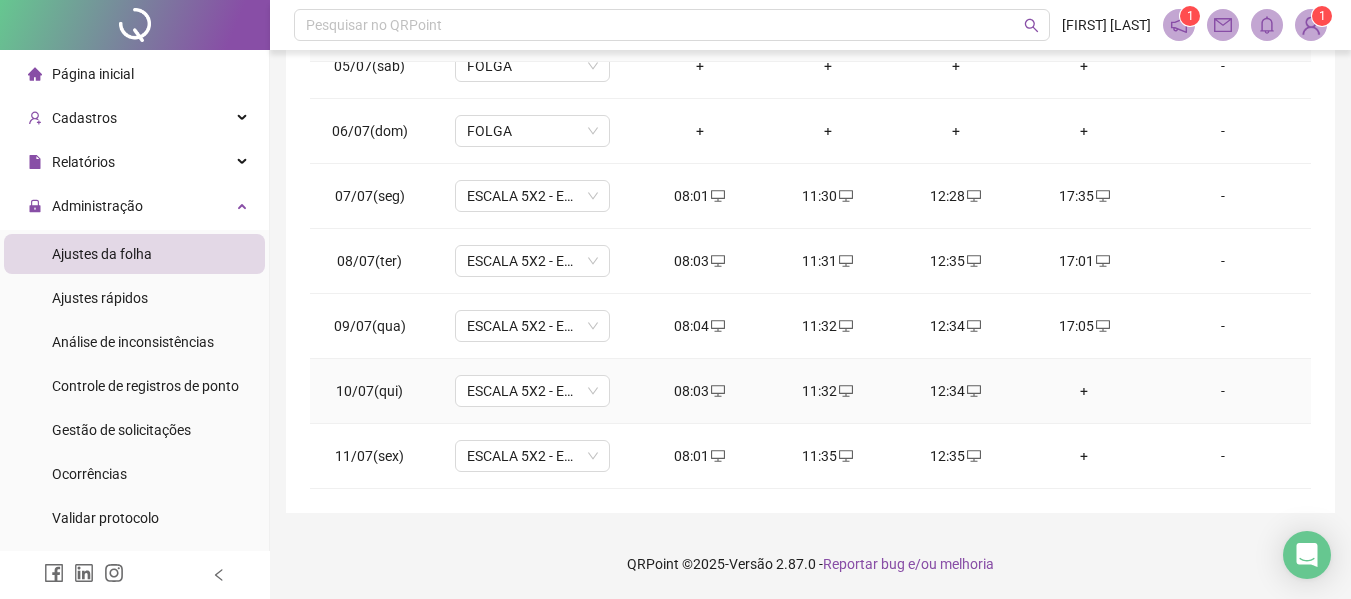 click on "+" at bounding box center (1084, 391) 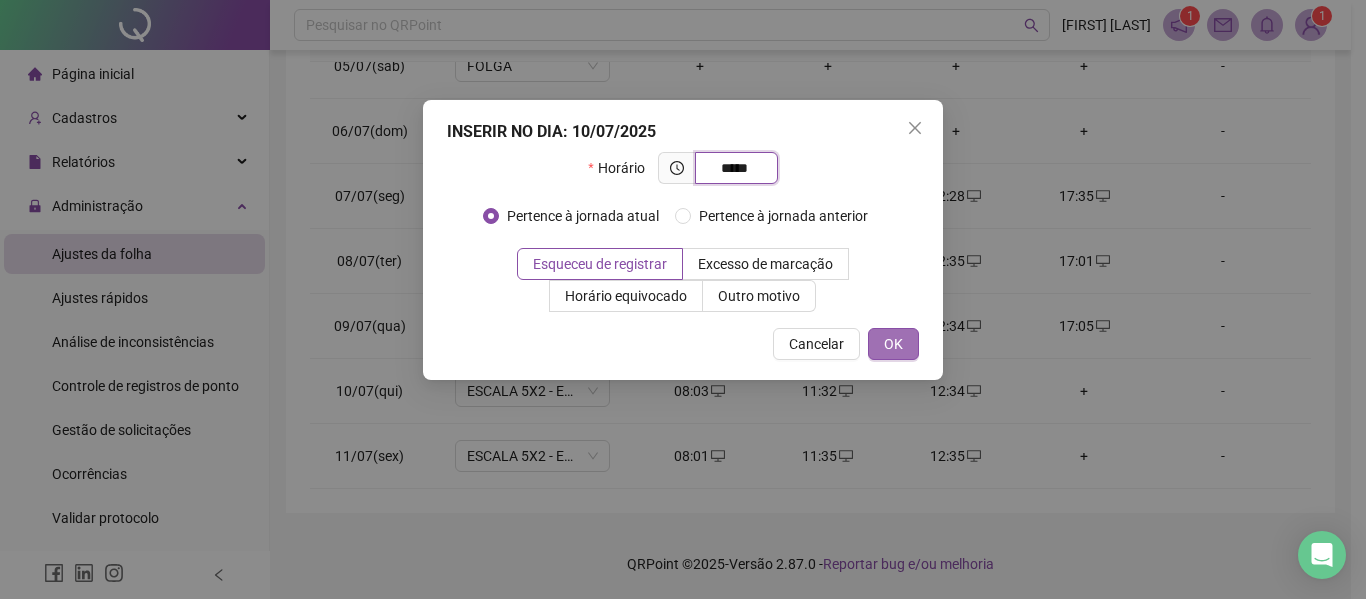 type on "*****" 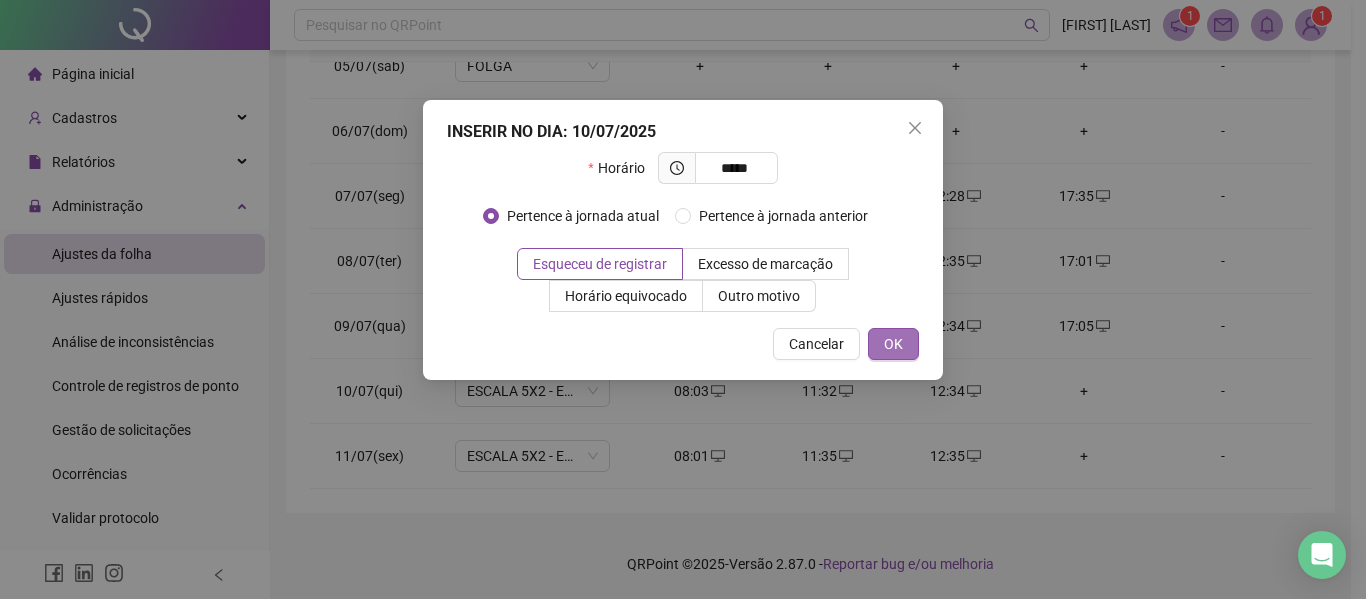 click on "OK" at bounding box center (893, 344) 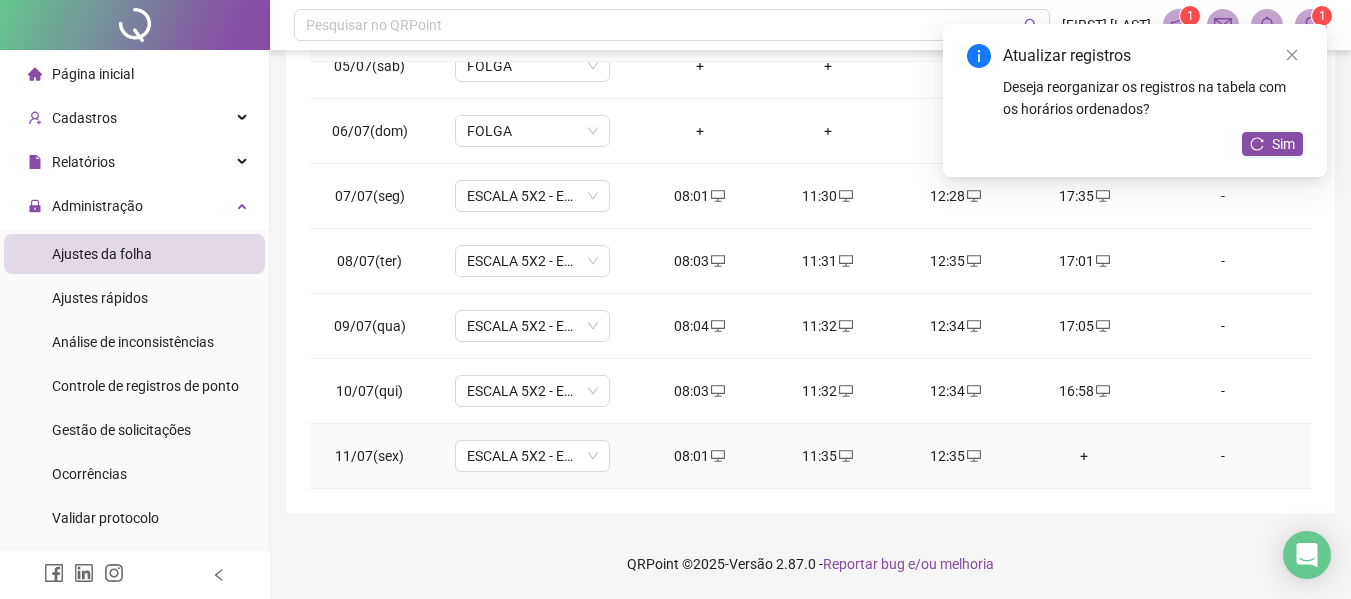 click on "+" at bounding box center (1084, 456) 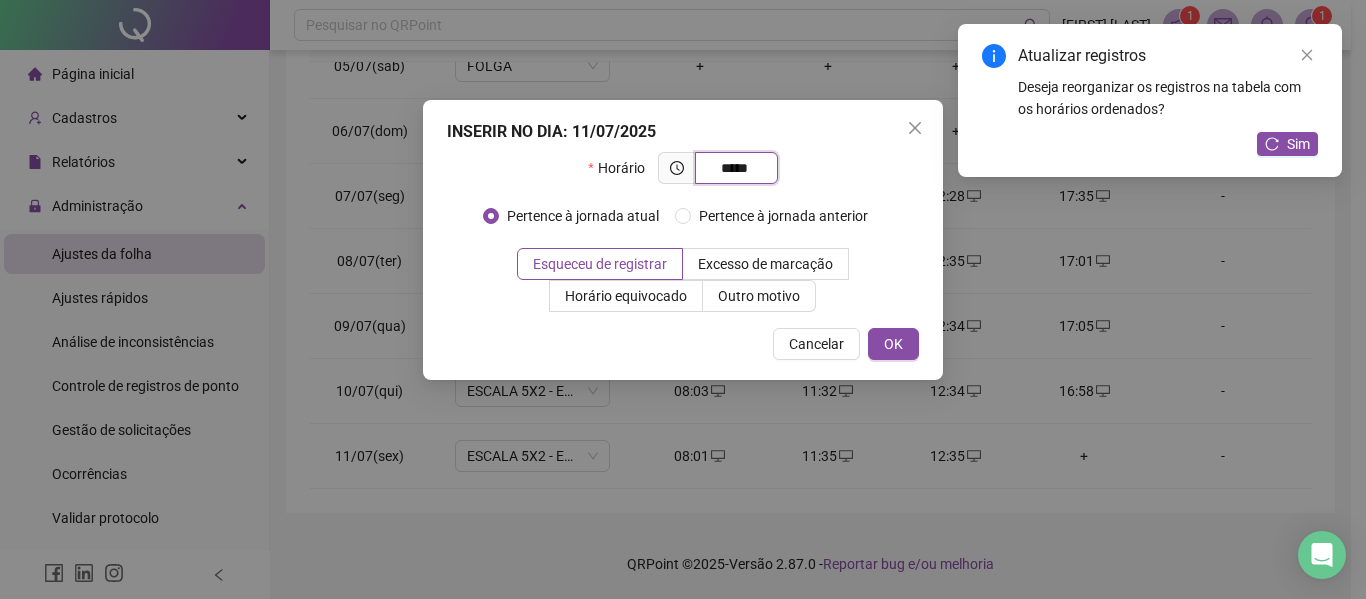 type on "*****" 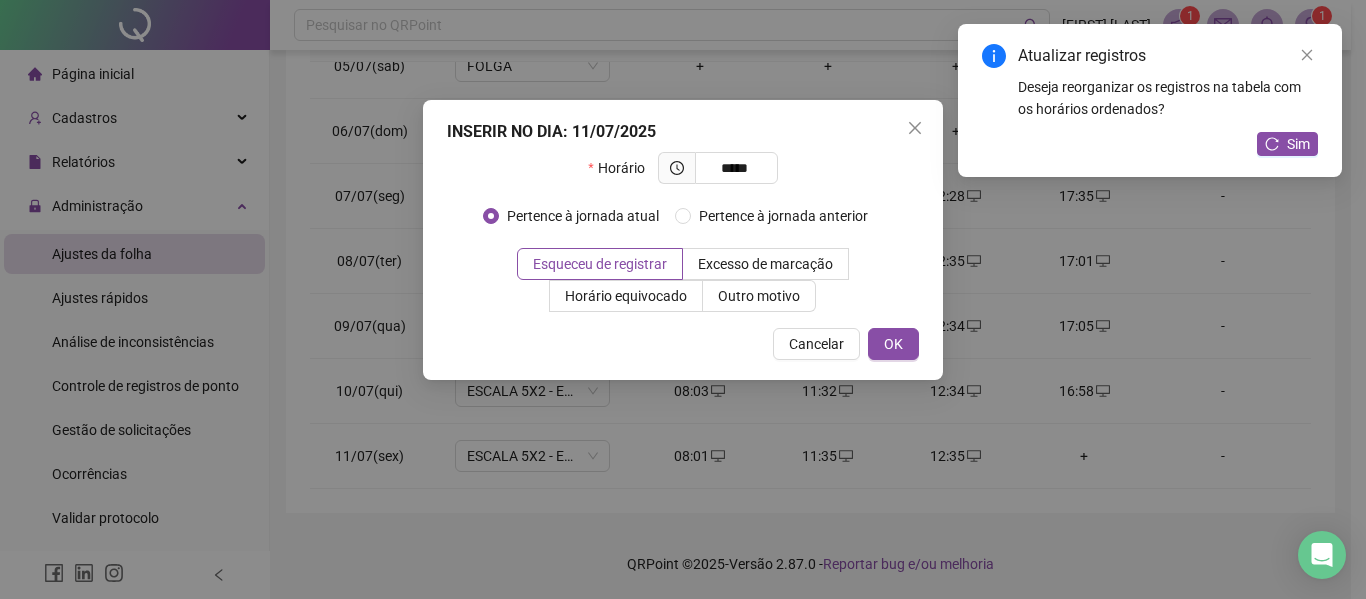 click on "INSERIR NO DIA :   [DATE] Horário ***** Pertence à jornada atual Pertence à jornada anterior Esqueceu de registrar Excesso de marcação Horário equivocado Outro motivo Motivo Cancelar OK" at bounding box center (683, 240) 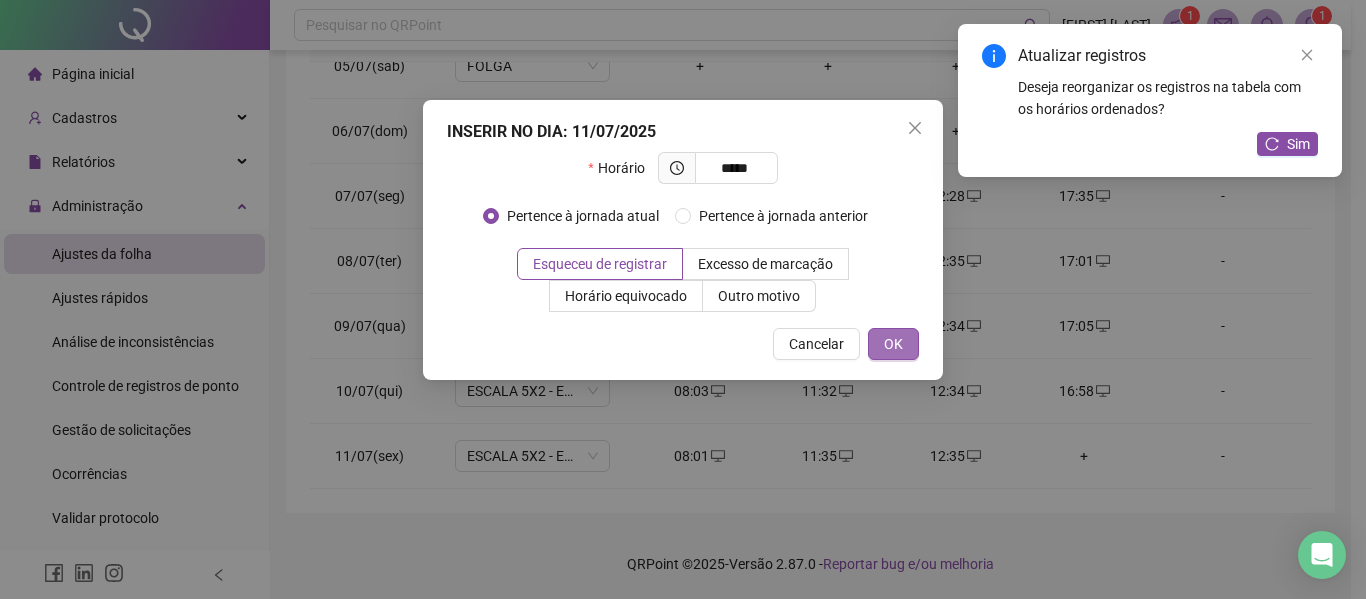 click on "OK" at bounding box center [893, 344] 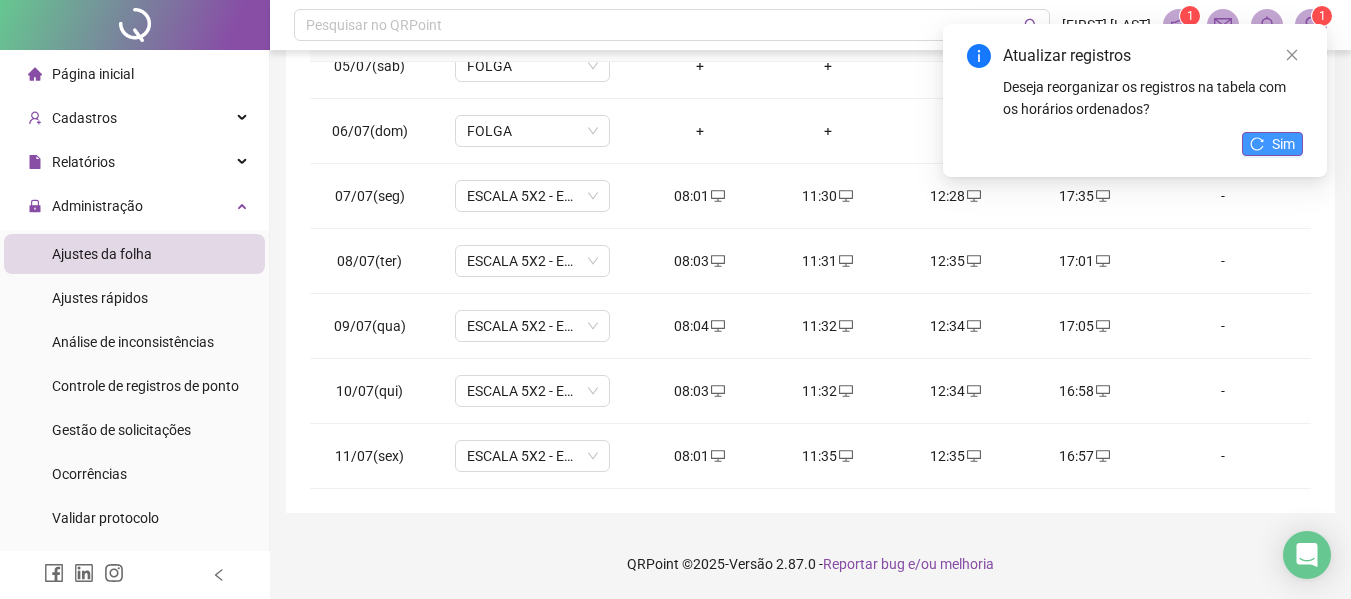 click on "Sim" at bounding box center (1272, 144) 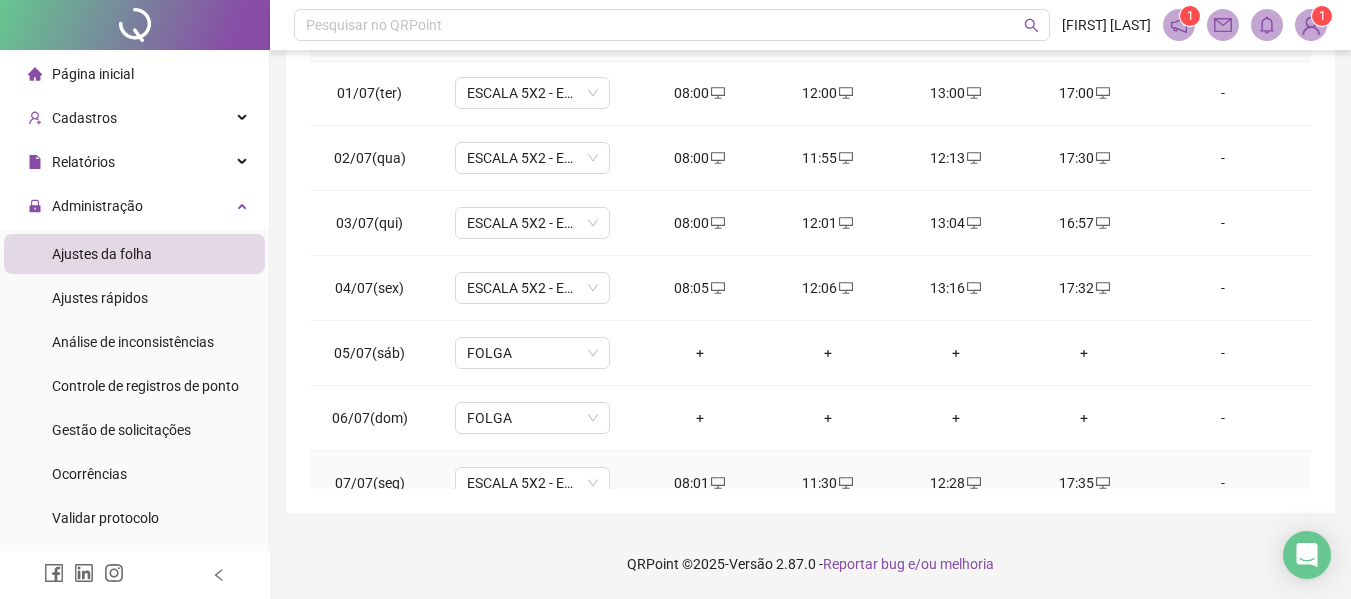scroll, scrollTop: 0, scrollLeft: 0, axis: both 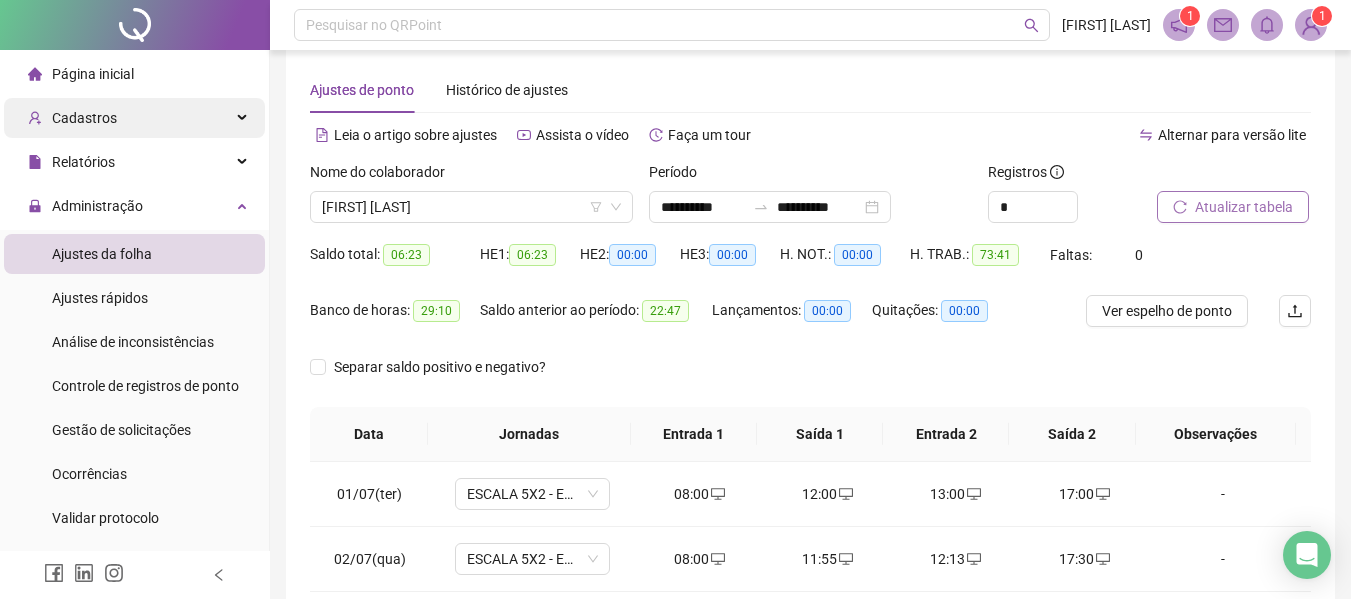 click on "Cadastros" at bounding box center [134, 118] 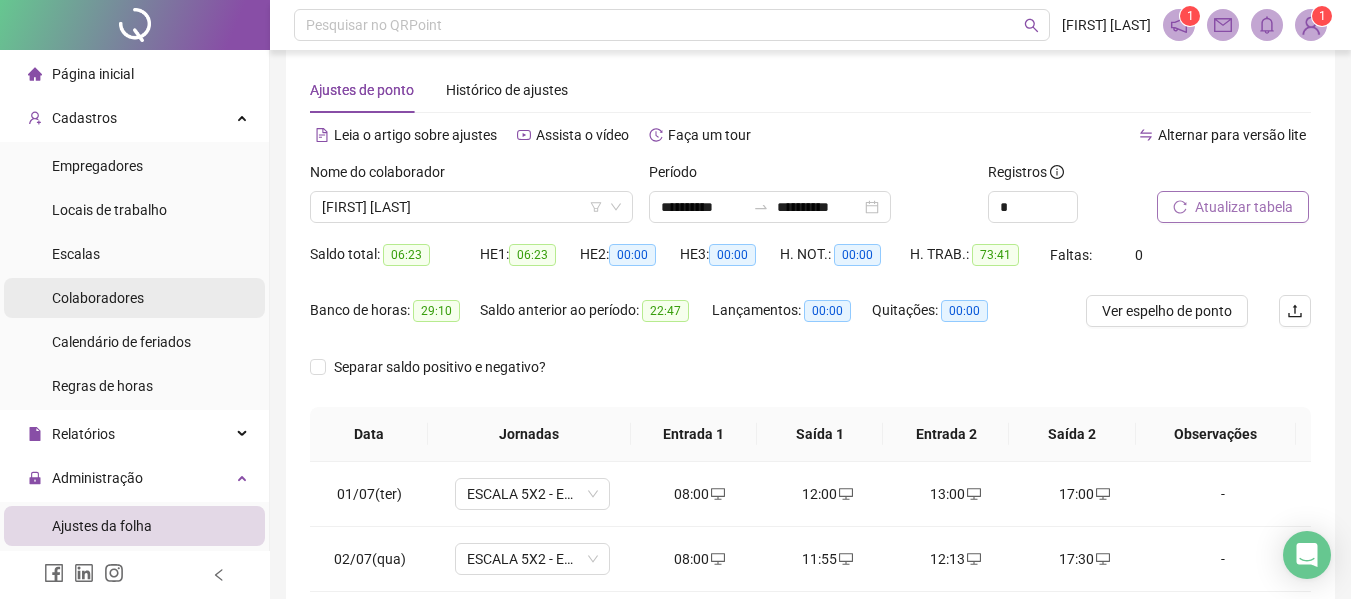 click on "Colaboradores" at bounding box center (134, 298) 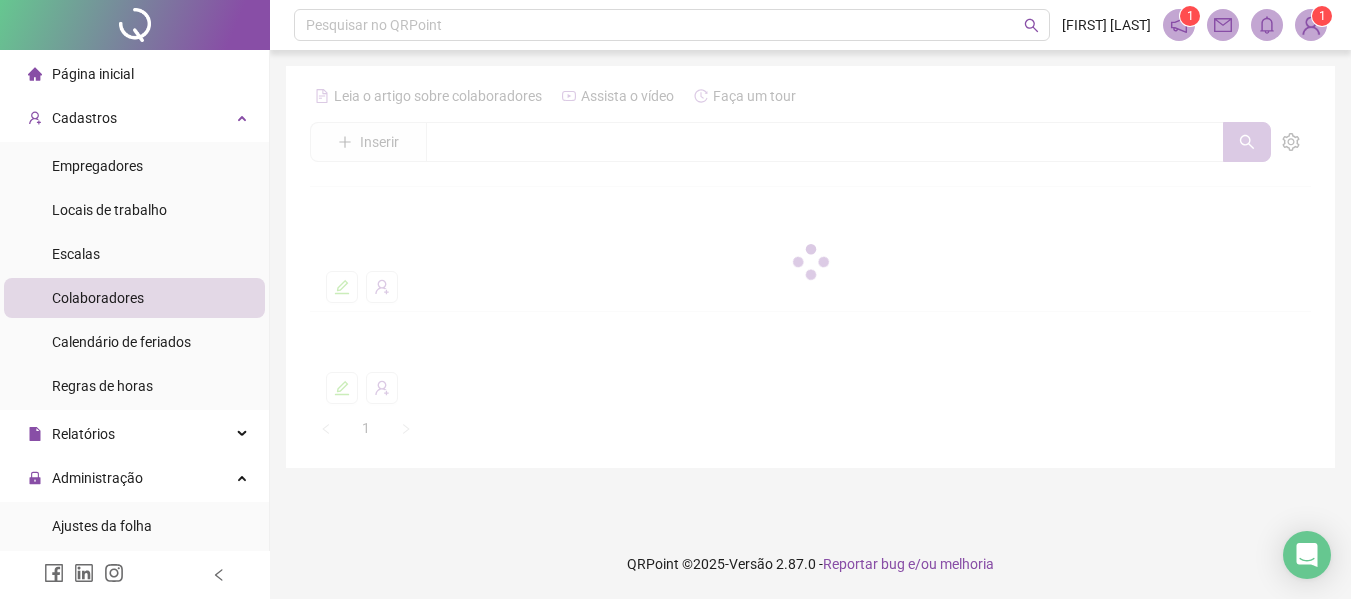 scroll, scrollTop: 0, scrollLeft: 0, axis: both 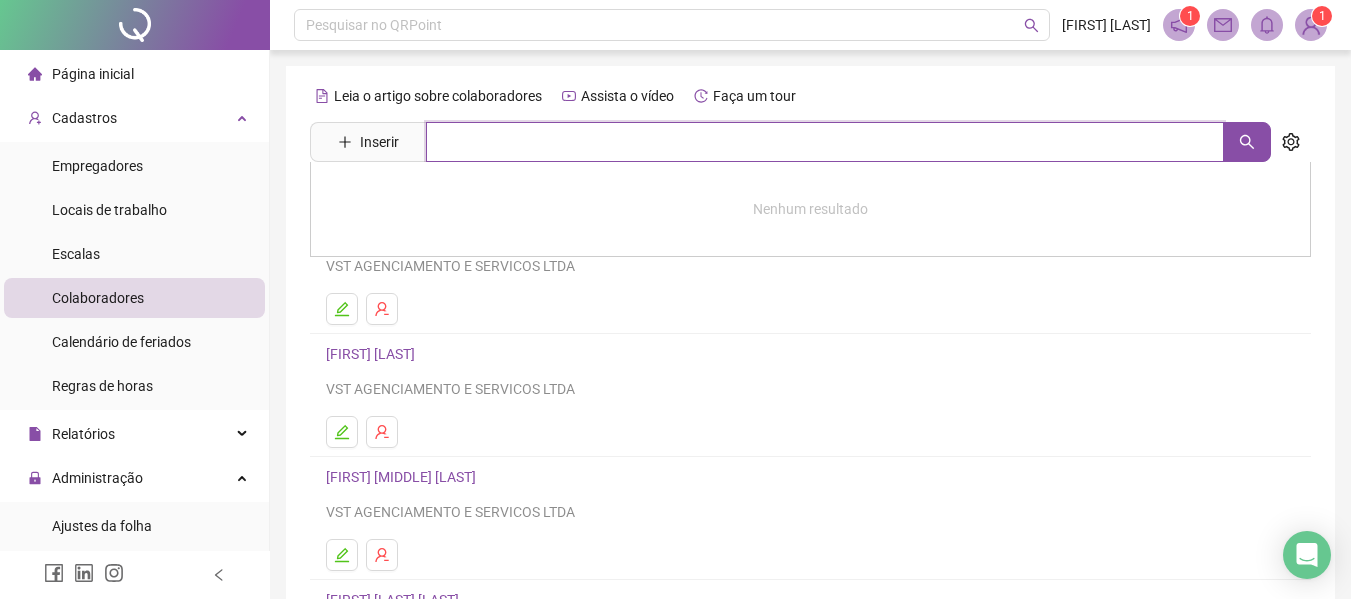 click at bounding box center [825, 142] 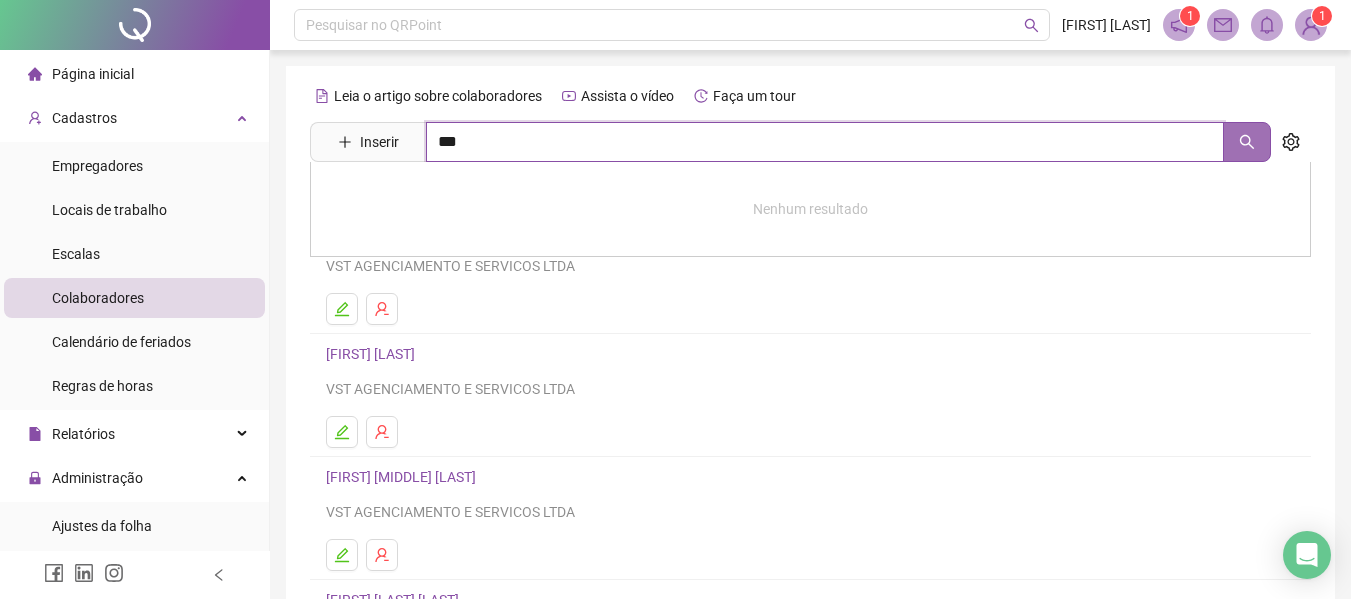 click at bounding box center [1247, 142] 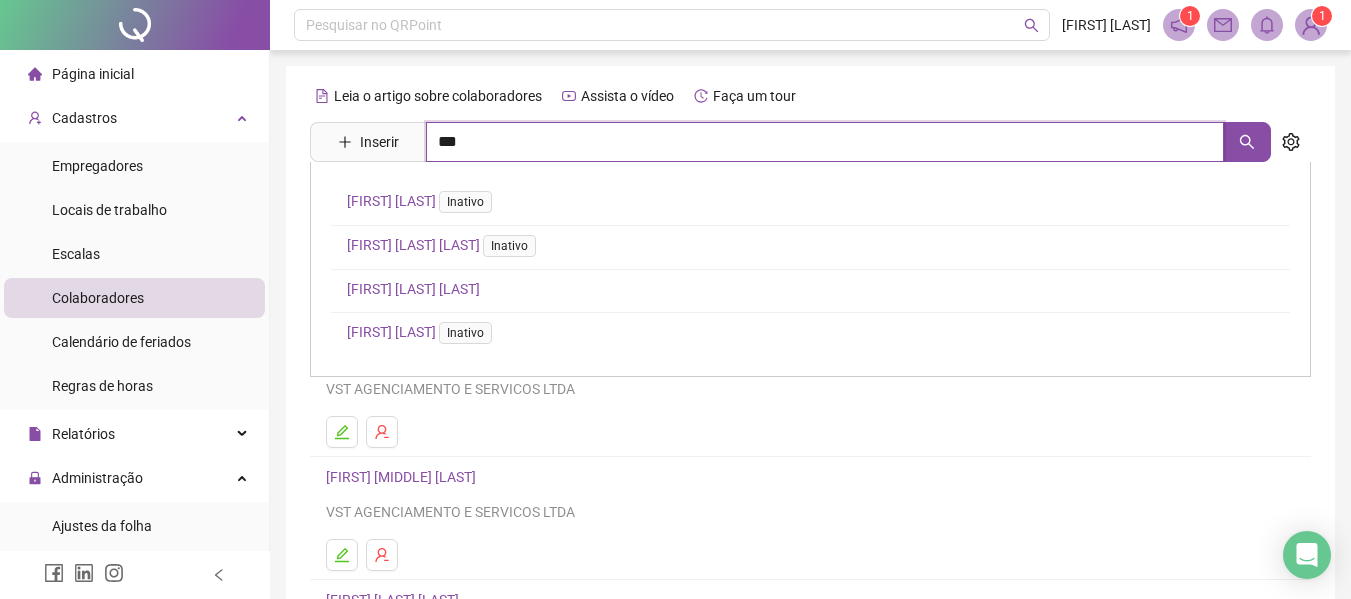 type on "***" 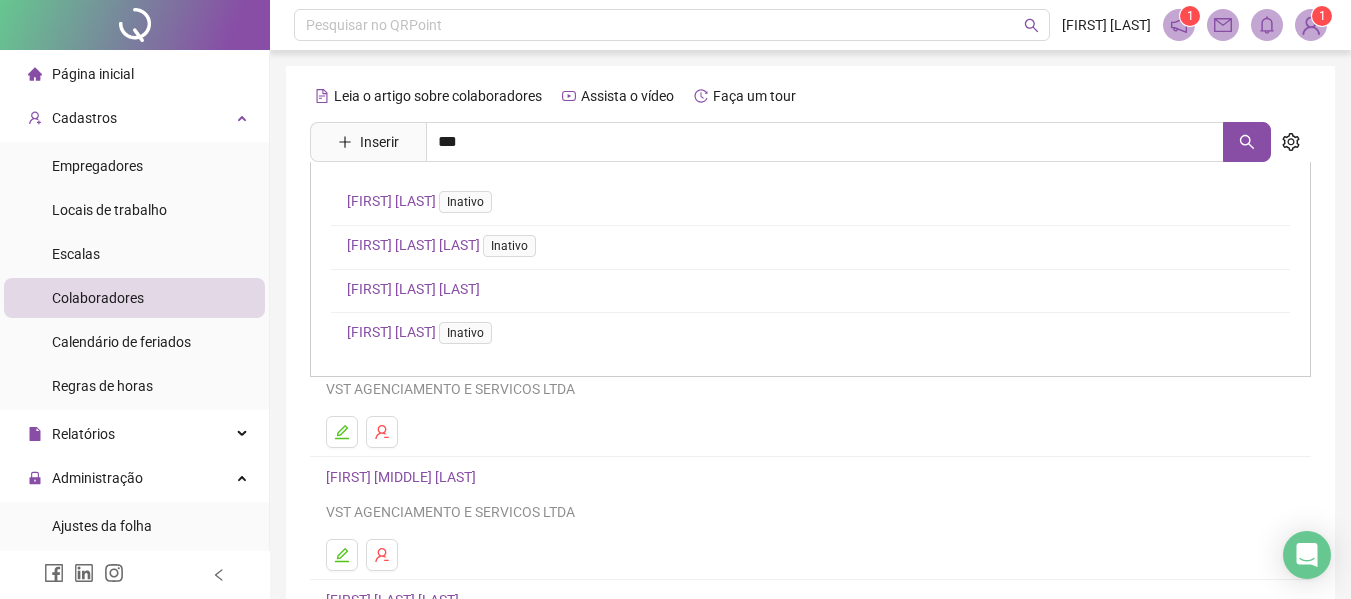 click on "[FIRST] [LAST] [LAST]" at bounding box center [413, 289] 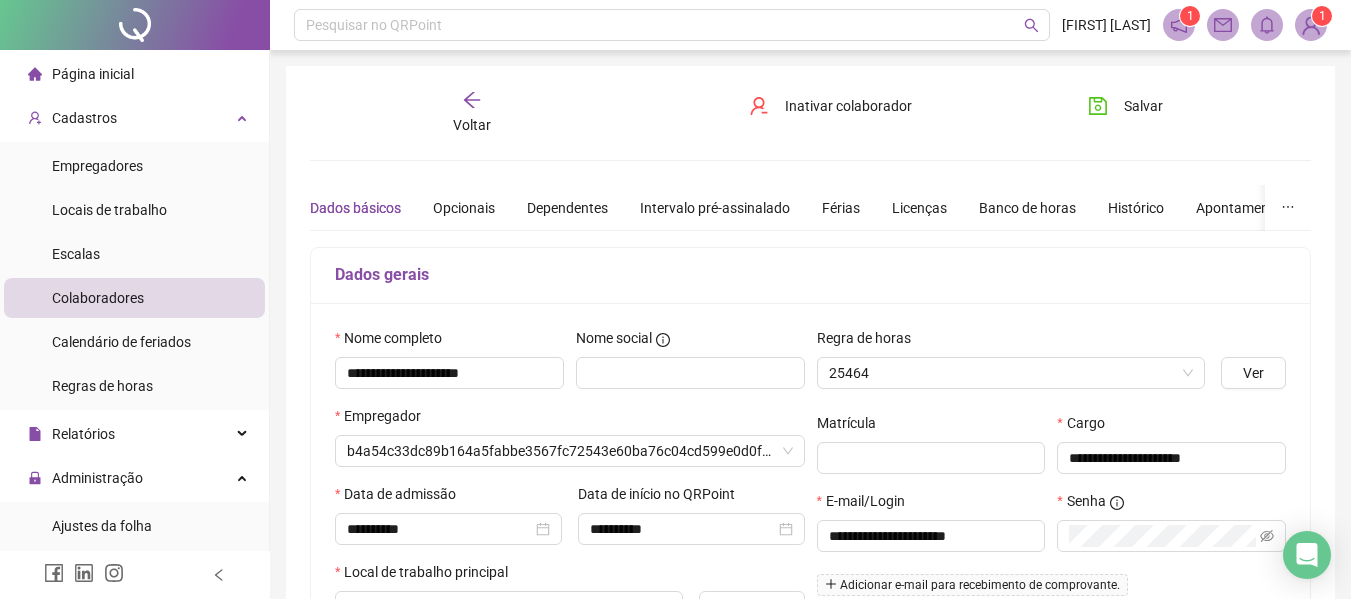 type on "**********" 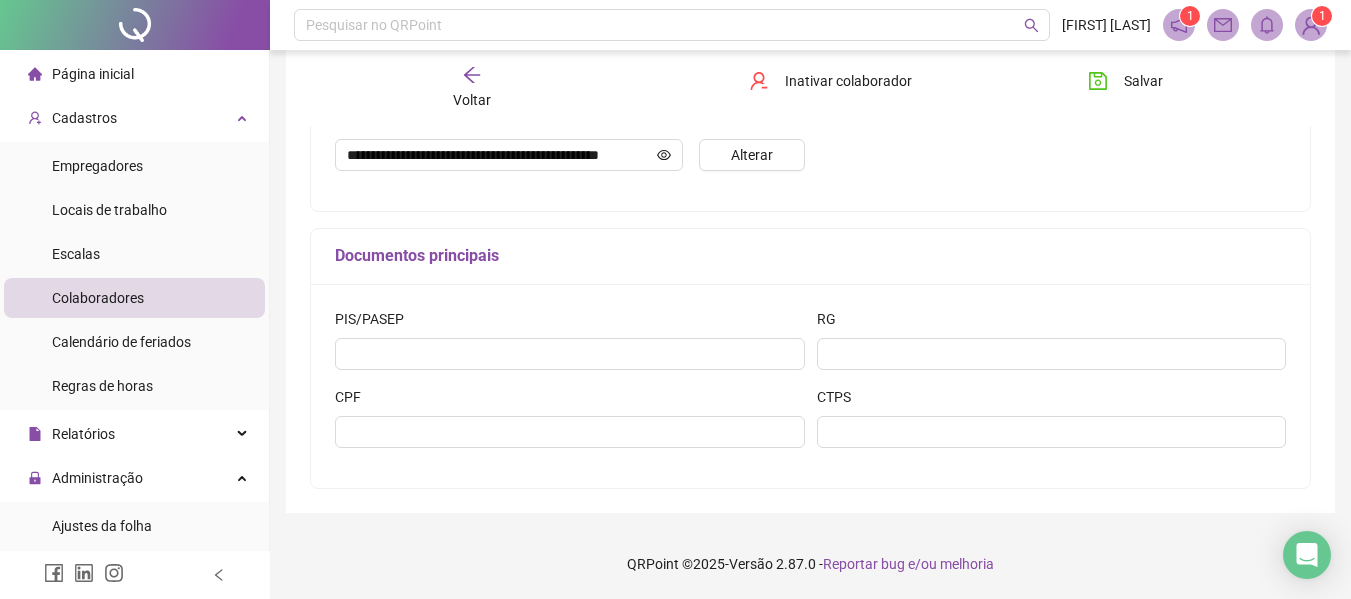 scroll, scrollTop: 442, scrollLeft: 0, axis: vertical 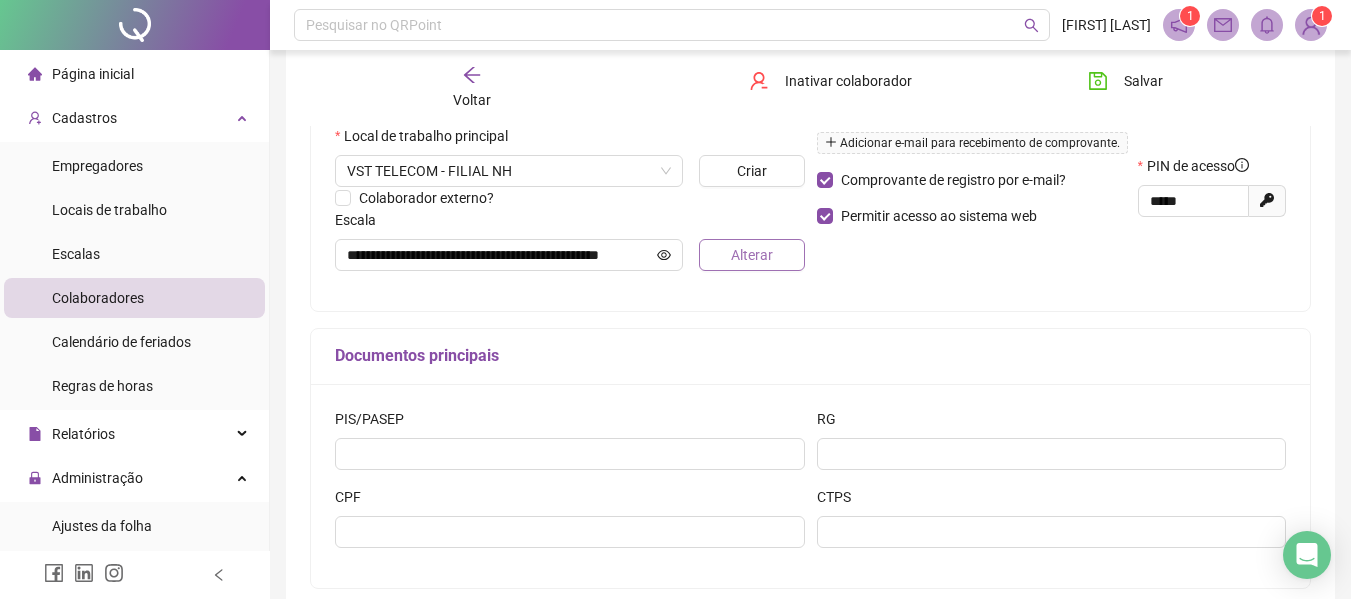 click on "Alterar" at bounding box center (751, 255) 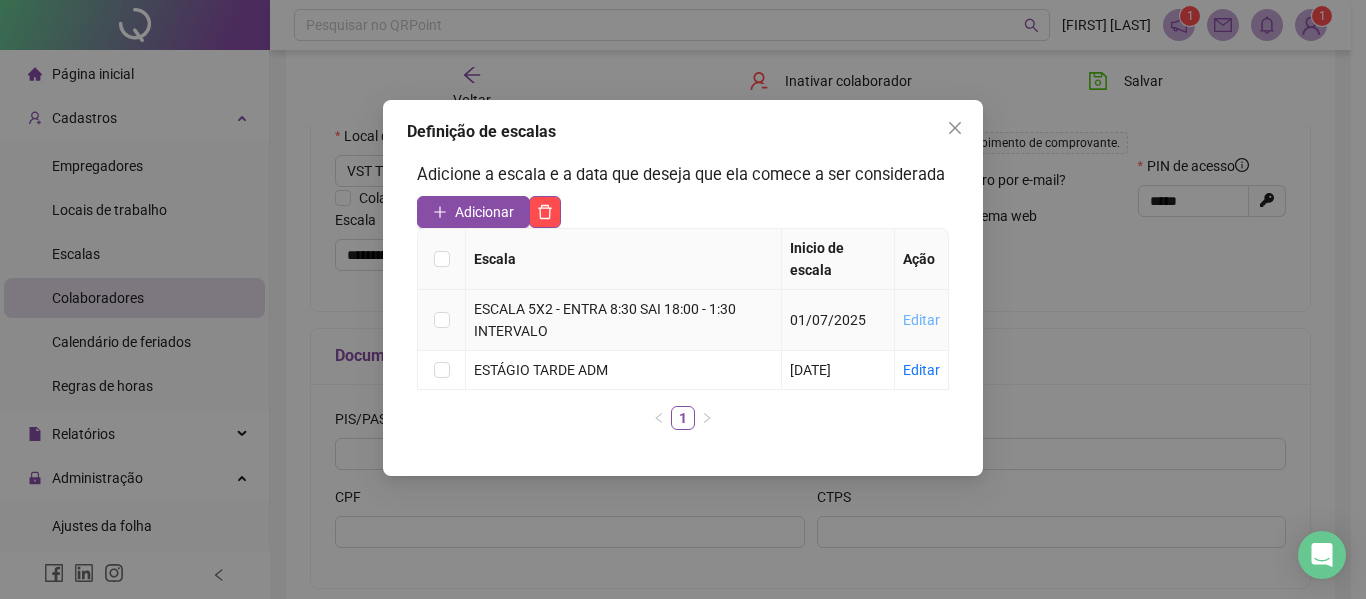click on "Editar" at bounding box center (921, 320) 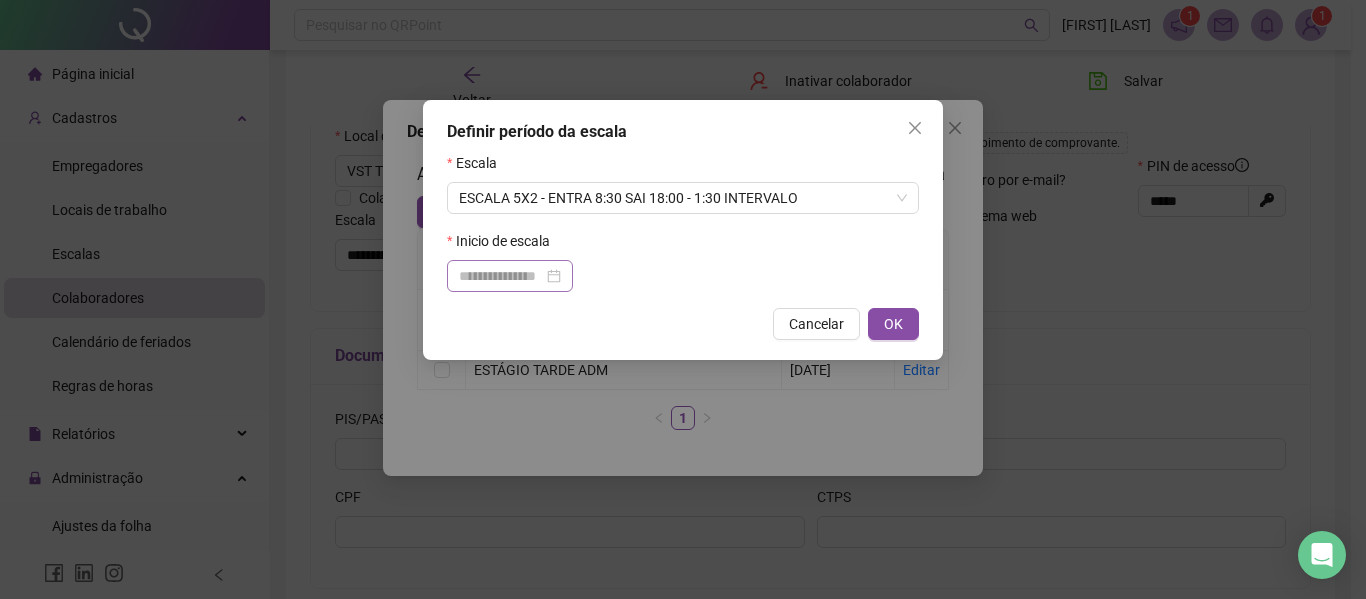 click at bounding box center [510, 276] 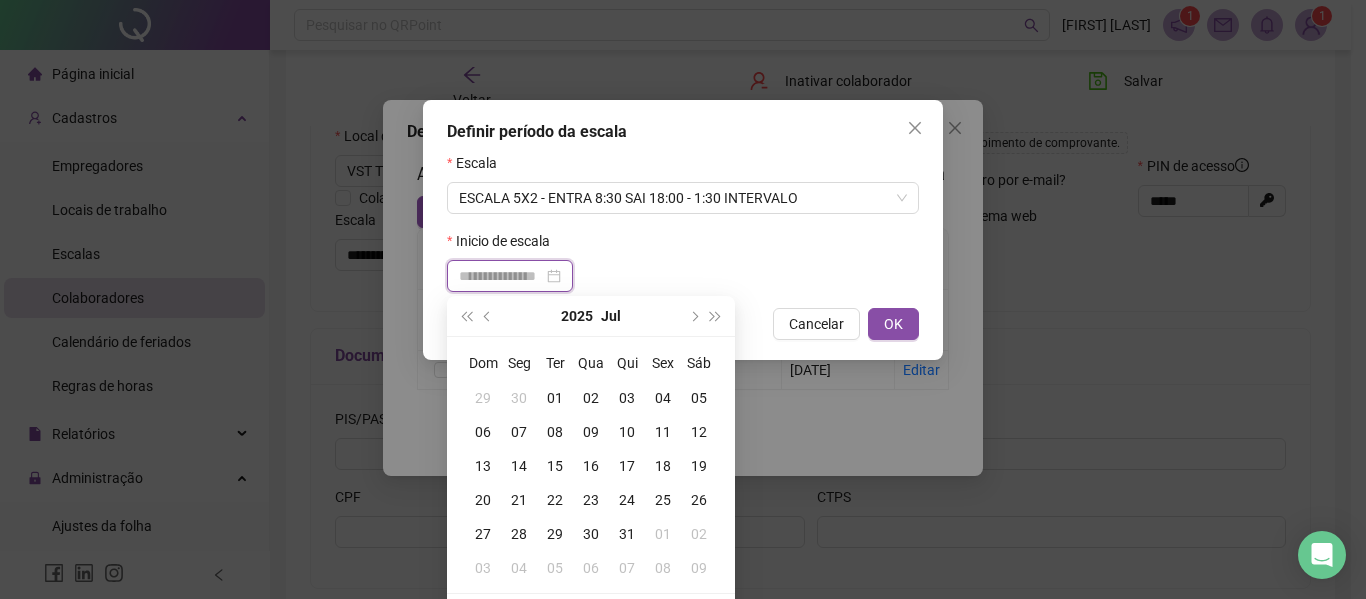 type on "**********" 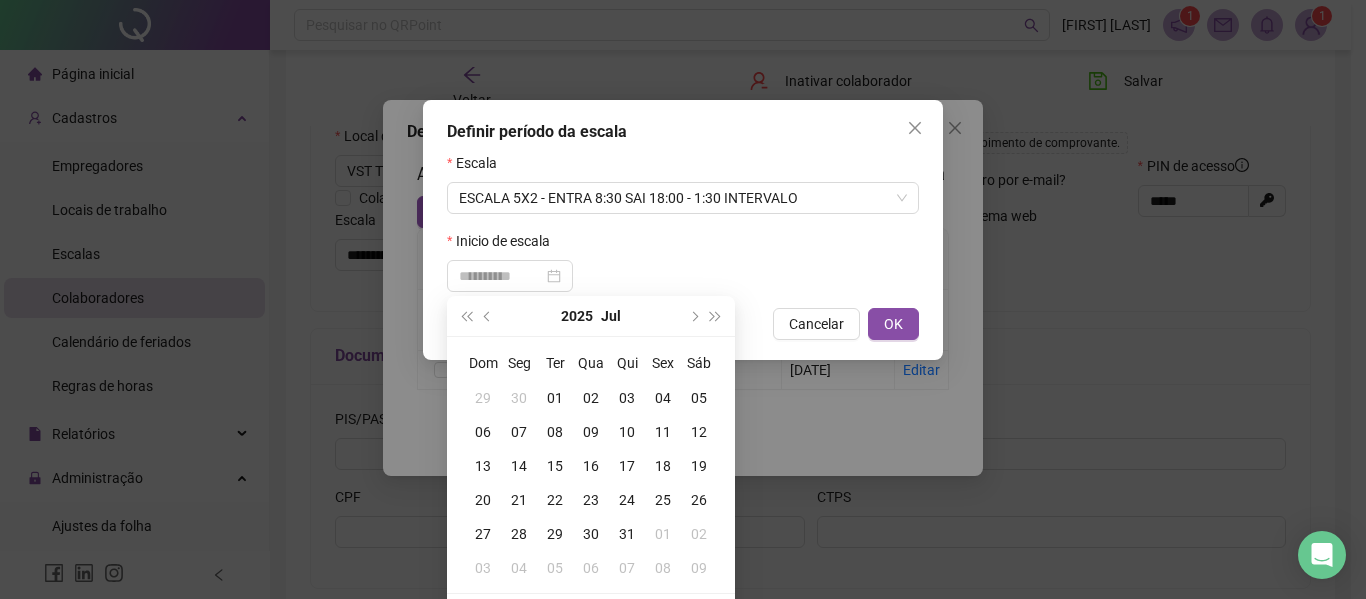 click on "03" at bounding box center [627, 398] 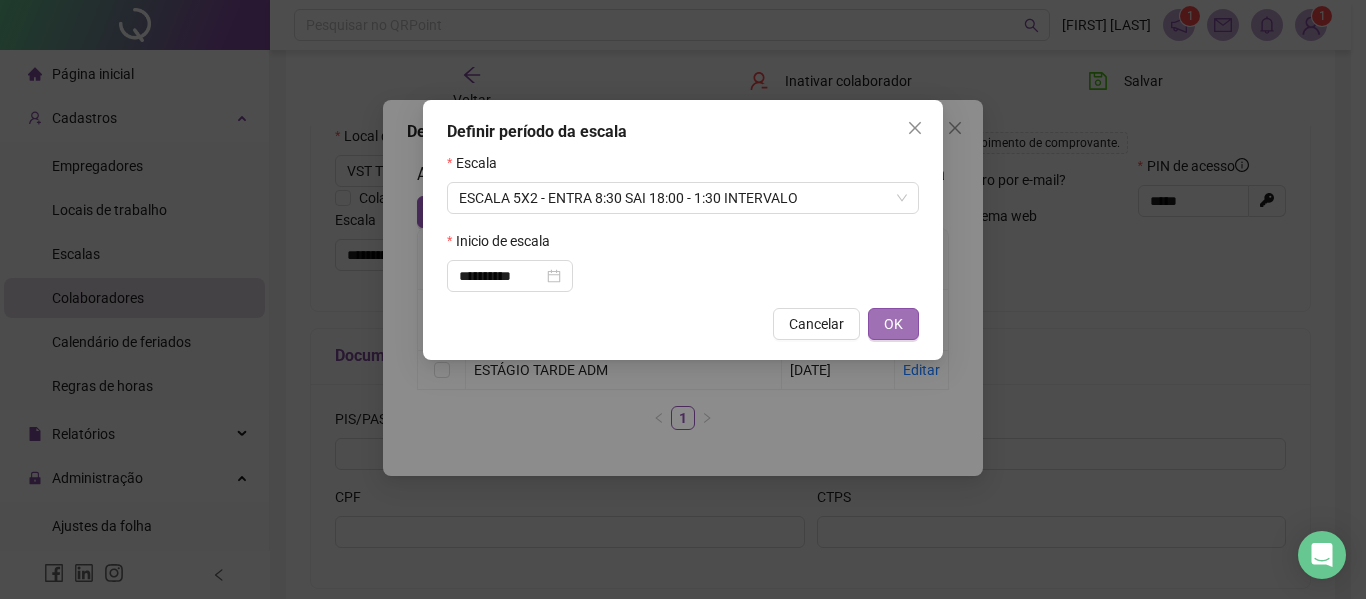 click on "OK" at bounding box center [893, 324] 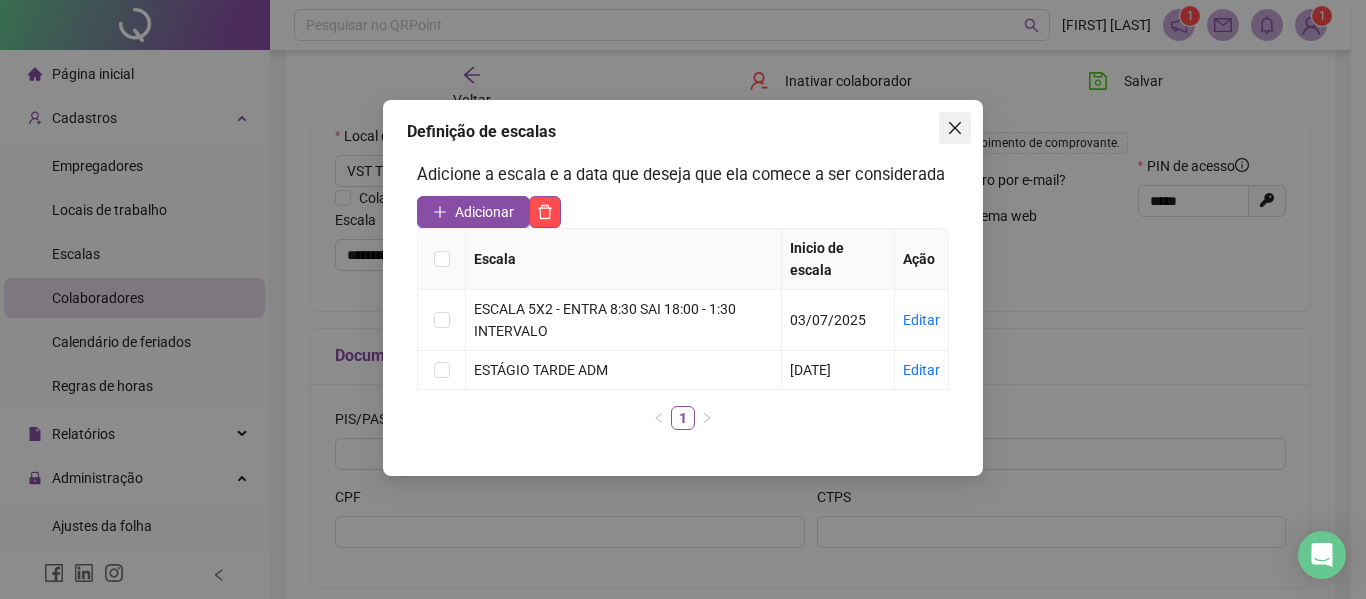 click 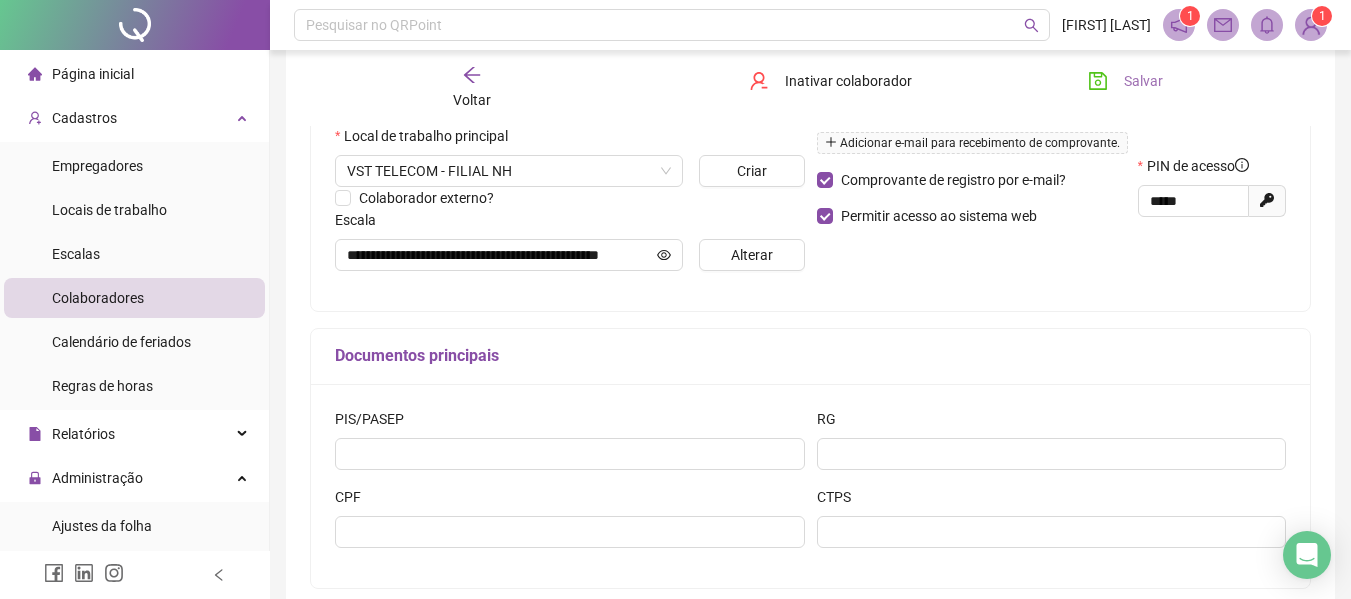 click on "Salvar" at bounding box center (1143, 81) 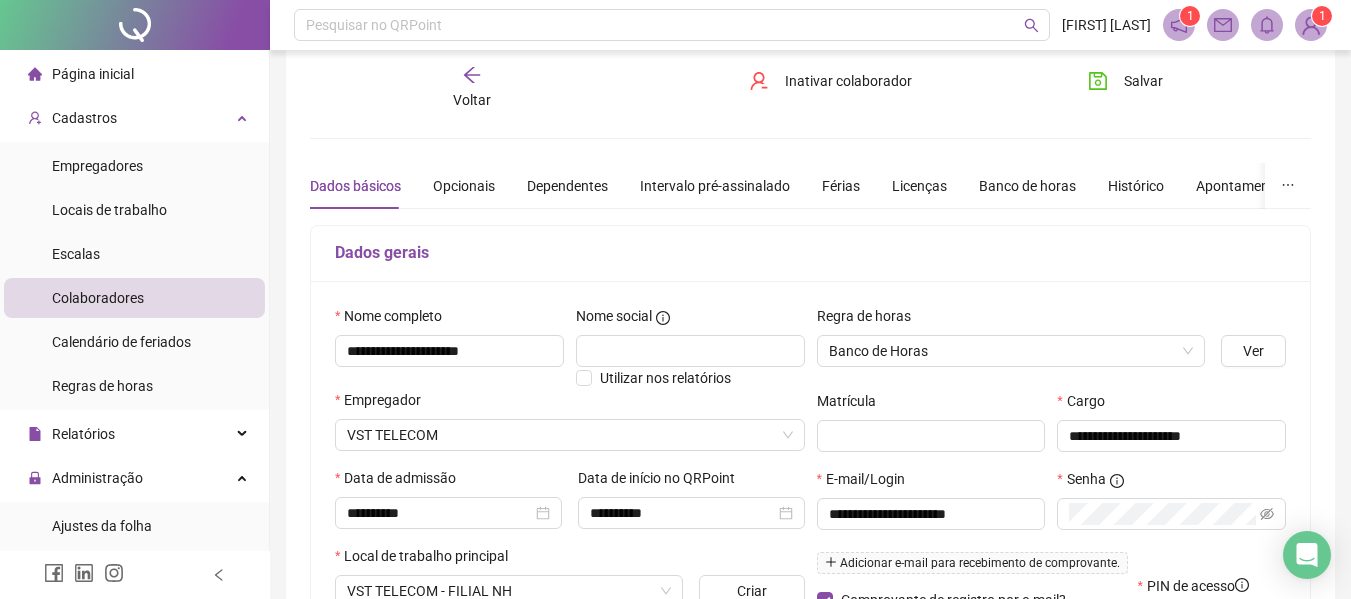 scroll, scrollTop: 0, scrollLeft: 0, axis: both 